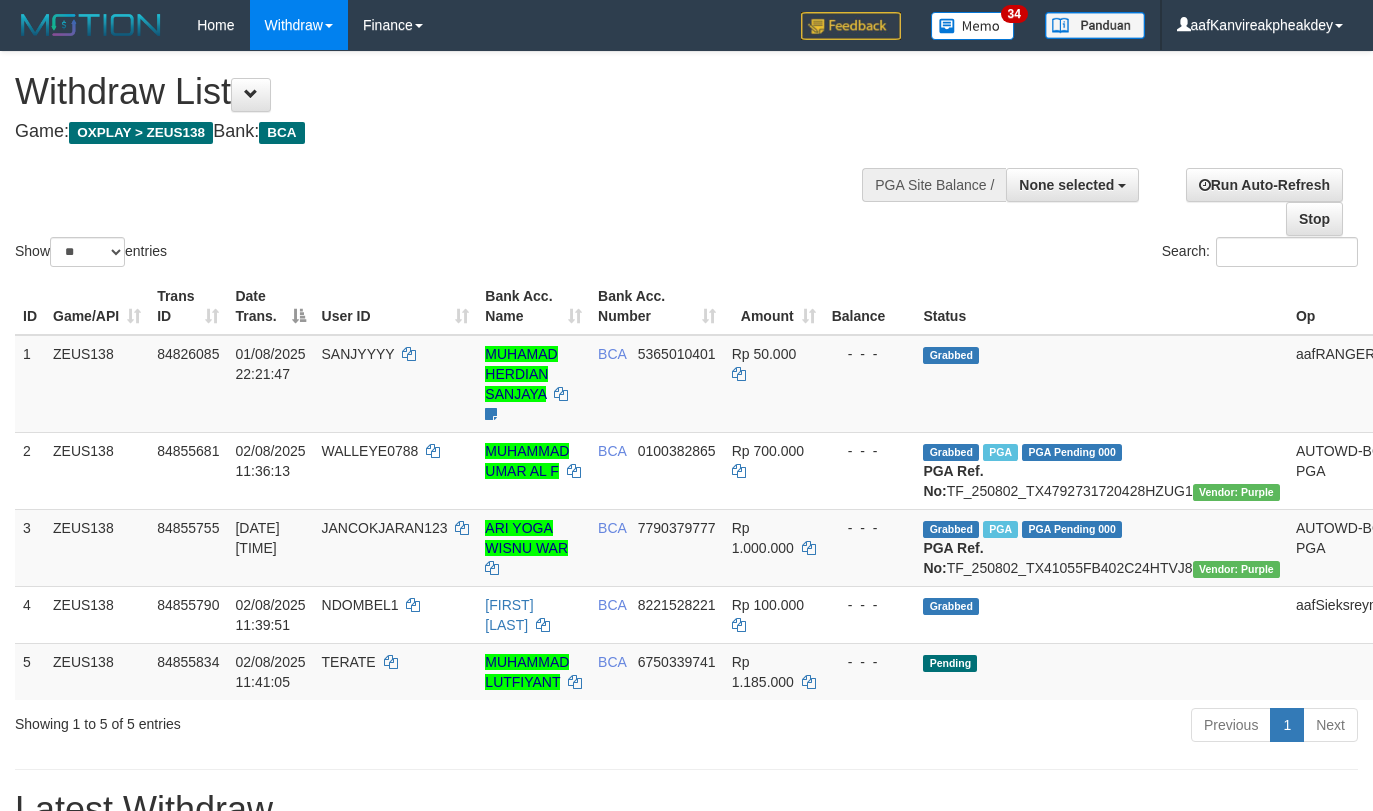 select 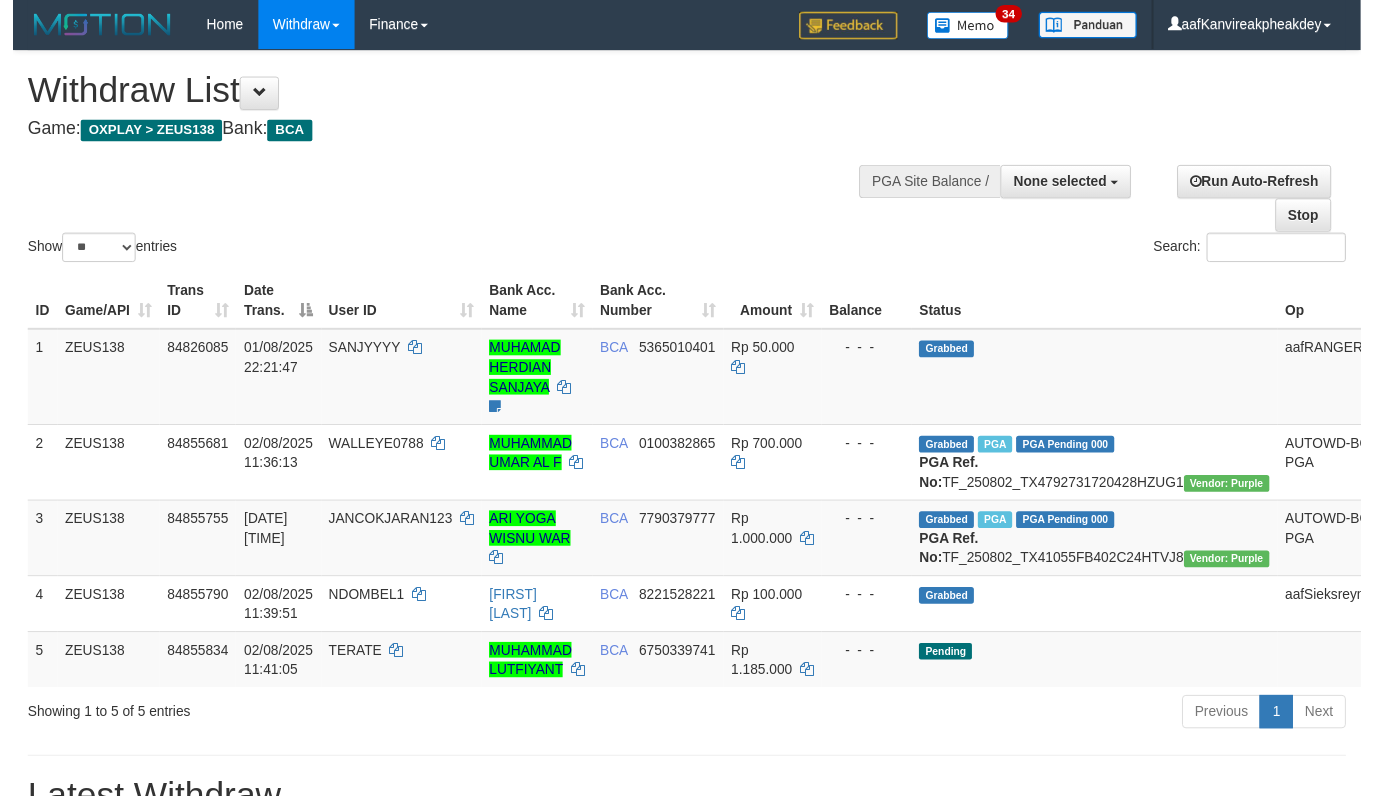 scroll, scrollTop: 67, scrollLeft: 0, axis: vertical 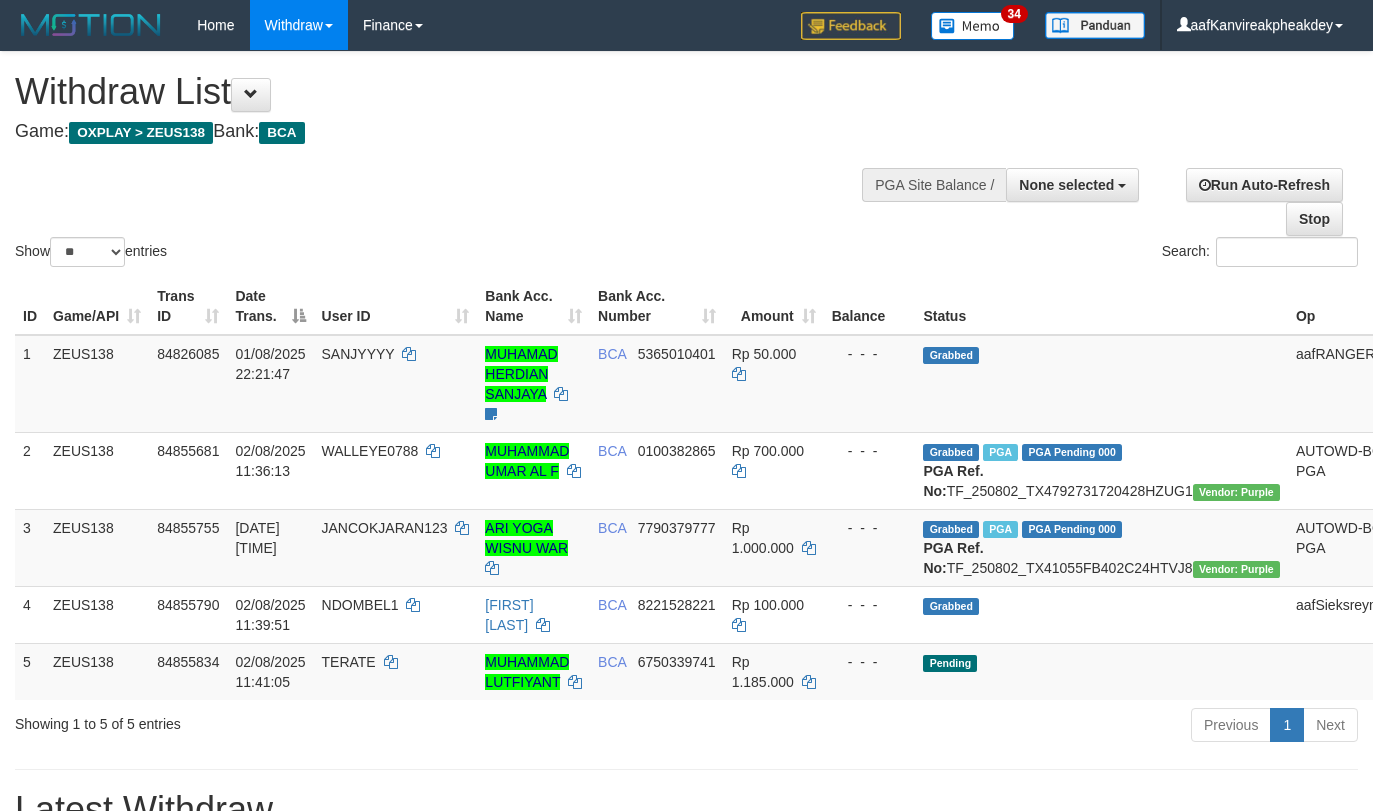 select 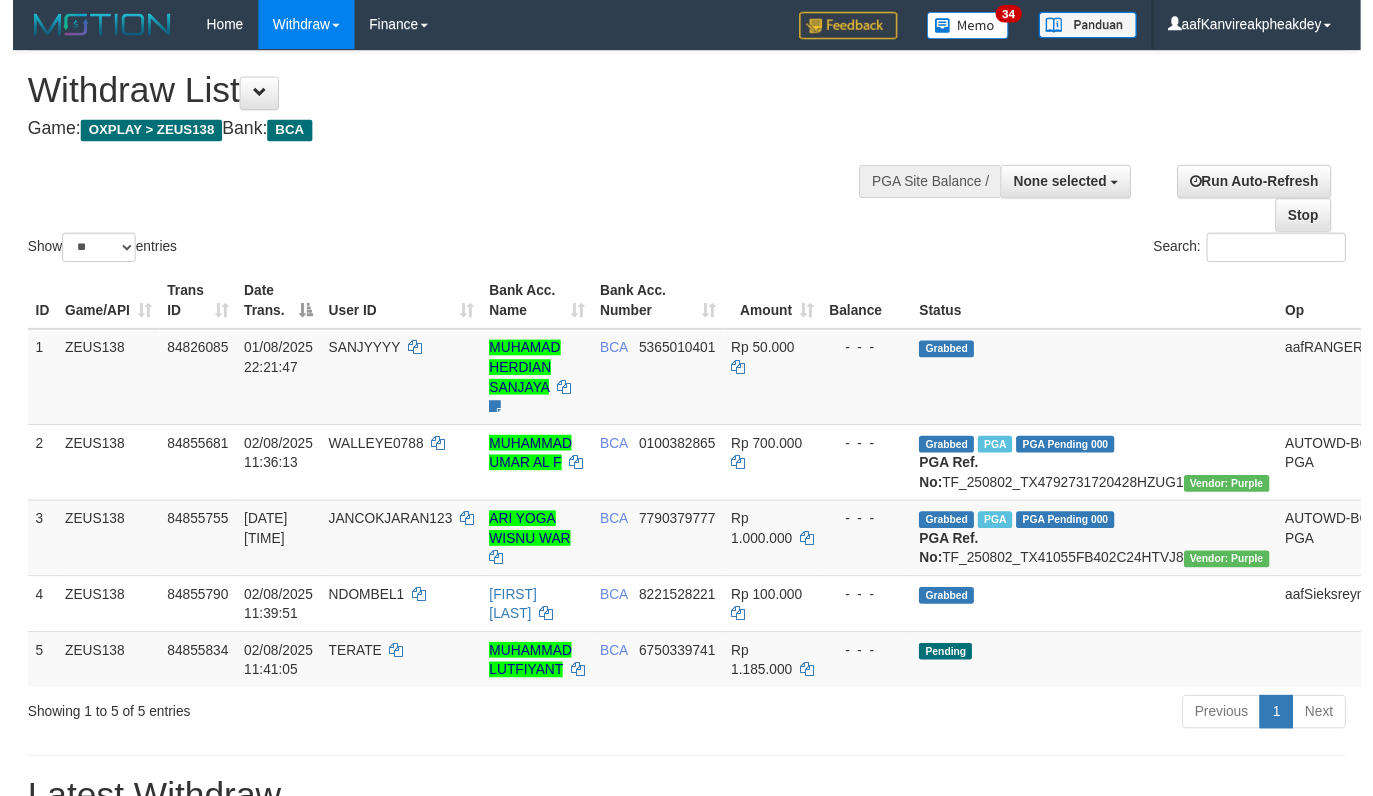 scroll, scrollTop: 67, scrollLeft: 0, axis: vertical 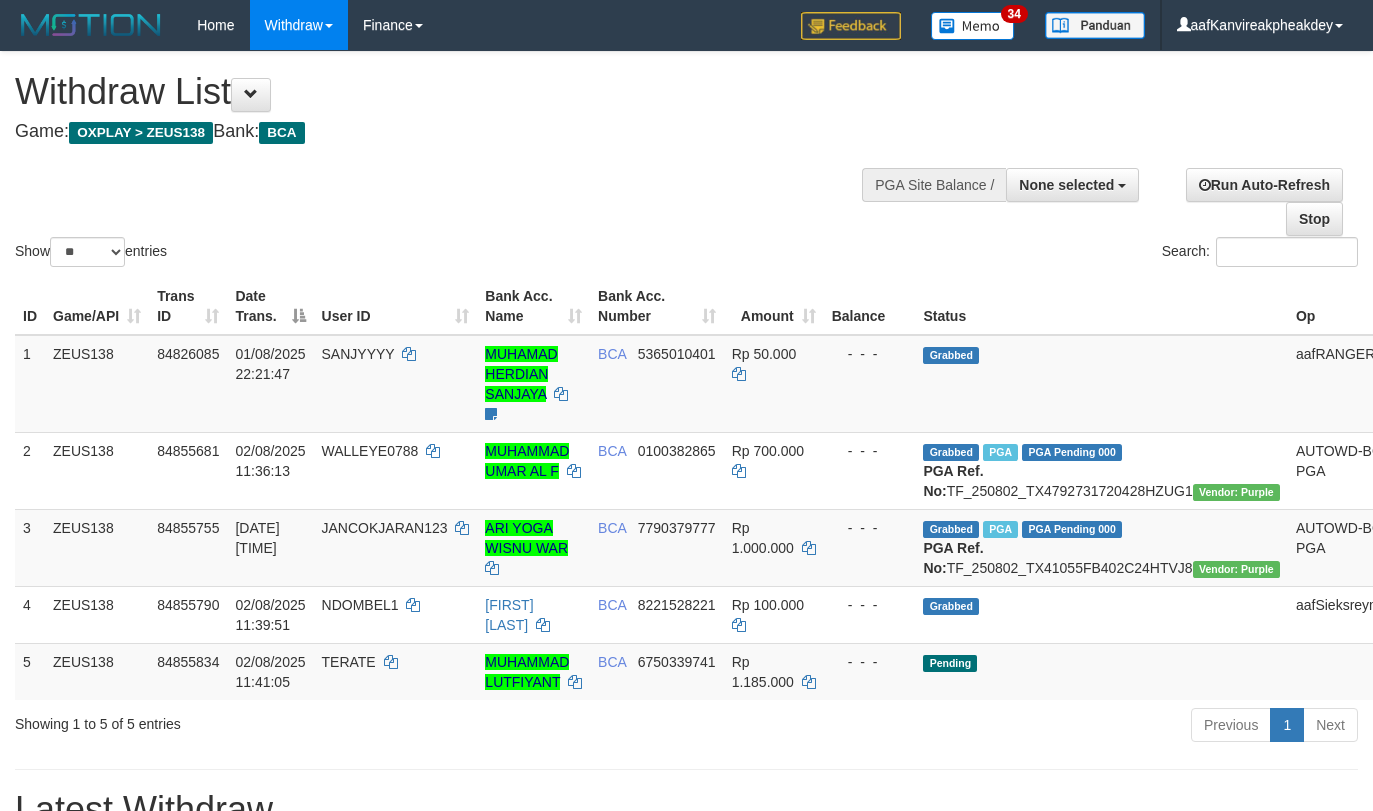 select 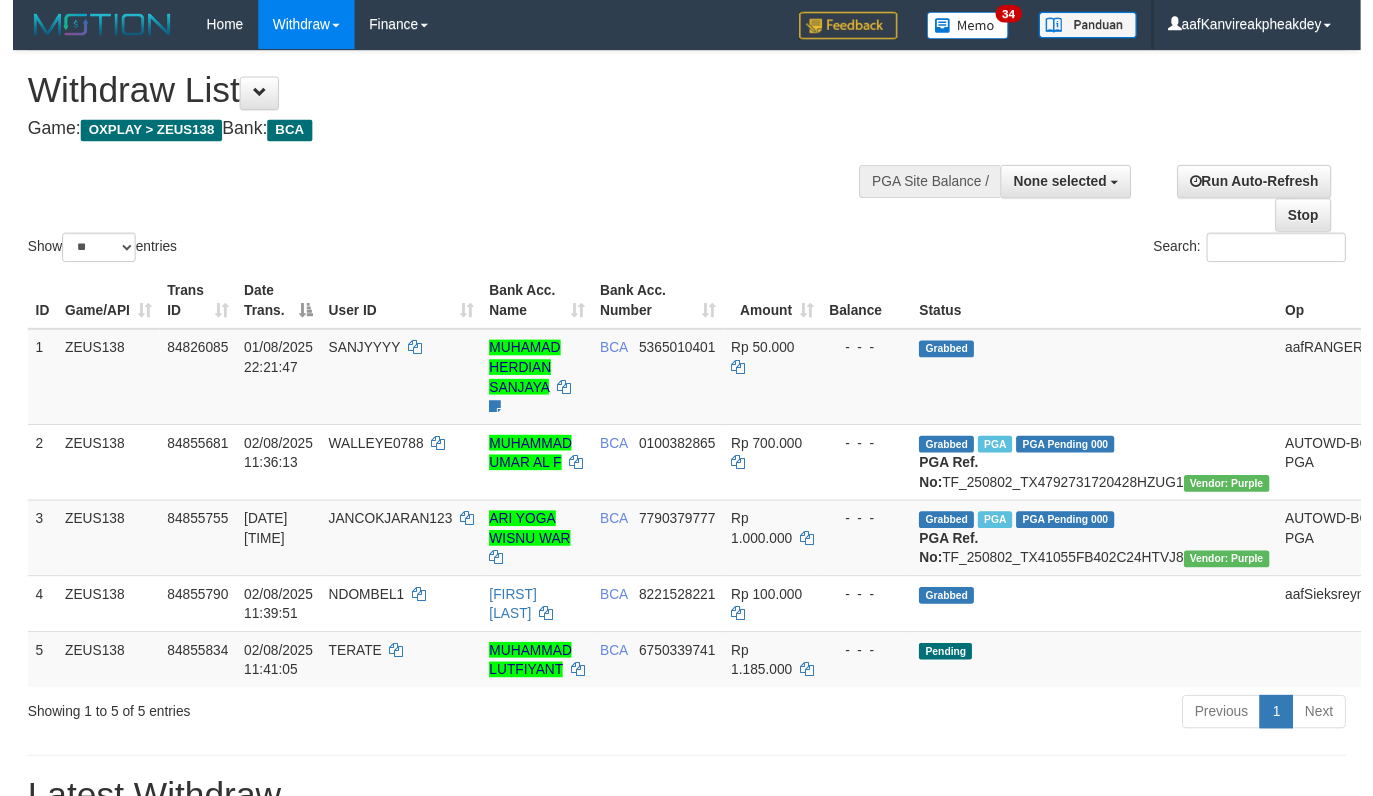 scroll, scrollTop: 67, scrollLeft: 0, axis: vertical 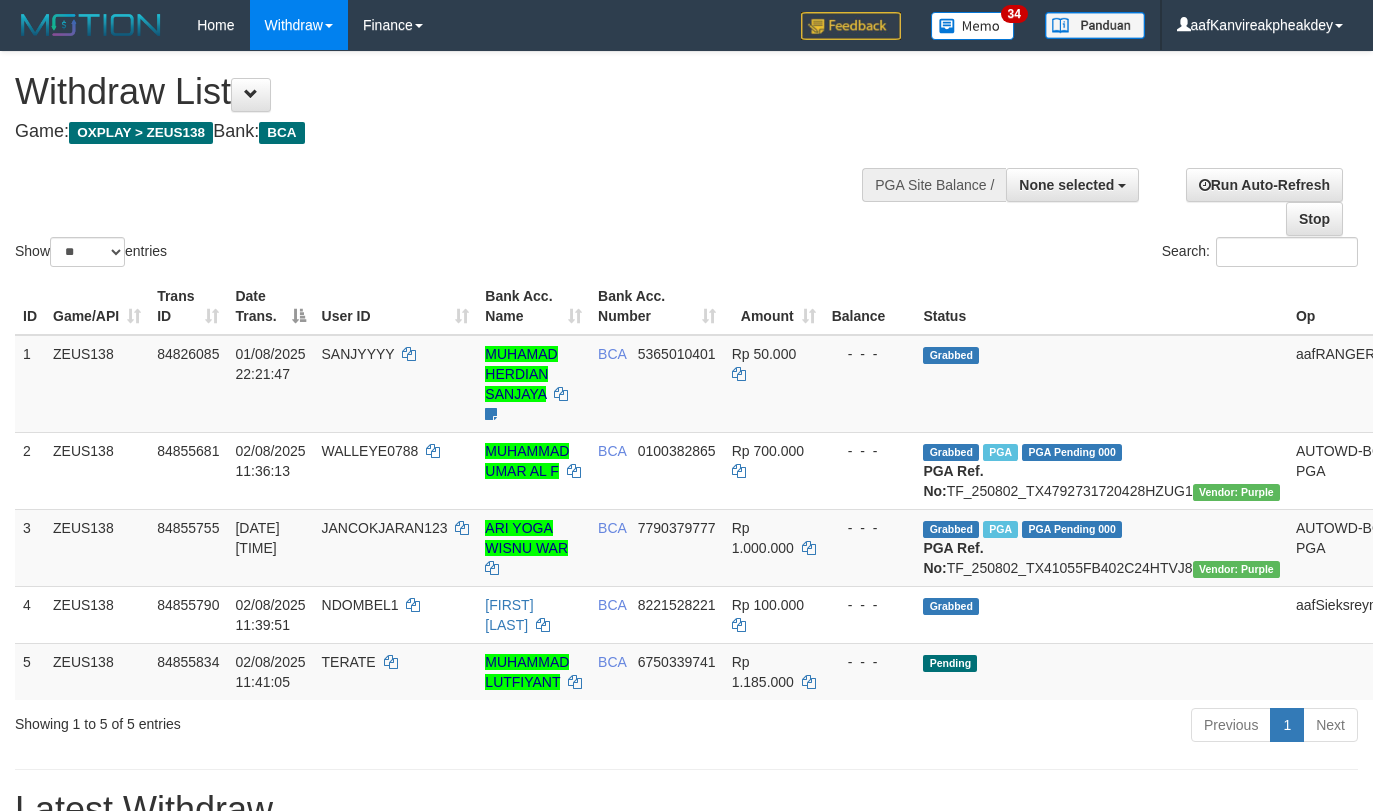 select 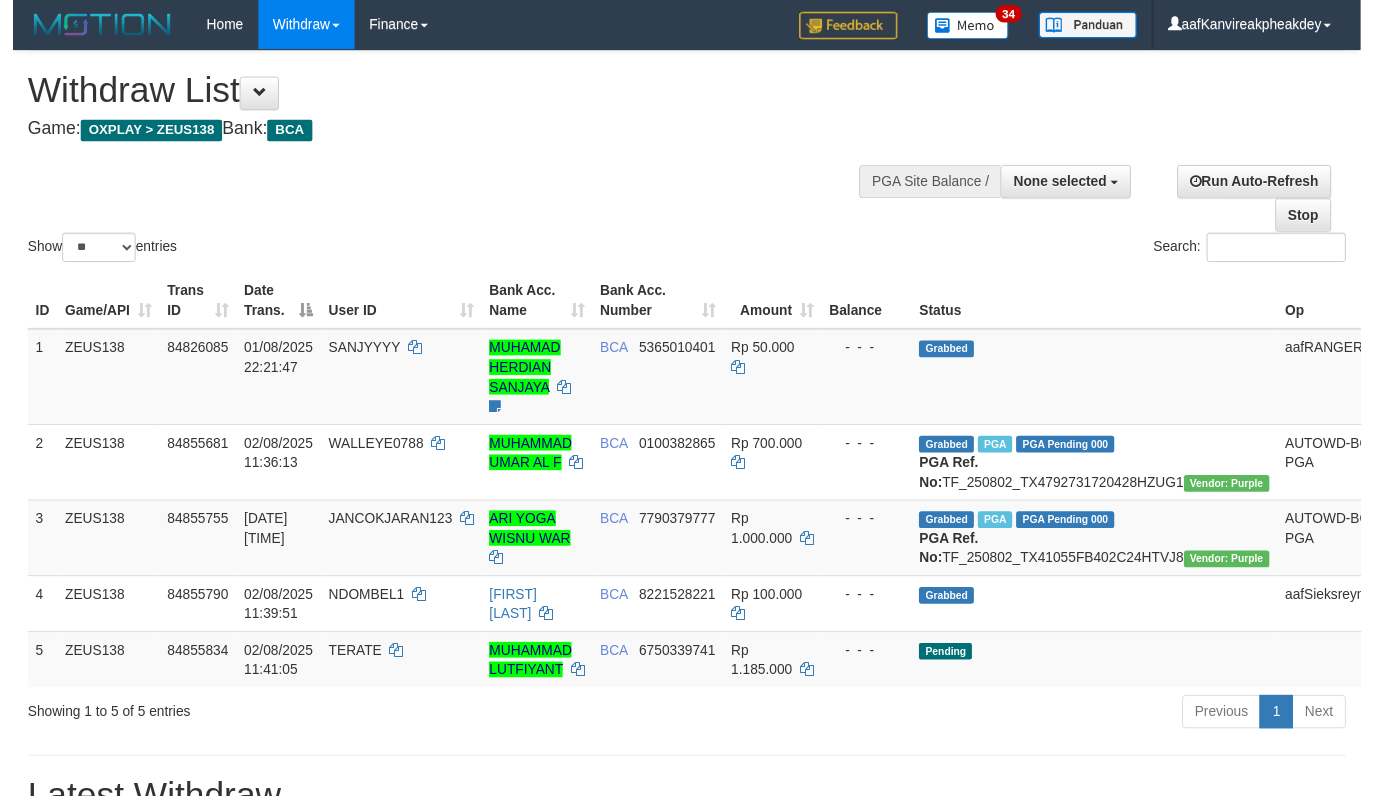scroll, scrollTop: 67, scrollLeft: 0, axis: vertical 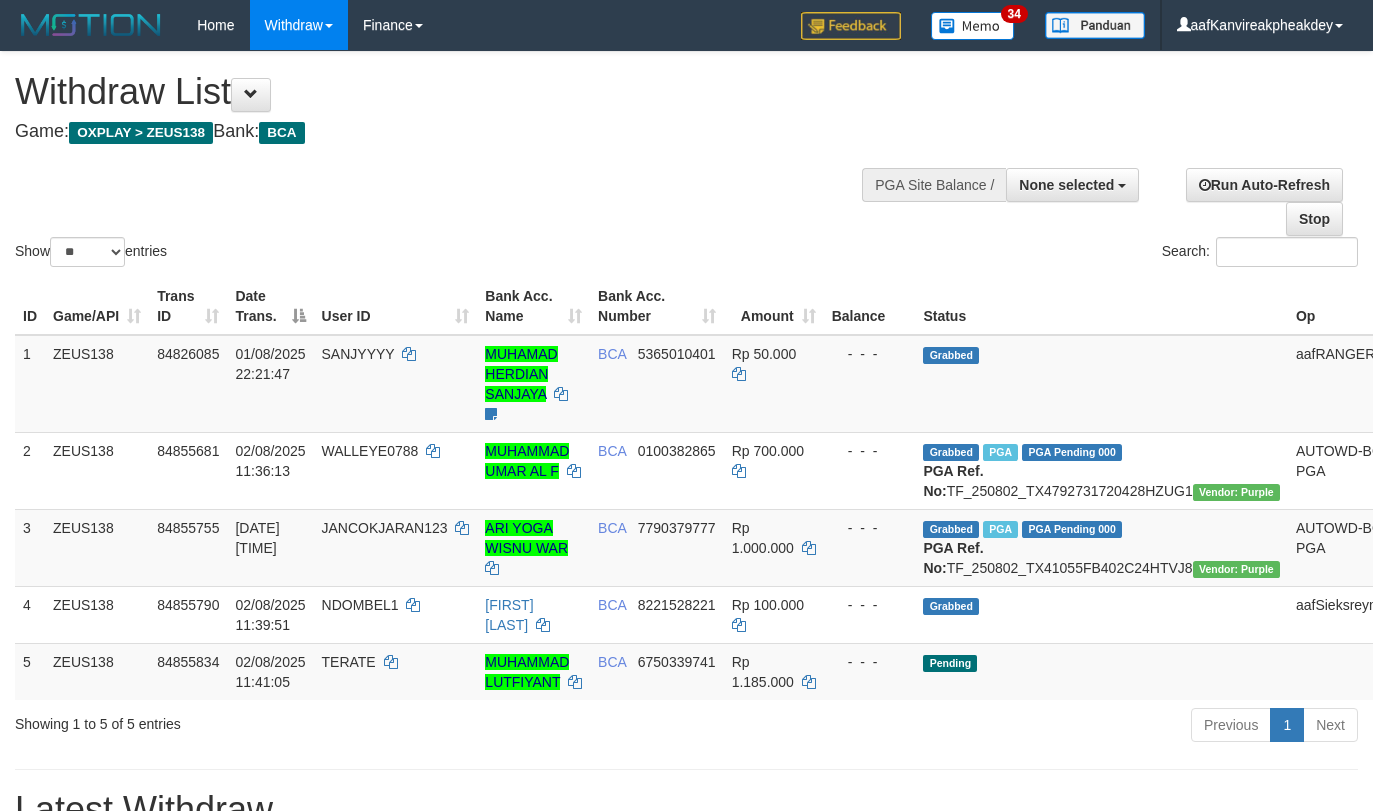 select 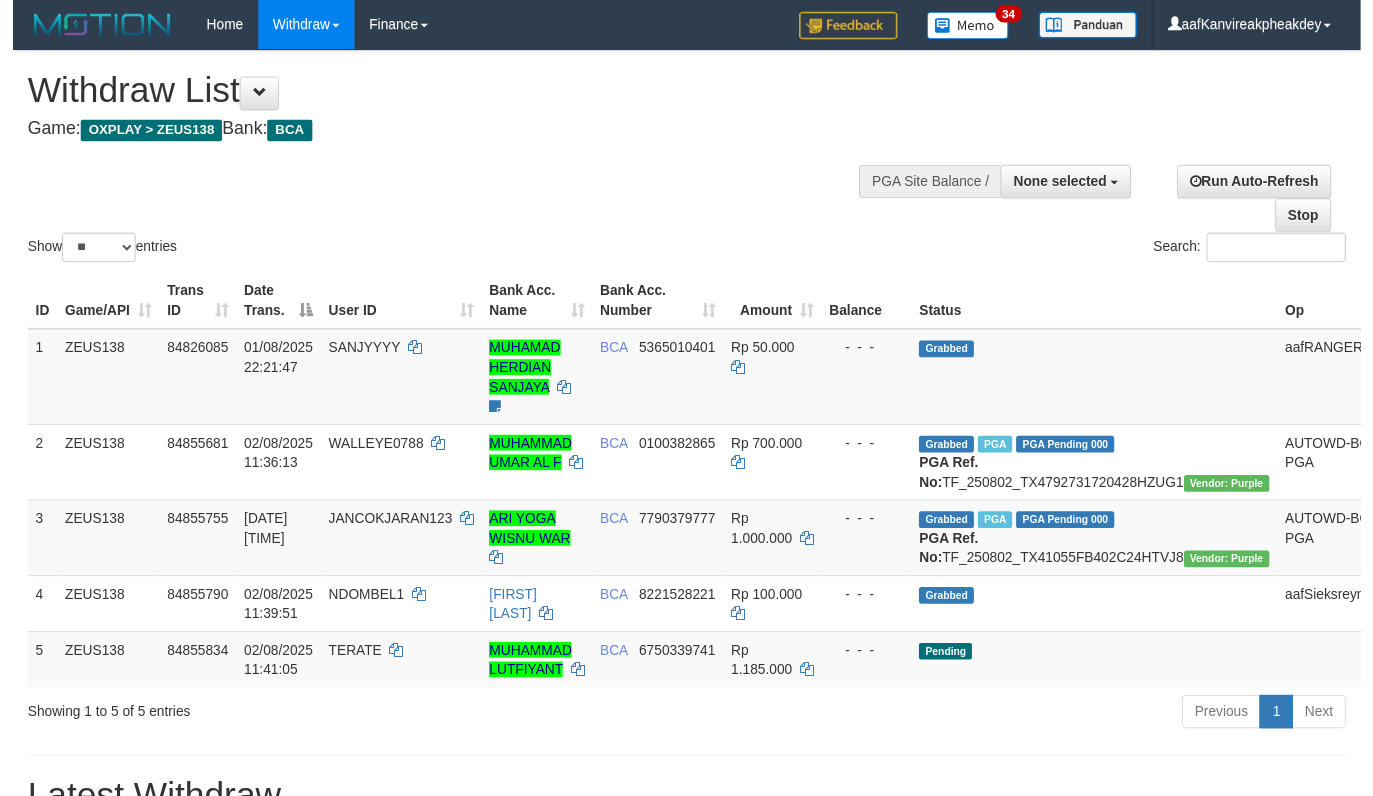 scroll, scrollTop: 67, scrollLeft: 0, axis: vertical 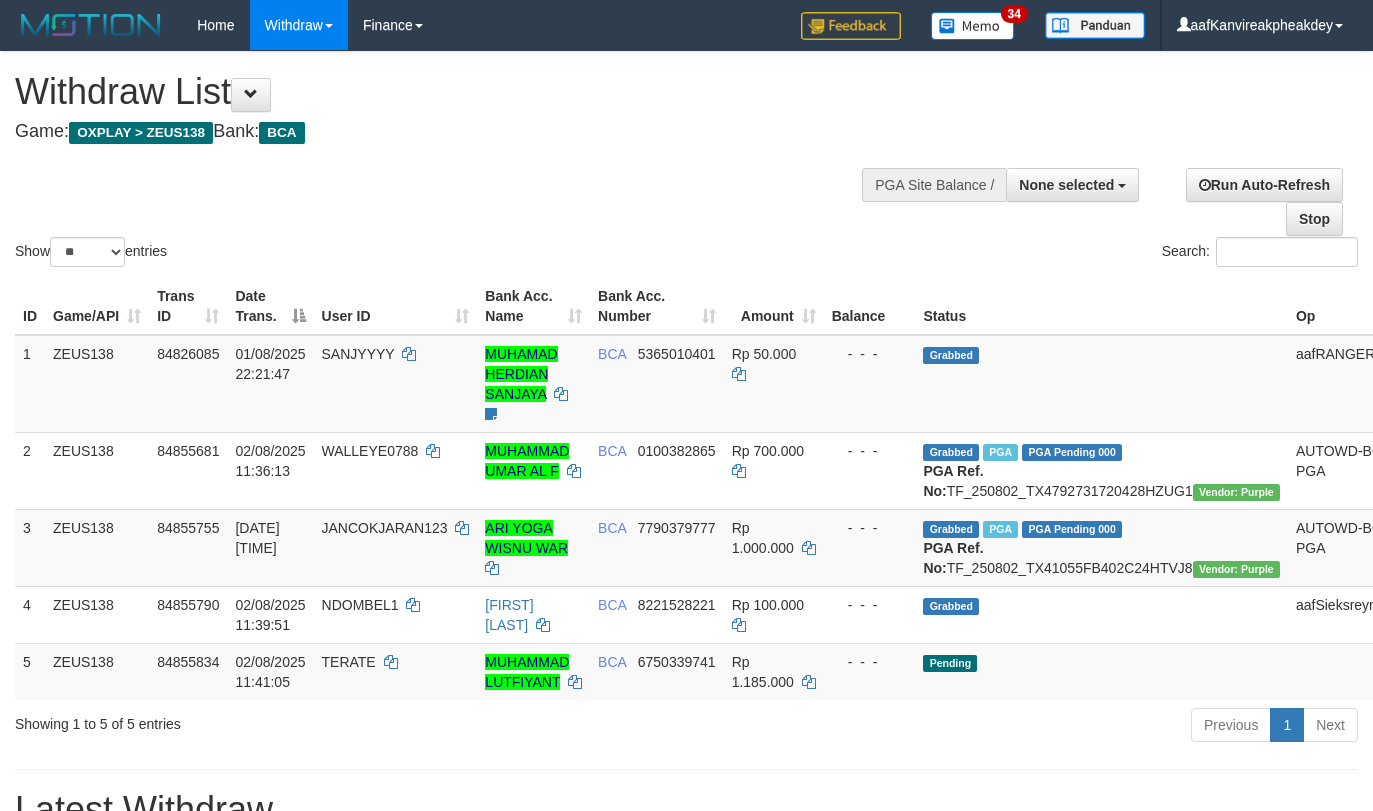 select 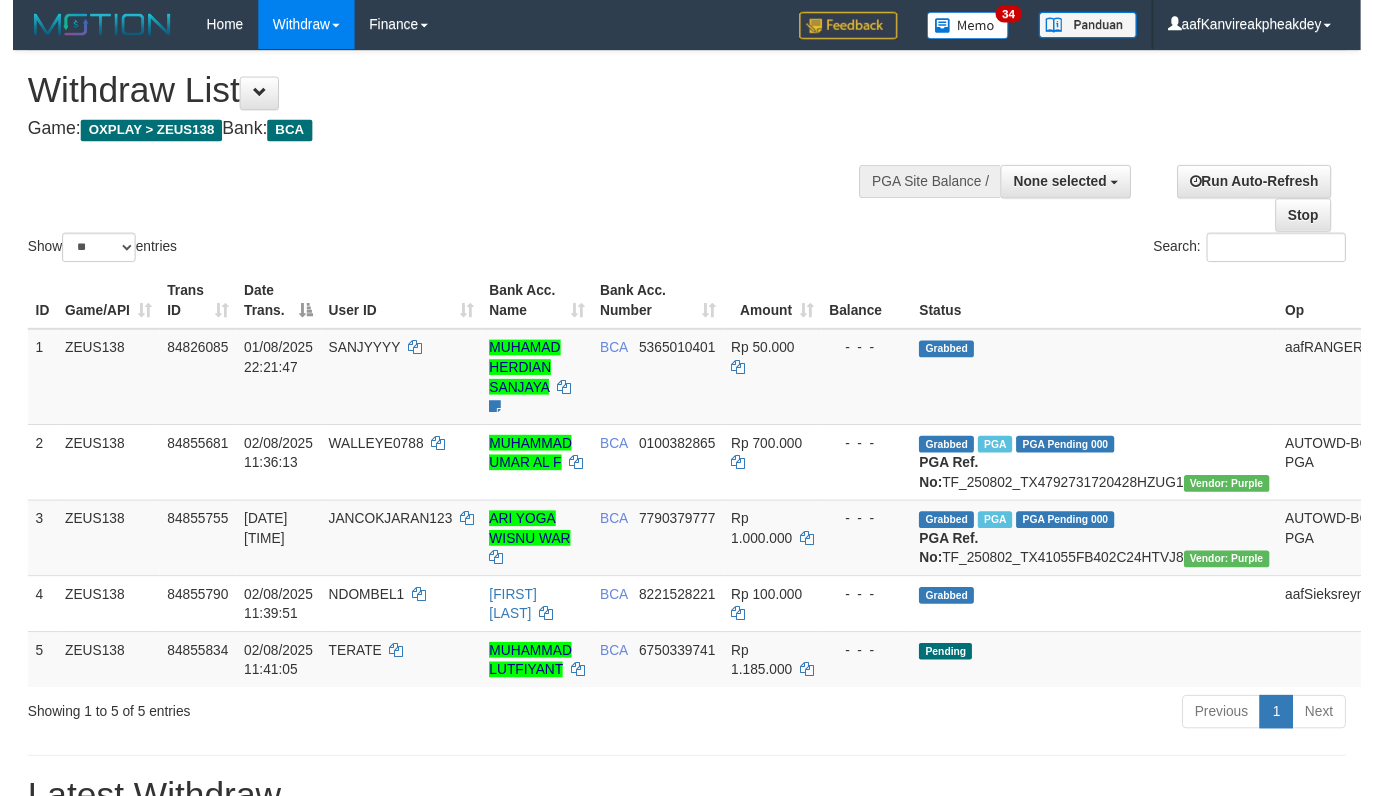 scroll, scrollTop: 67, scrollLeft: 0, axis: vertical 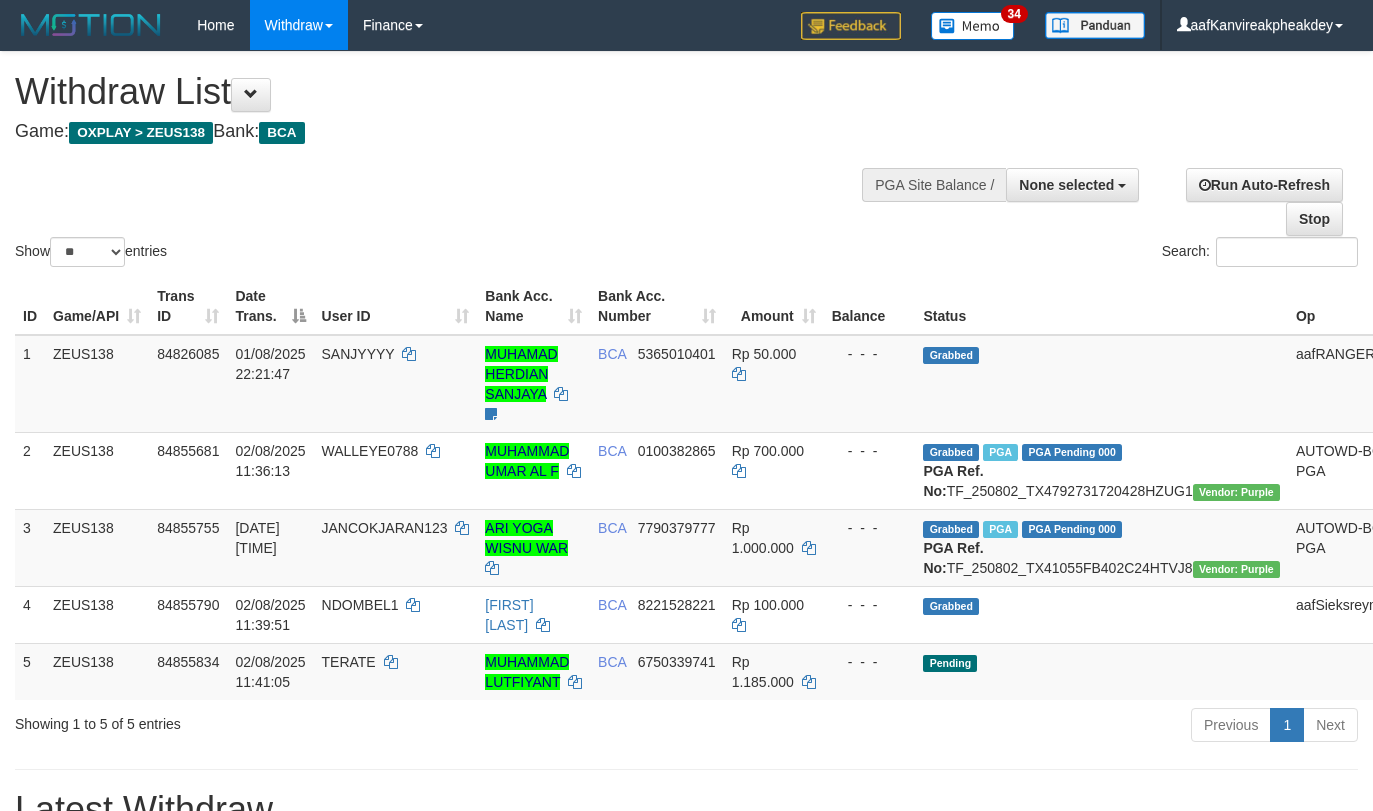 select 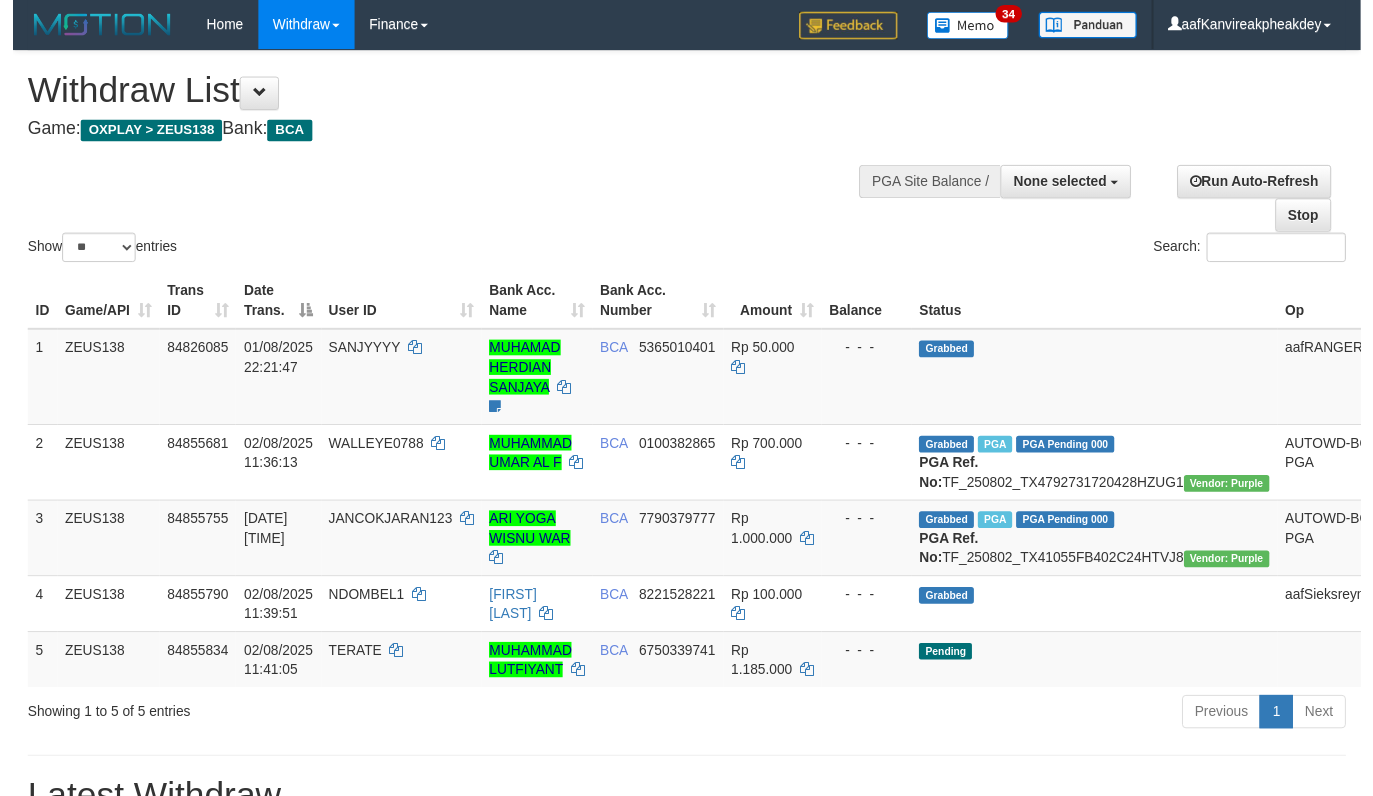 scroll, scrollTop: 67, scrollLeft: 0, axis: vertical 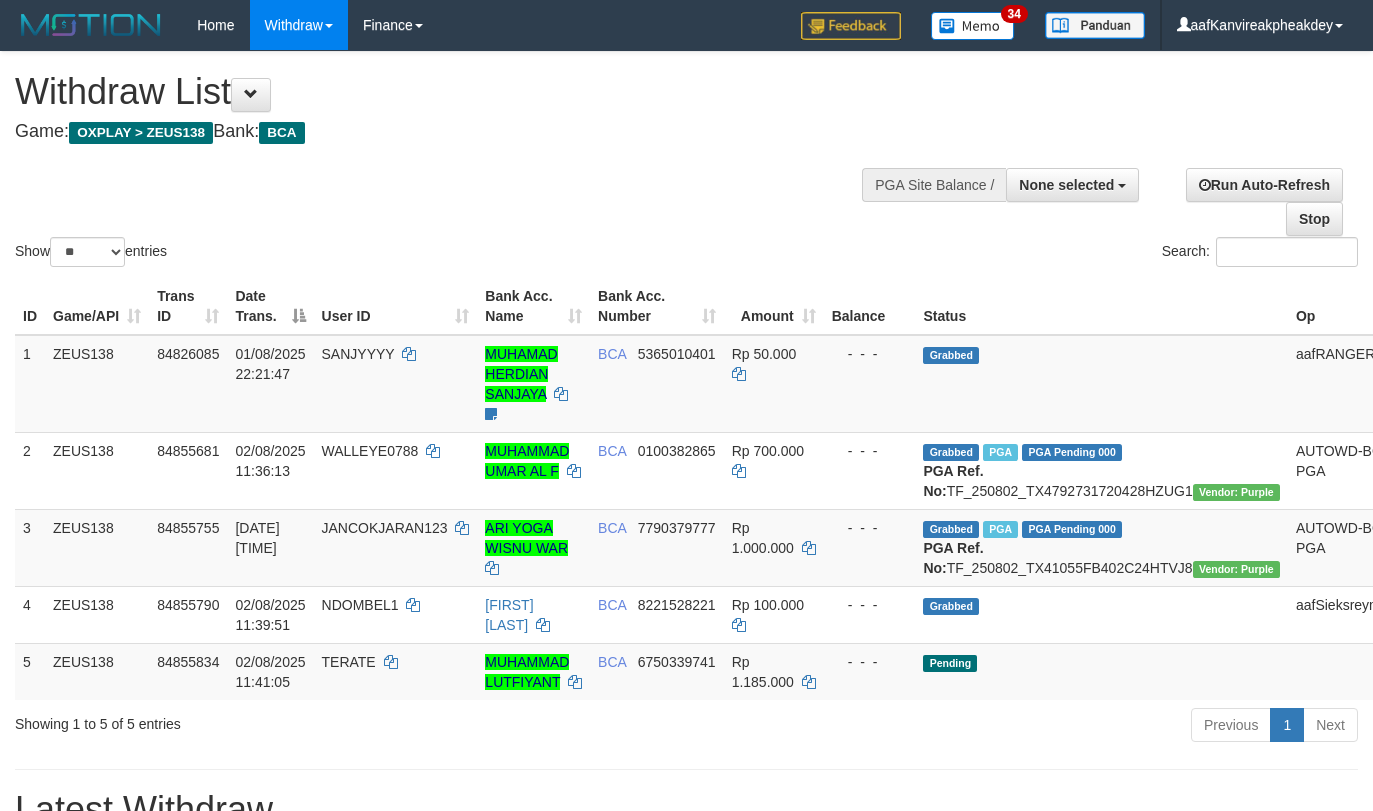 select 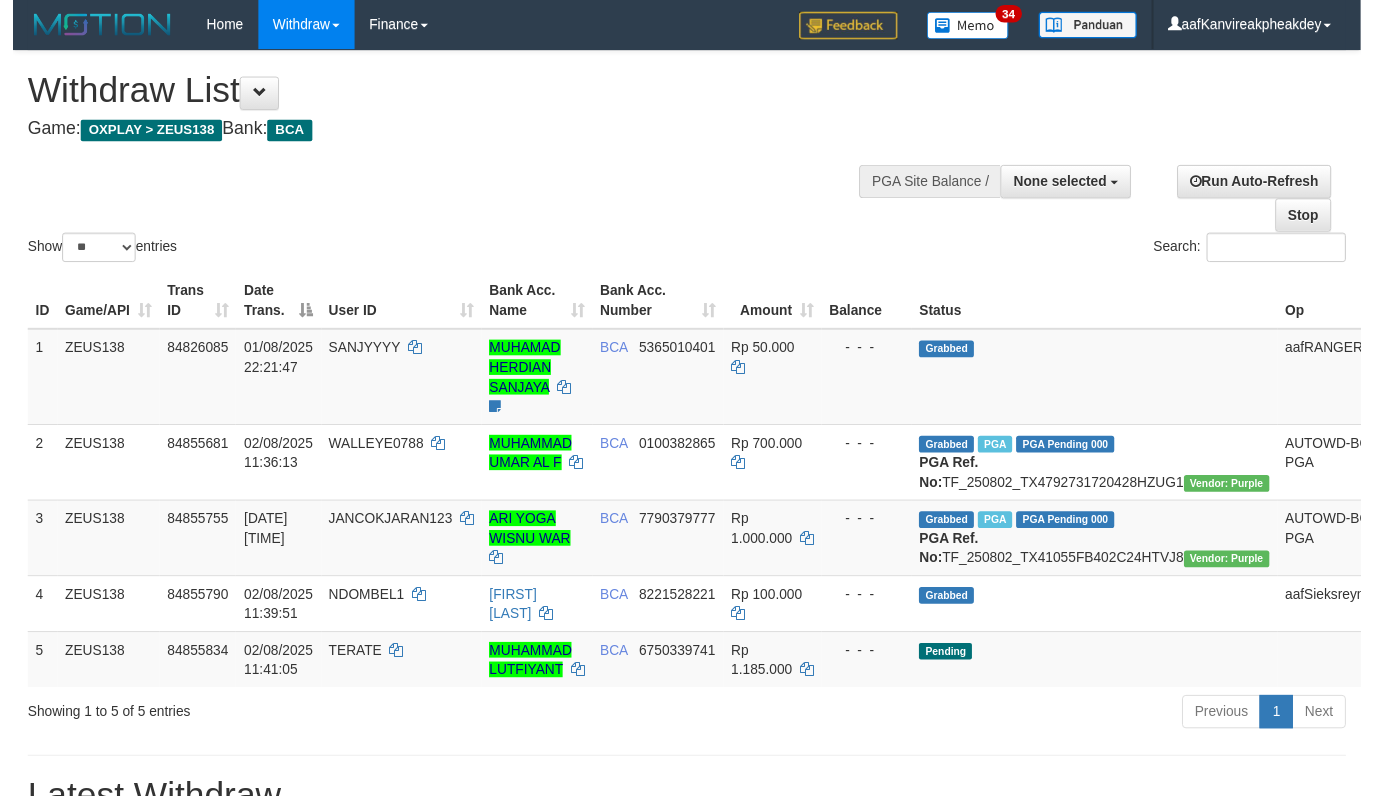 scroll, scrollTop: 67, scrollLeft: 0, axis: vertical 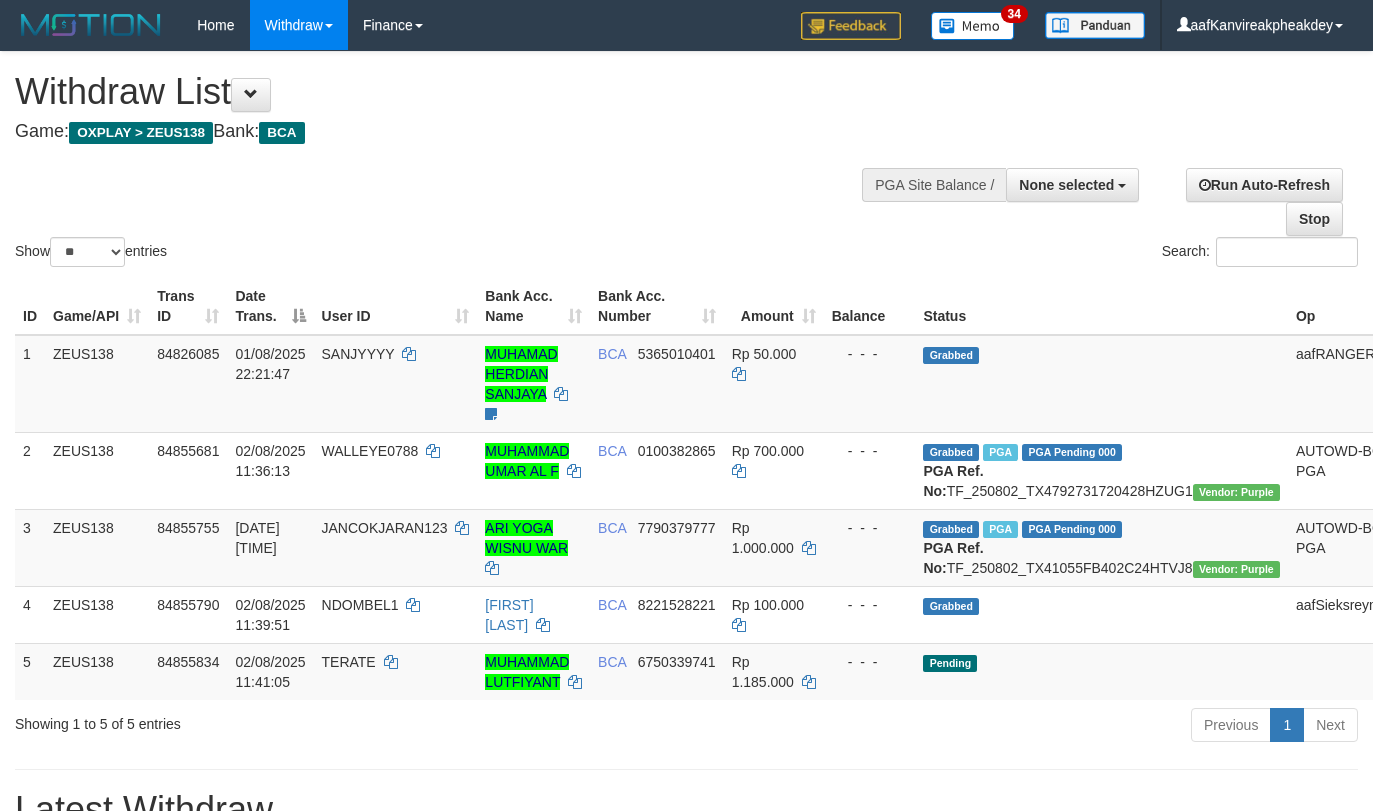 select 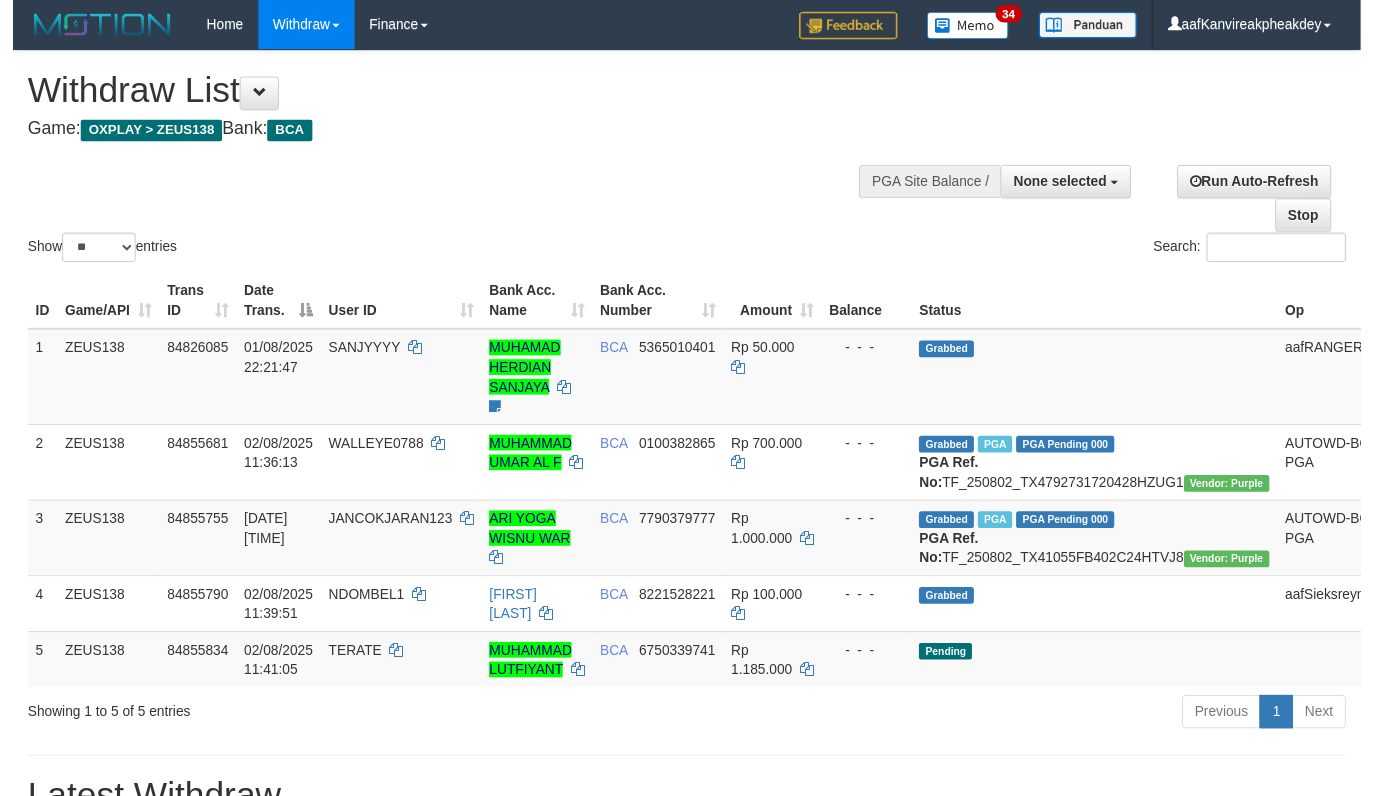 scroll, scrollTop: 67, scrollLeft: 0, axis: vertical 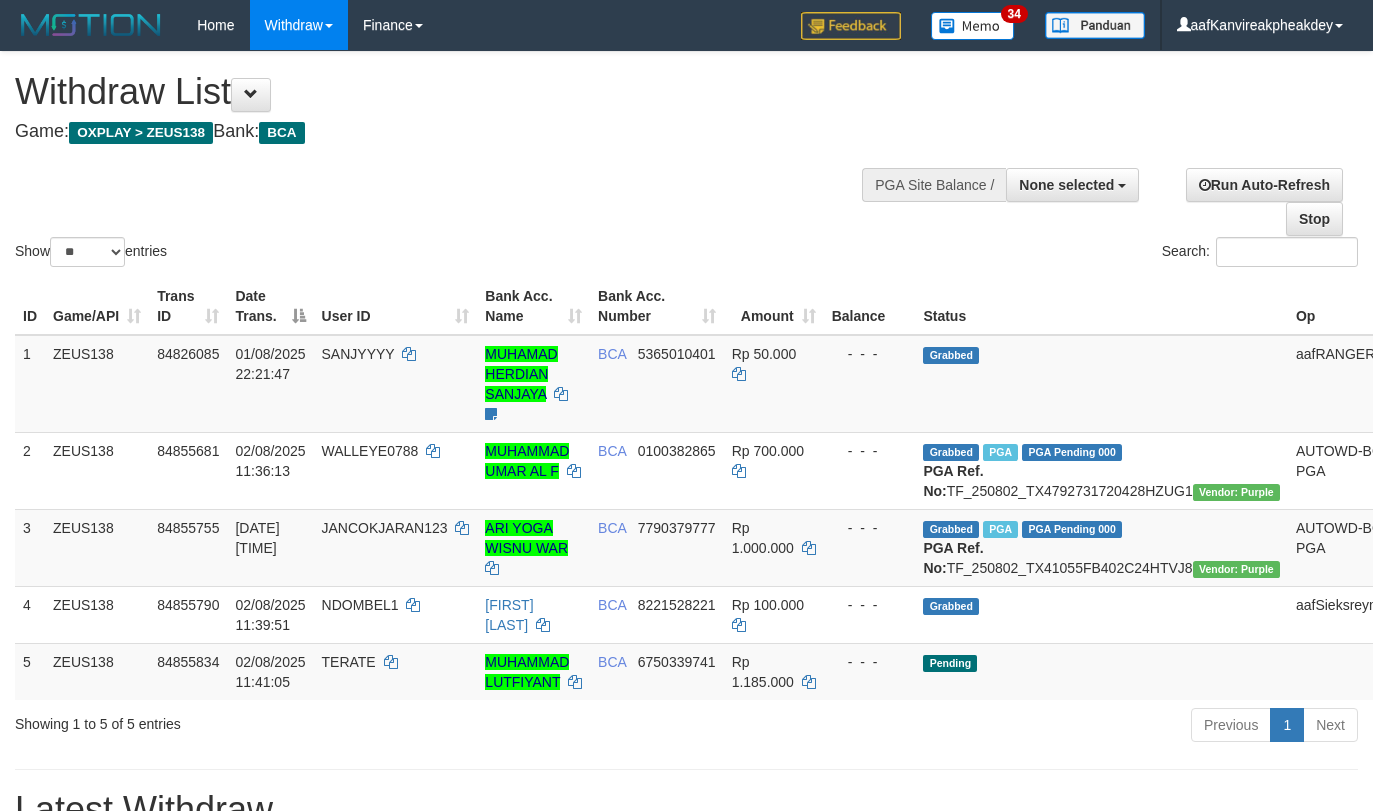 select 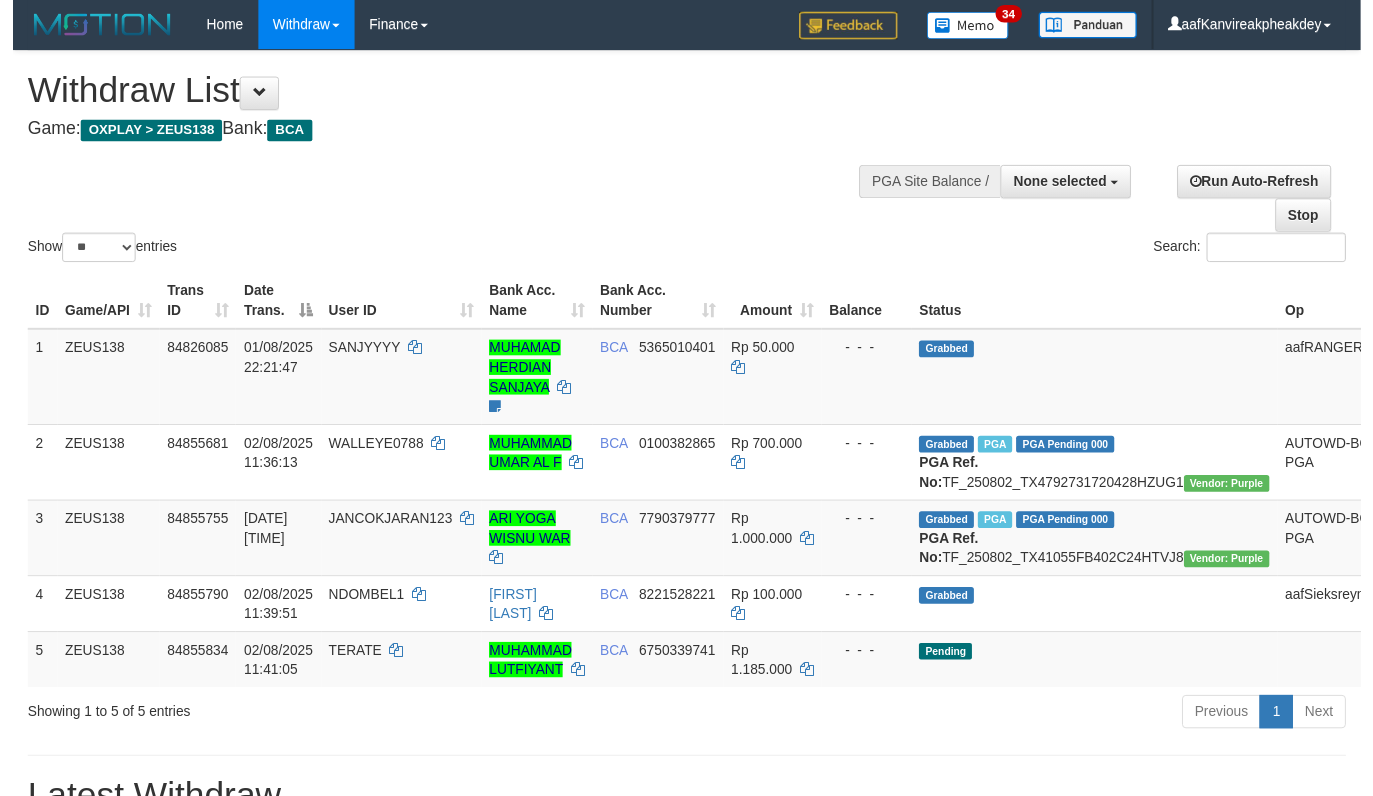 scroll, scrollTop: 67, scrollLeft: 0, axis: vertical 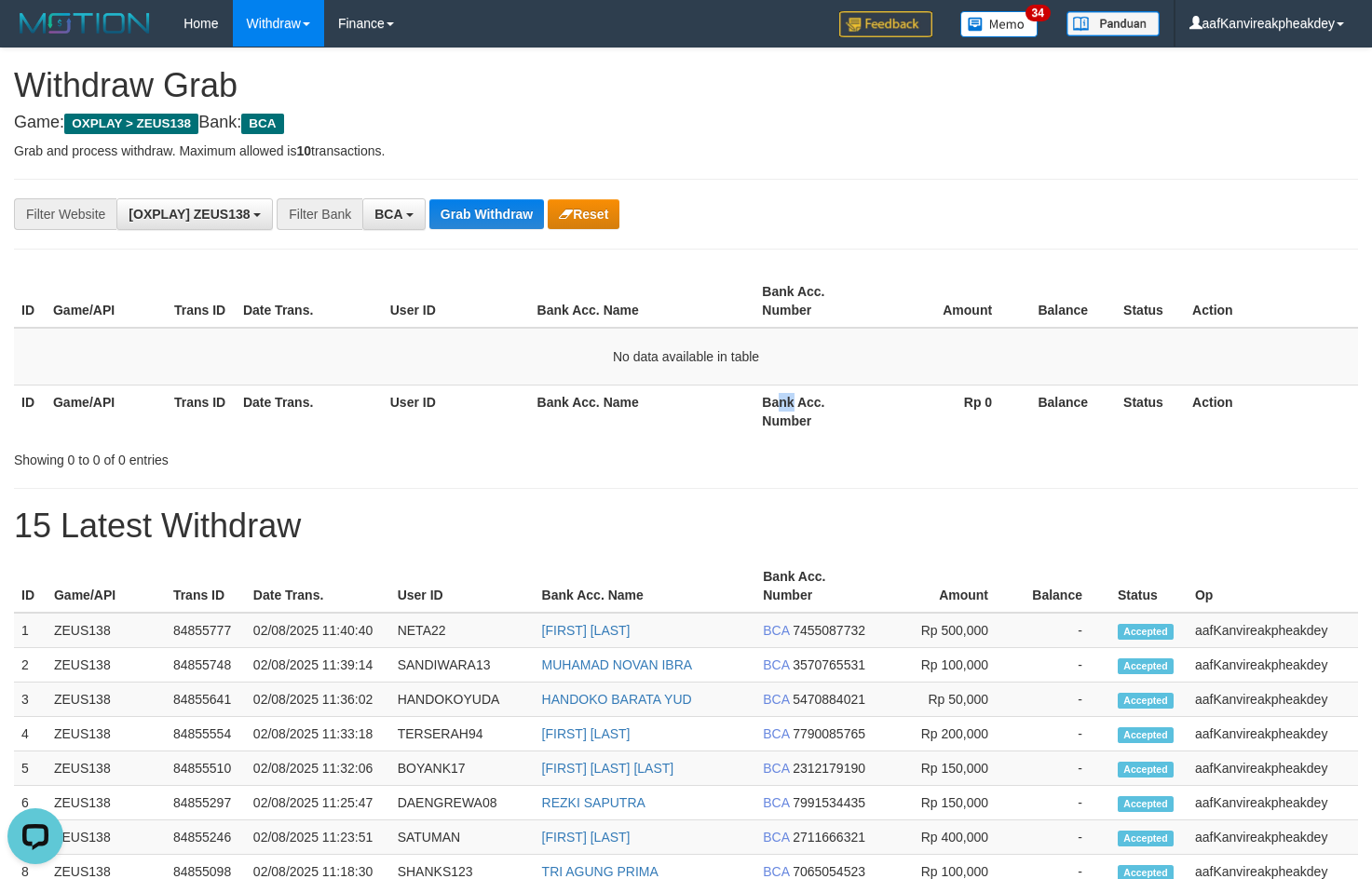 click on "Bank Acc. Number" at bounding box center [815, 411] 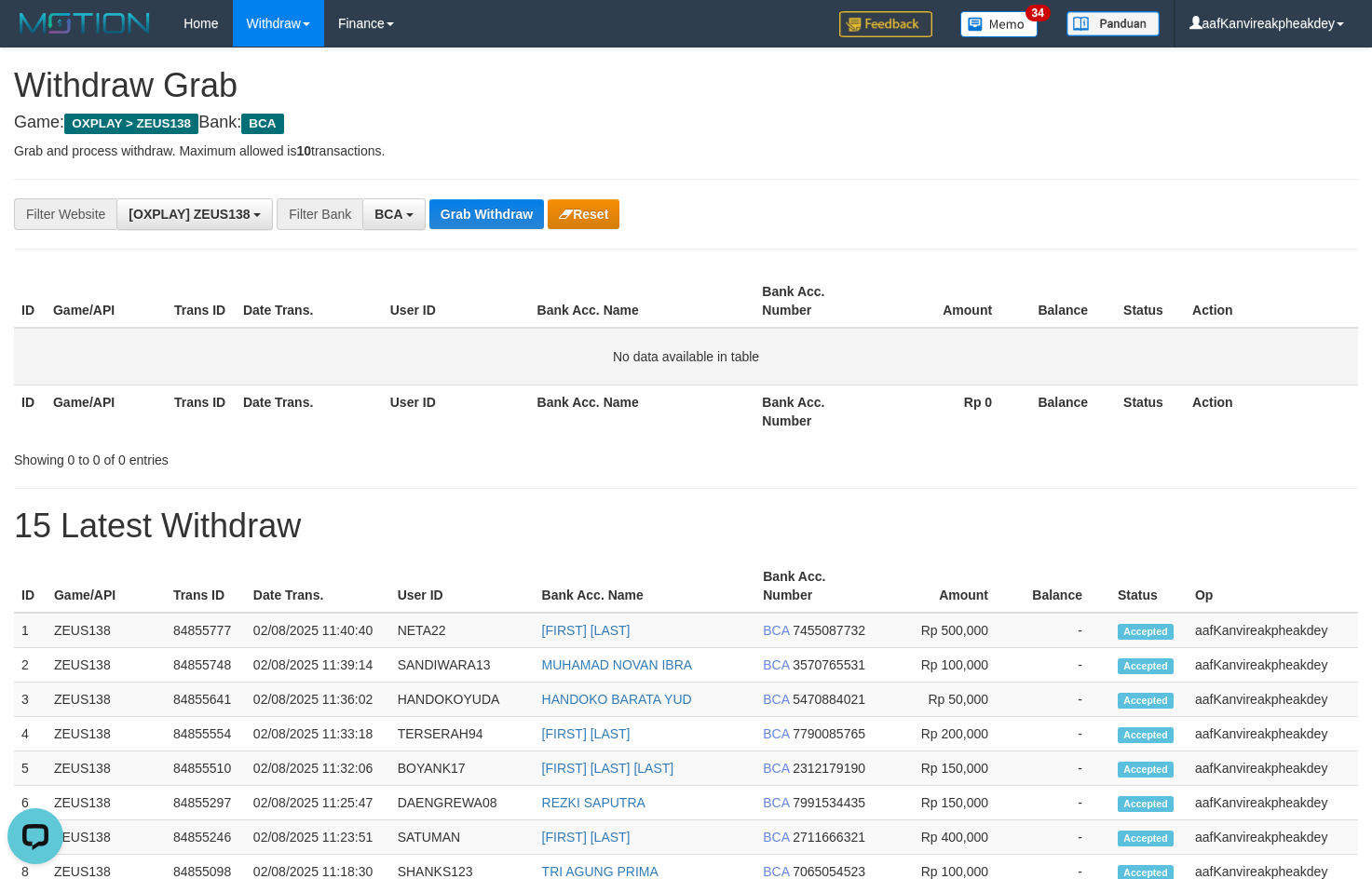 click on "No data available in table" at bounding box center [686, 357] 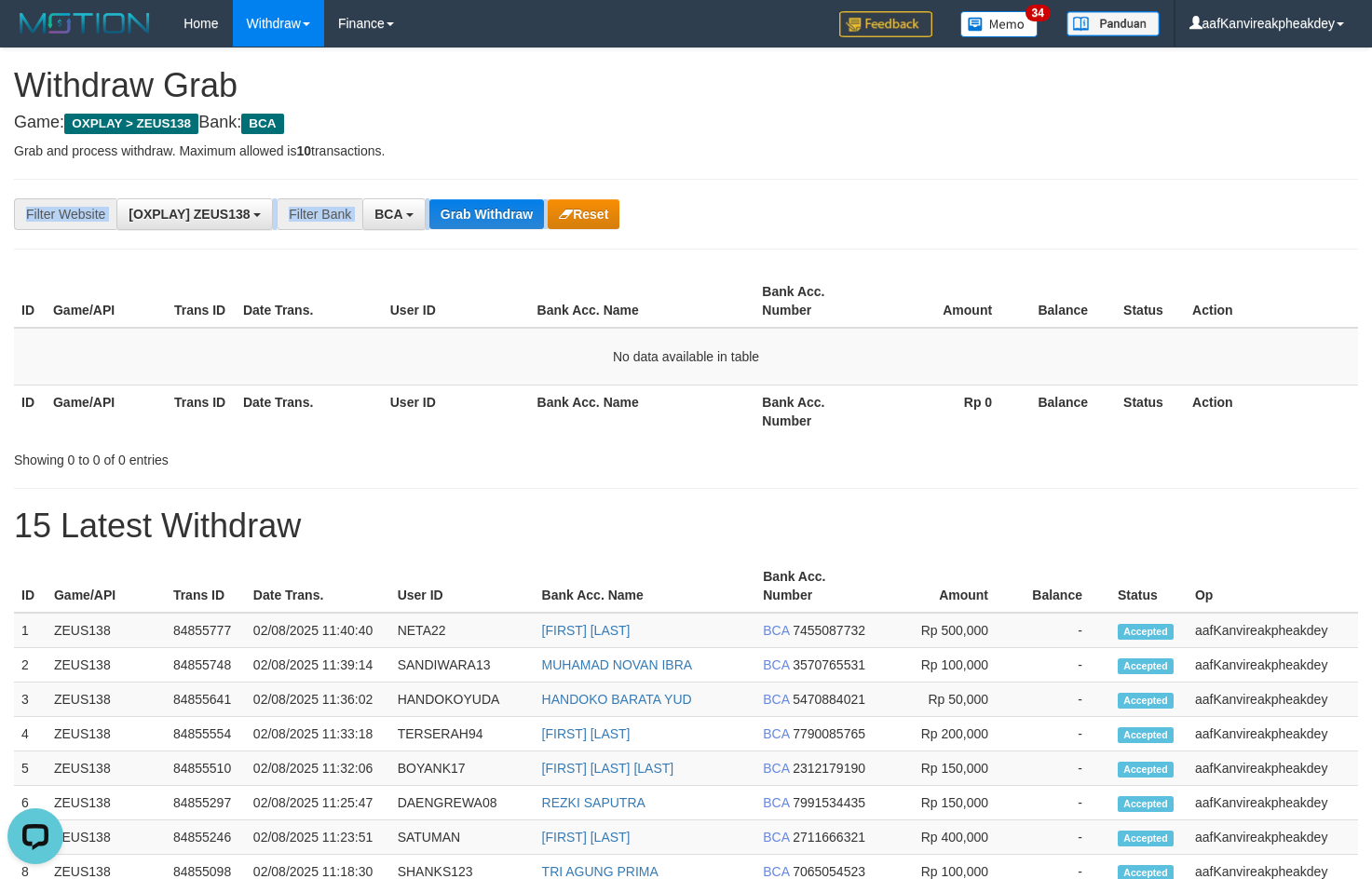 drag, startPoint x: 984, startPoint y: 205, endPoint x: 969, endPoint y: 193, distance: 19.209373 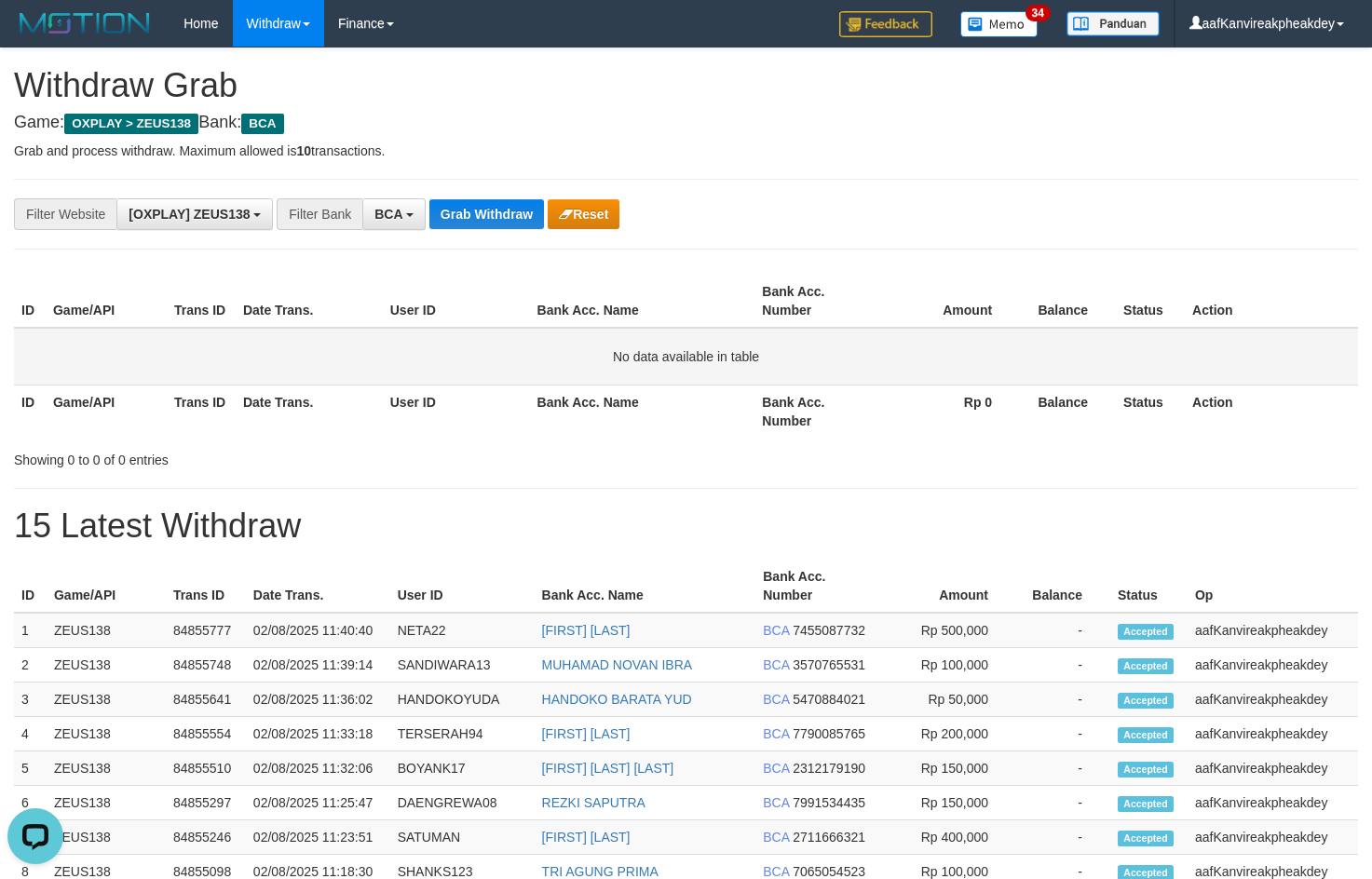 click on "No data available in table" at bounding box center [686, 357] 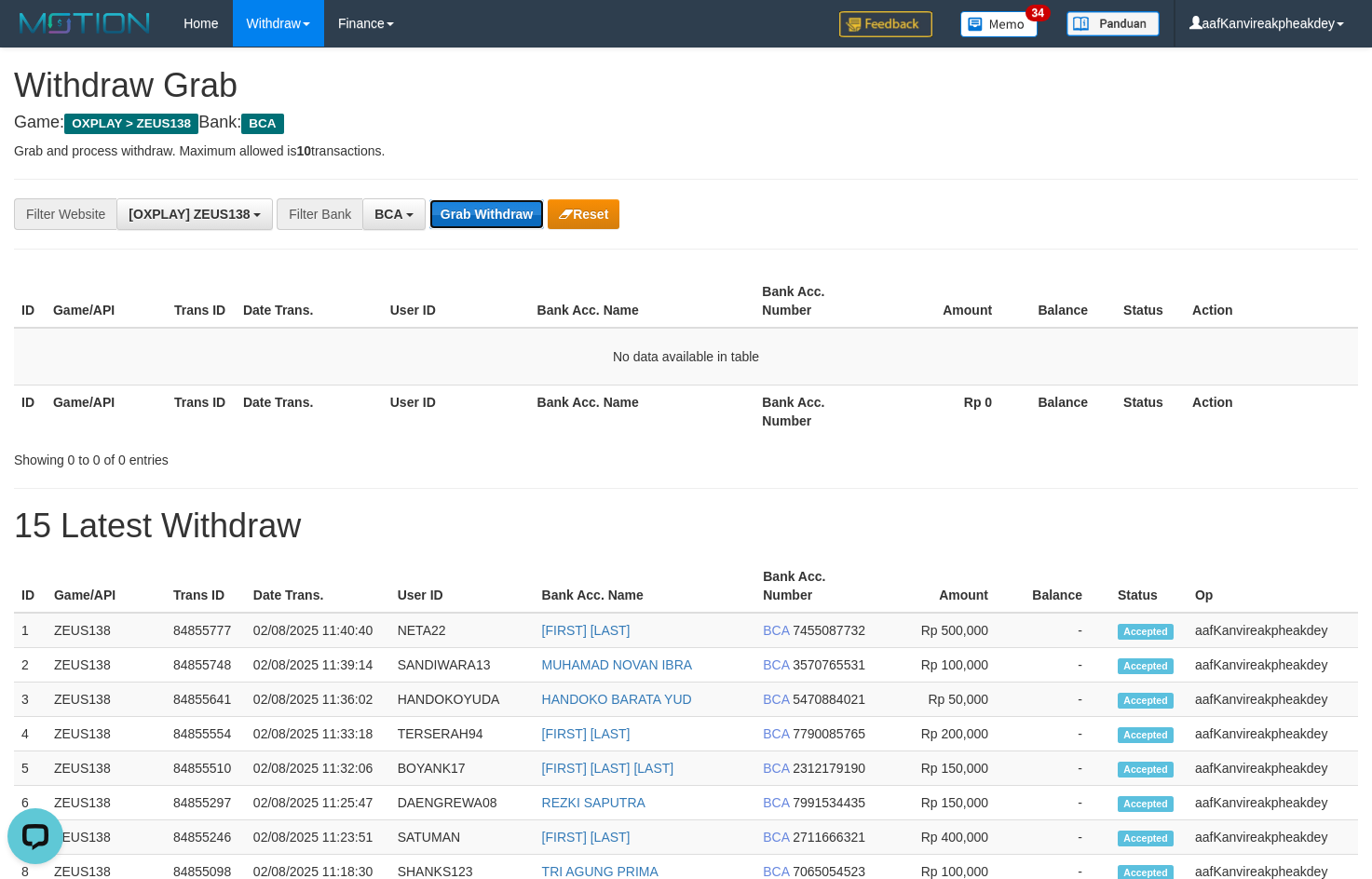 drag, startPoint x: 512, startPoint y: 226, endPoint x: 507, endPoint y: 215, distance: 12.083046 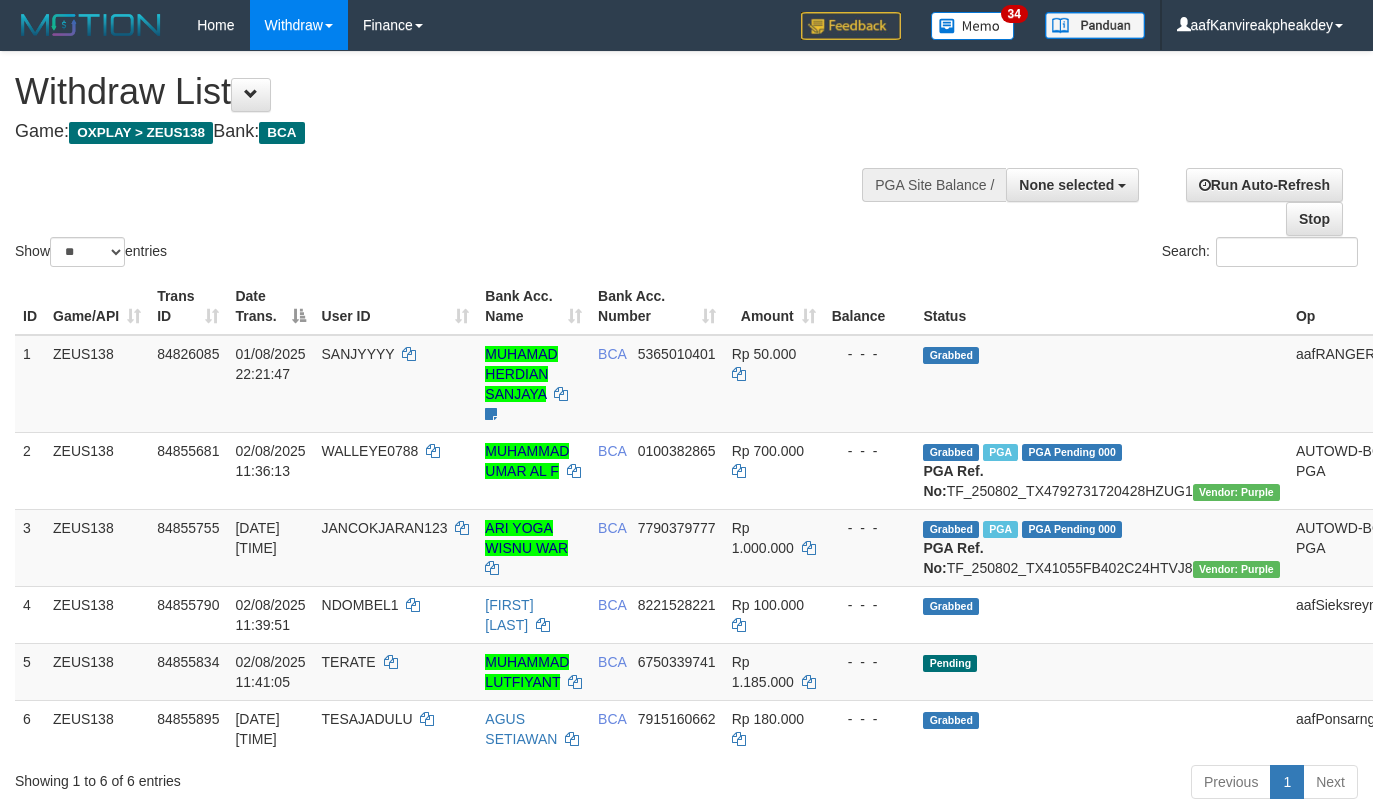 select 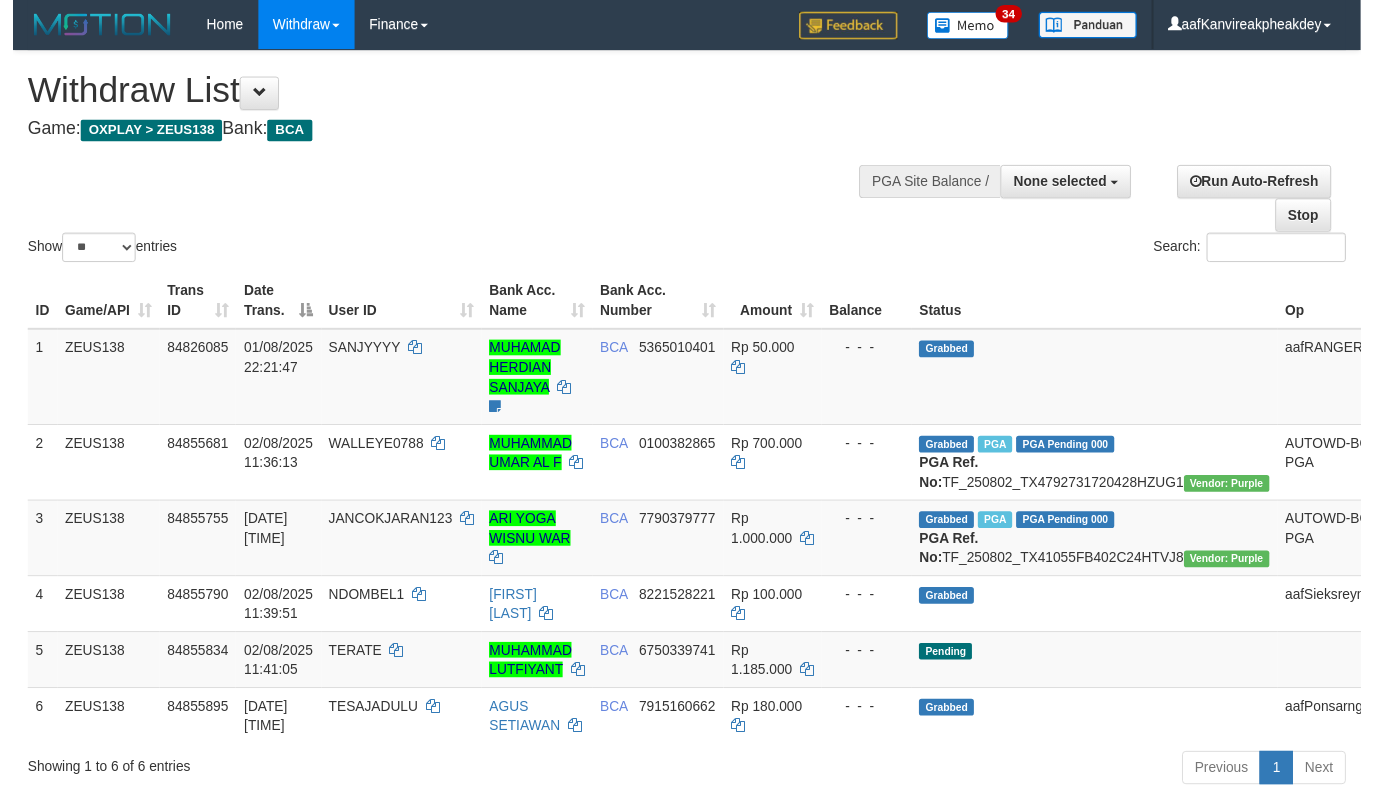 scroll, scrollTop: 200, scrollLeft: 0, axis: vertical 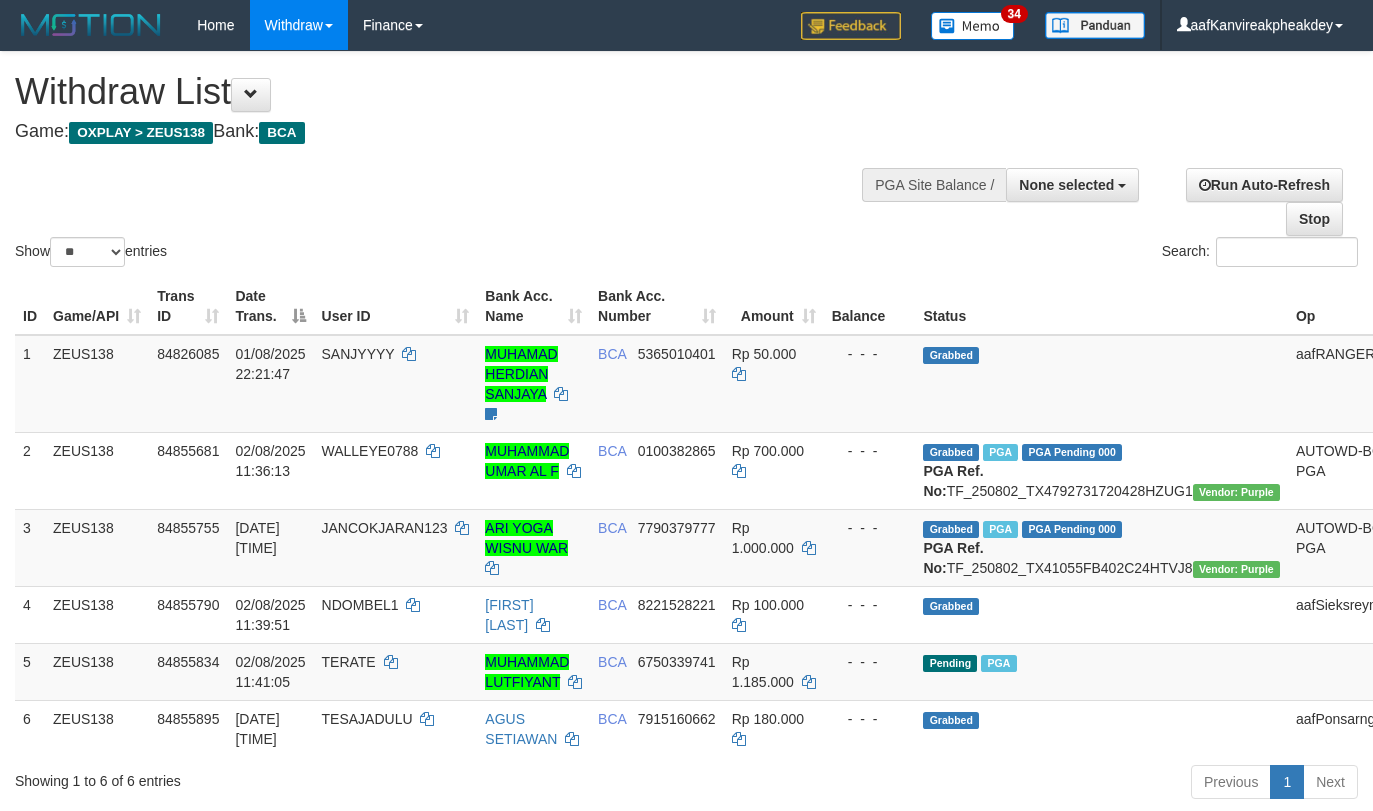 select 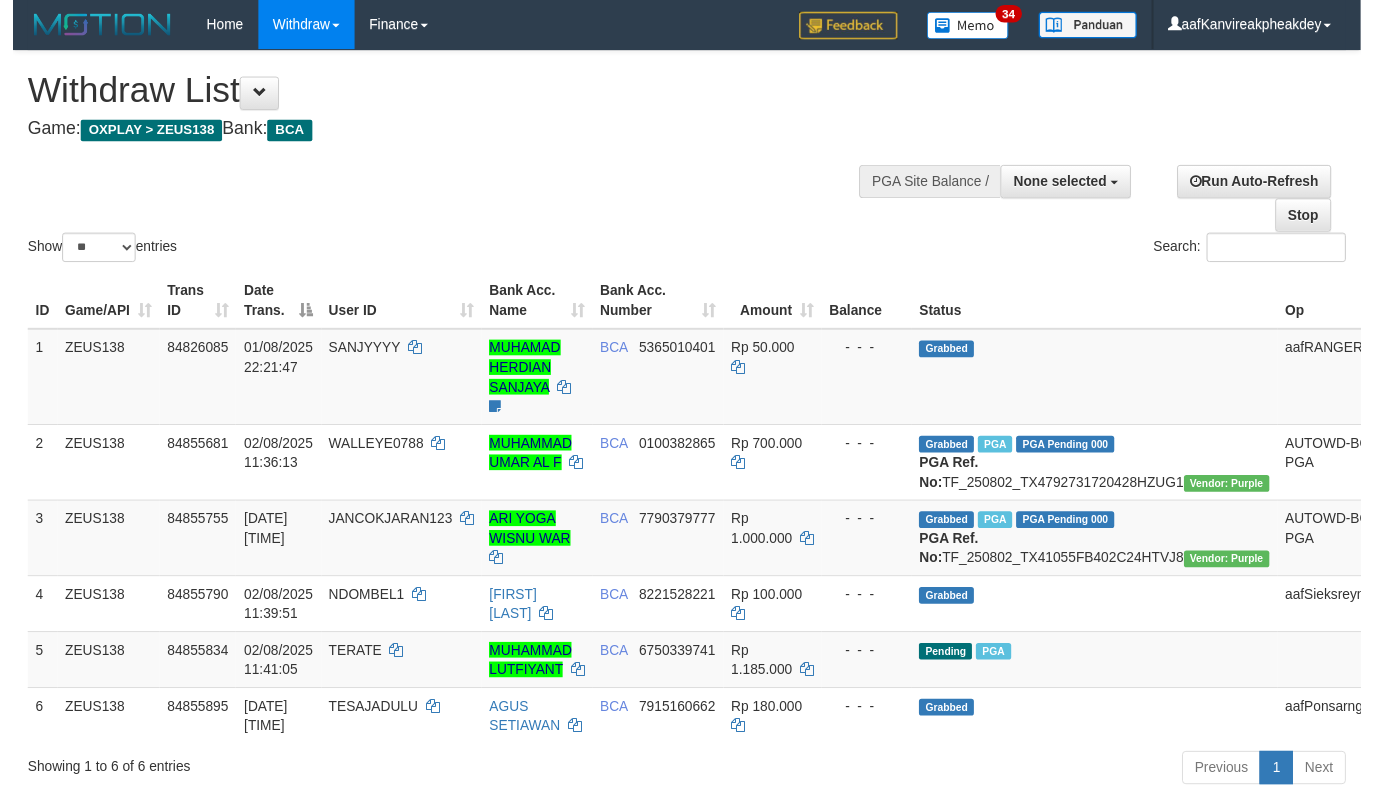 scroll, scrollTop: 200, scrollLeft: 0, axis: vertical 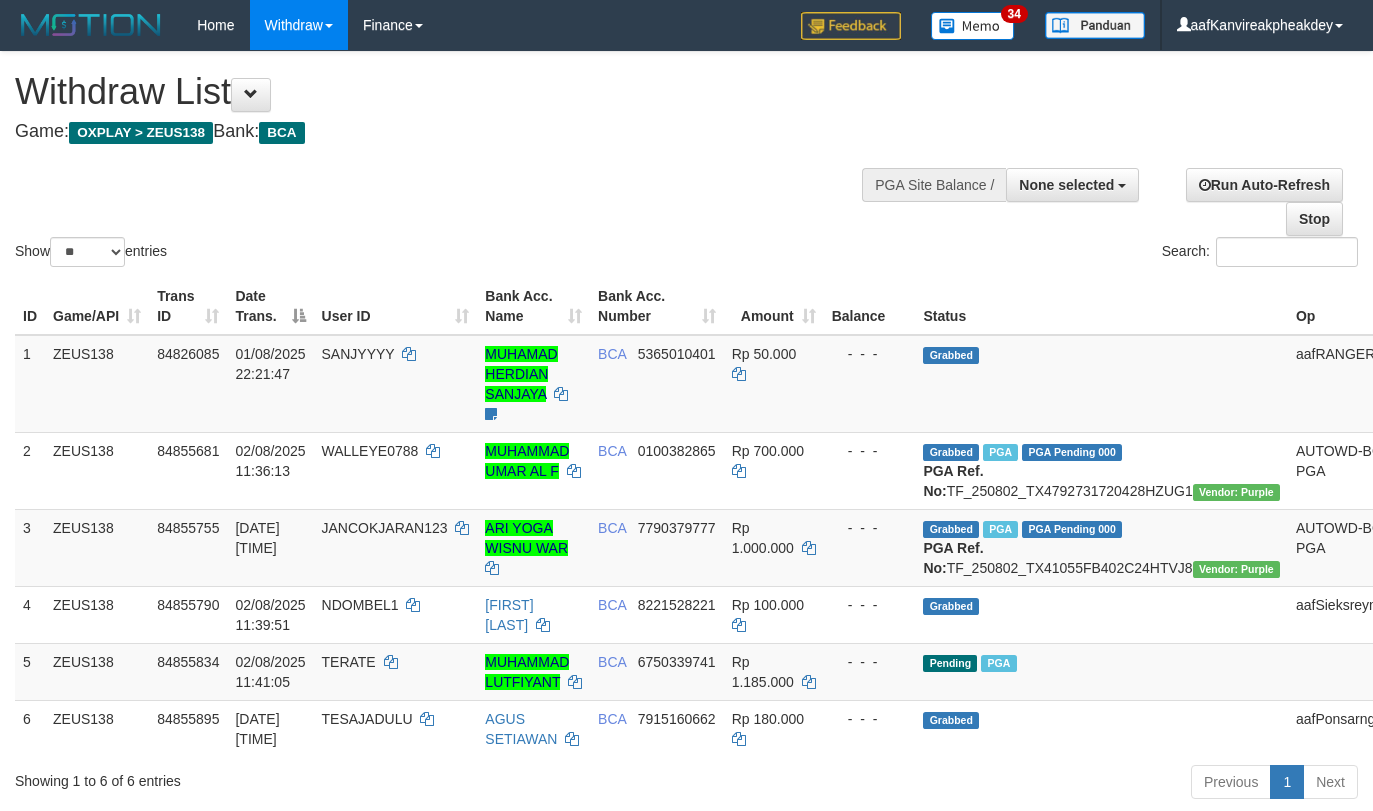 select 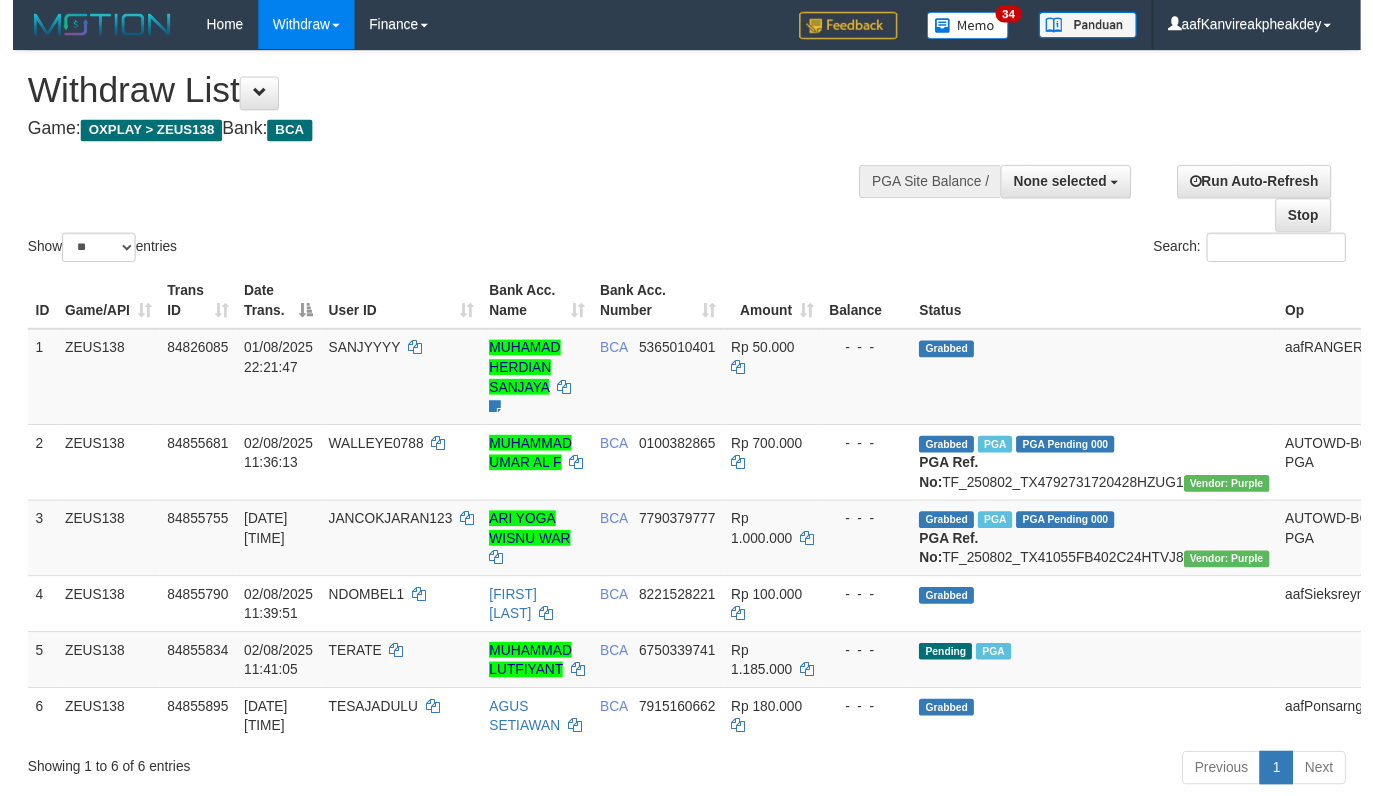 scroll, scrollTop: 200, scrollLeft: 0, axis: vertical 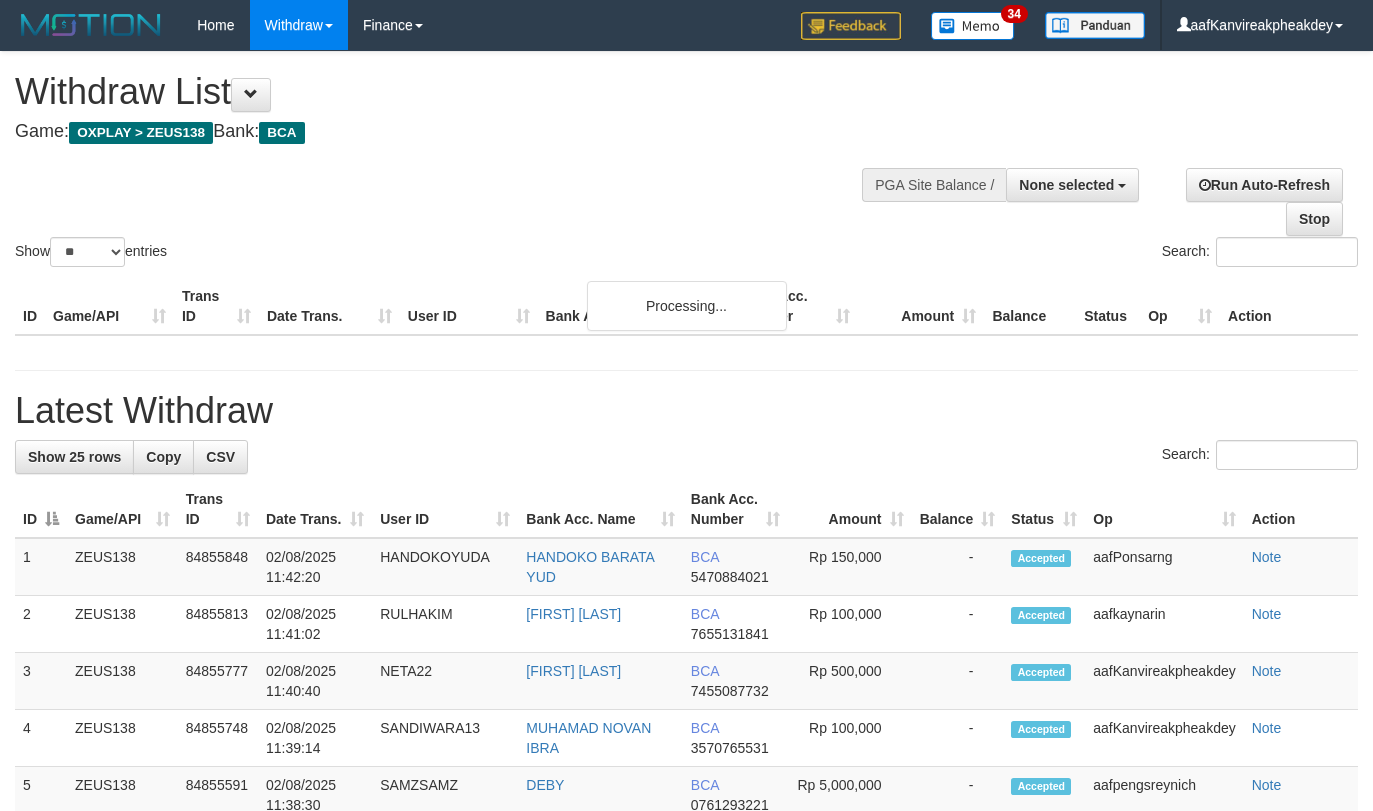 select 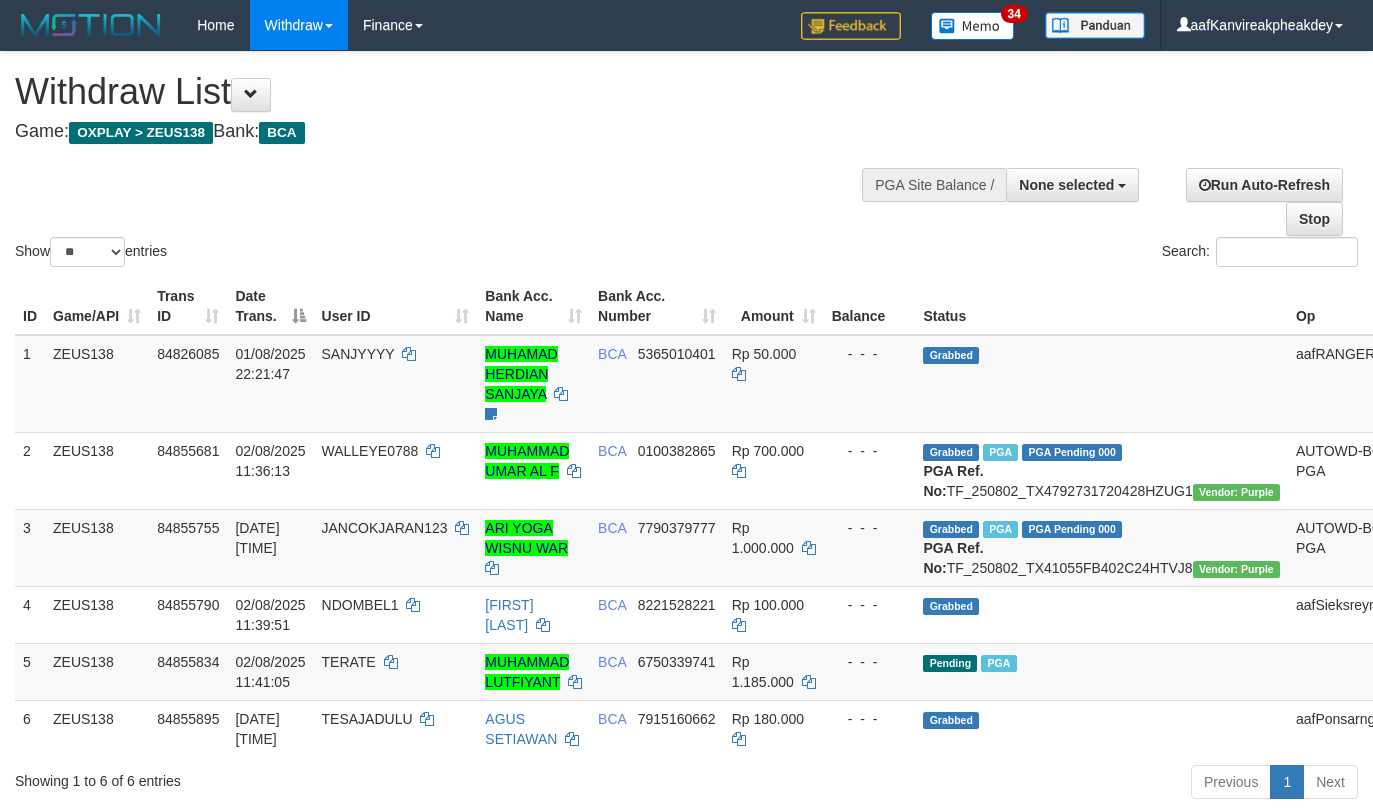 select 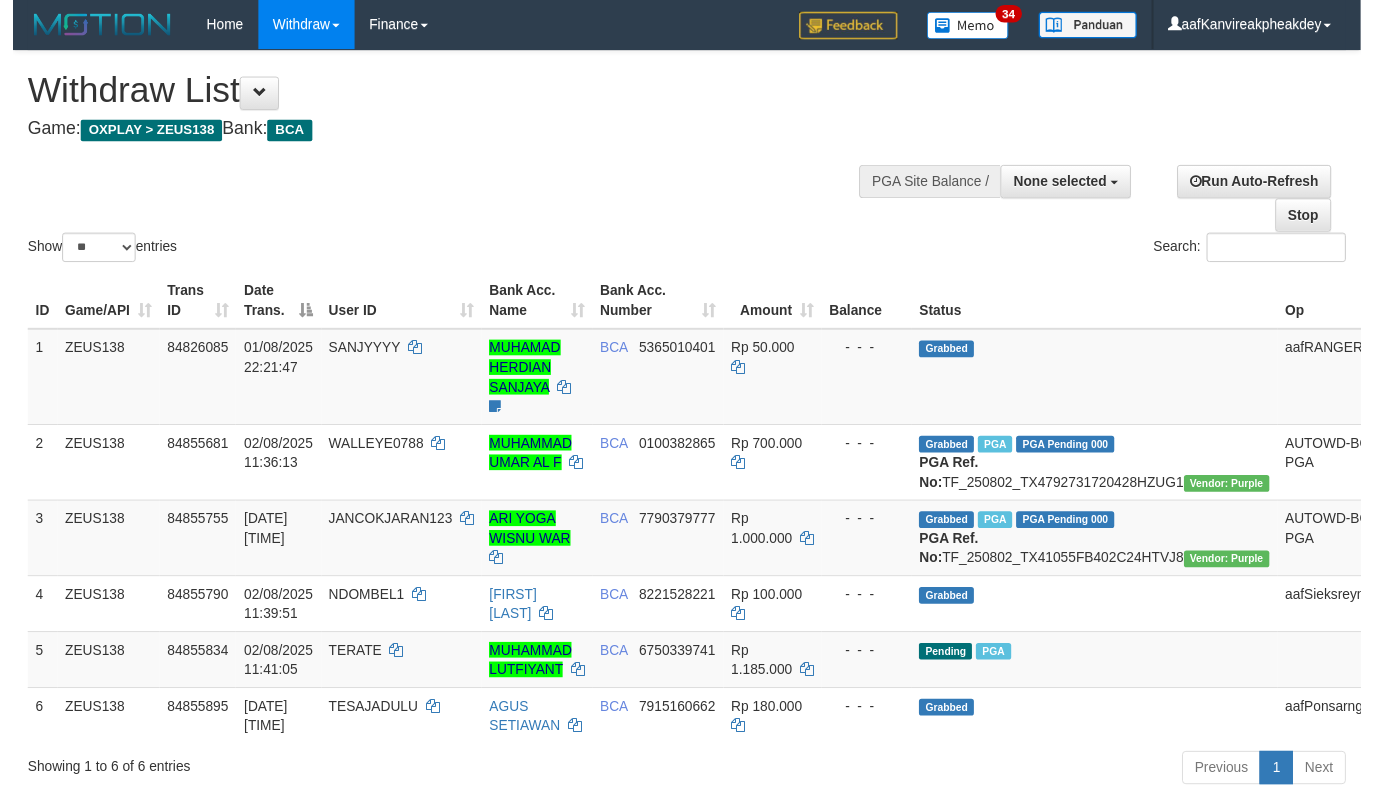 scroll, scrollTop: 200, scrollLeft: 0, axis: vertical 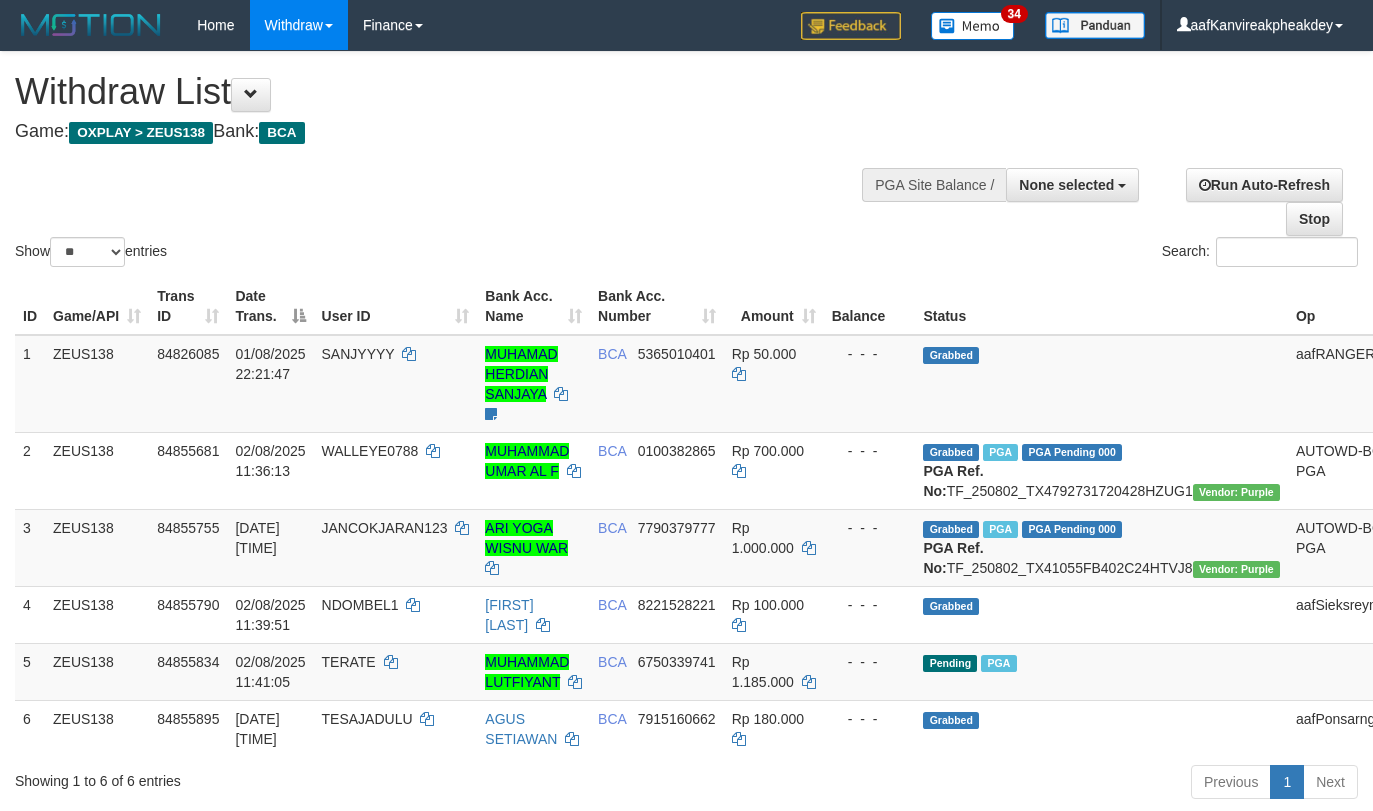 select 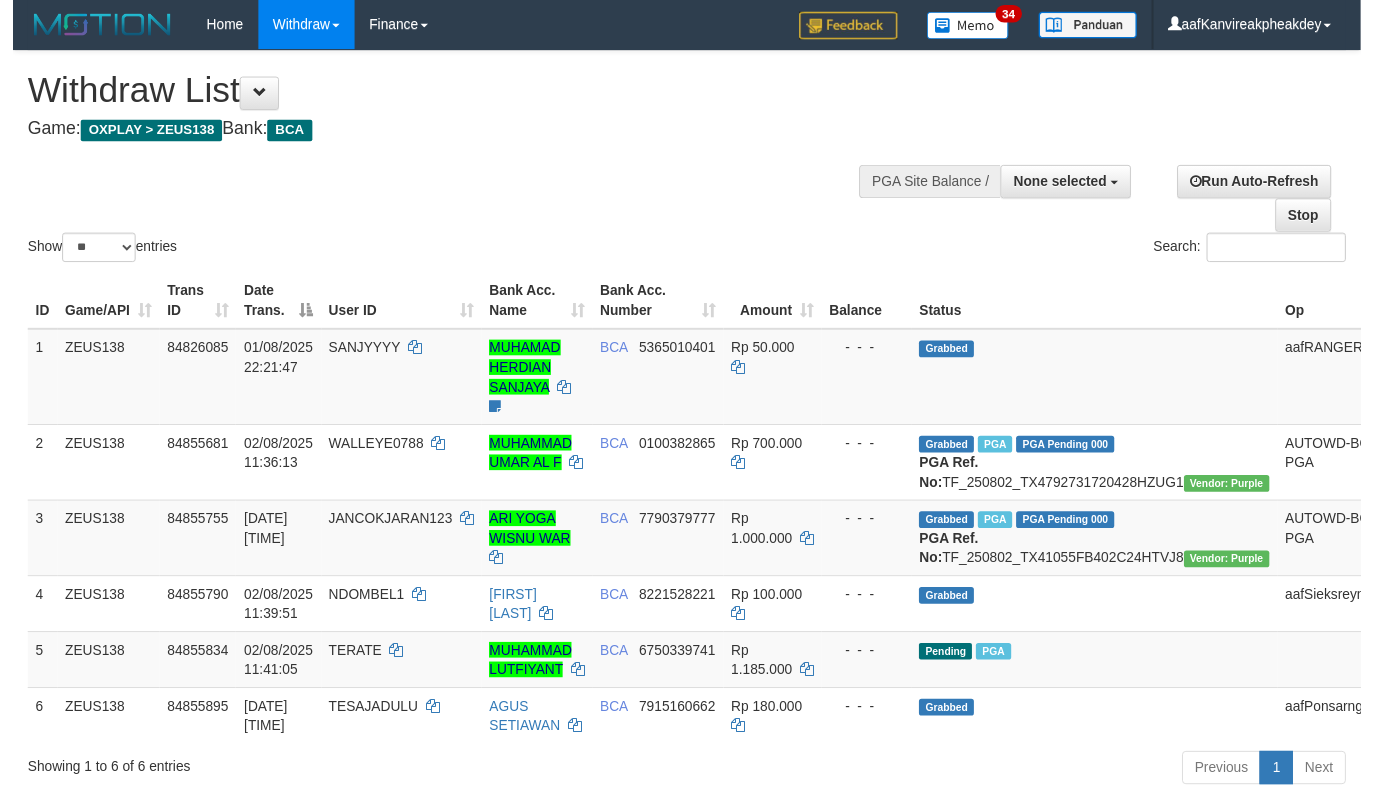 scroll, scrollTop: 200, scrollLeft: 0, axis: vertical 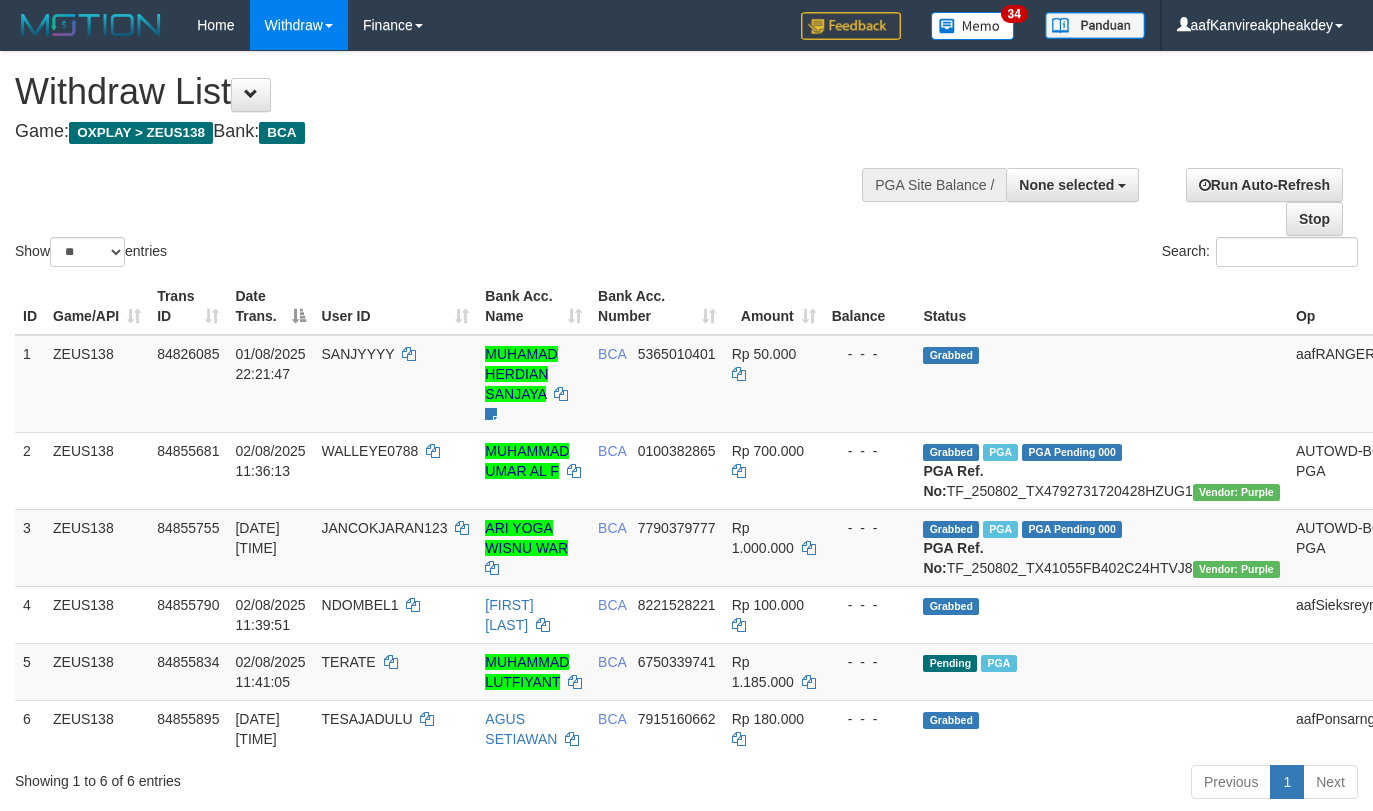 select 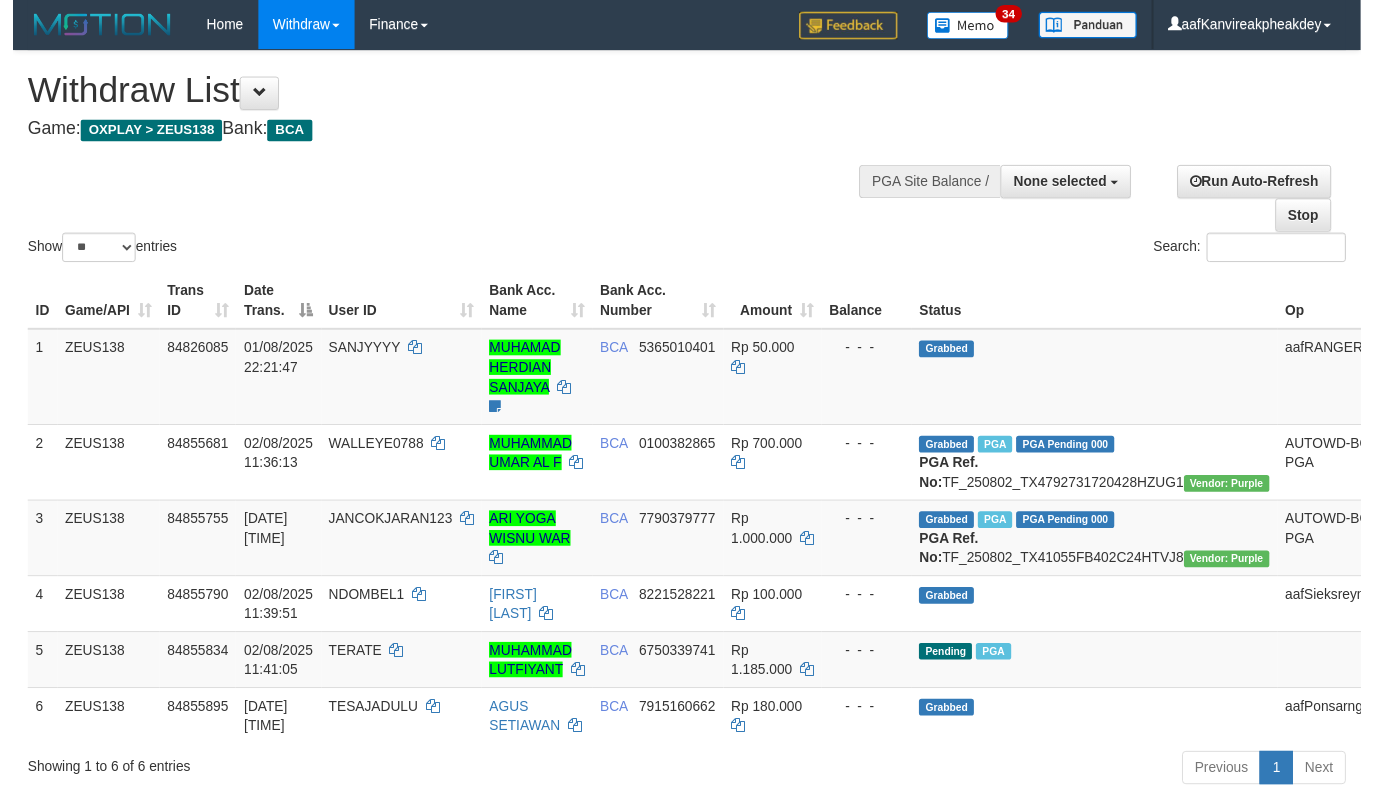 scroll, scrollTop: 200, scrollLeft: 0, axis: vertical 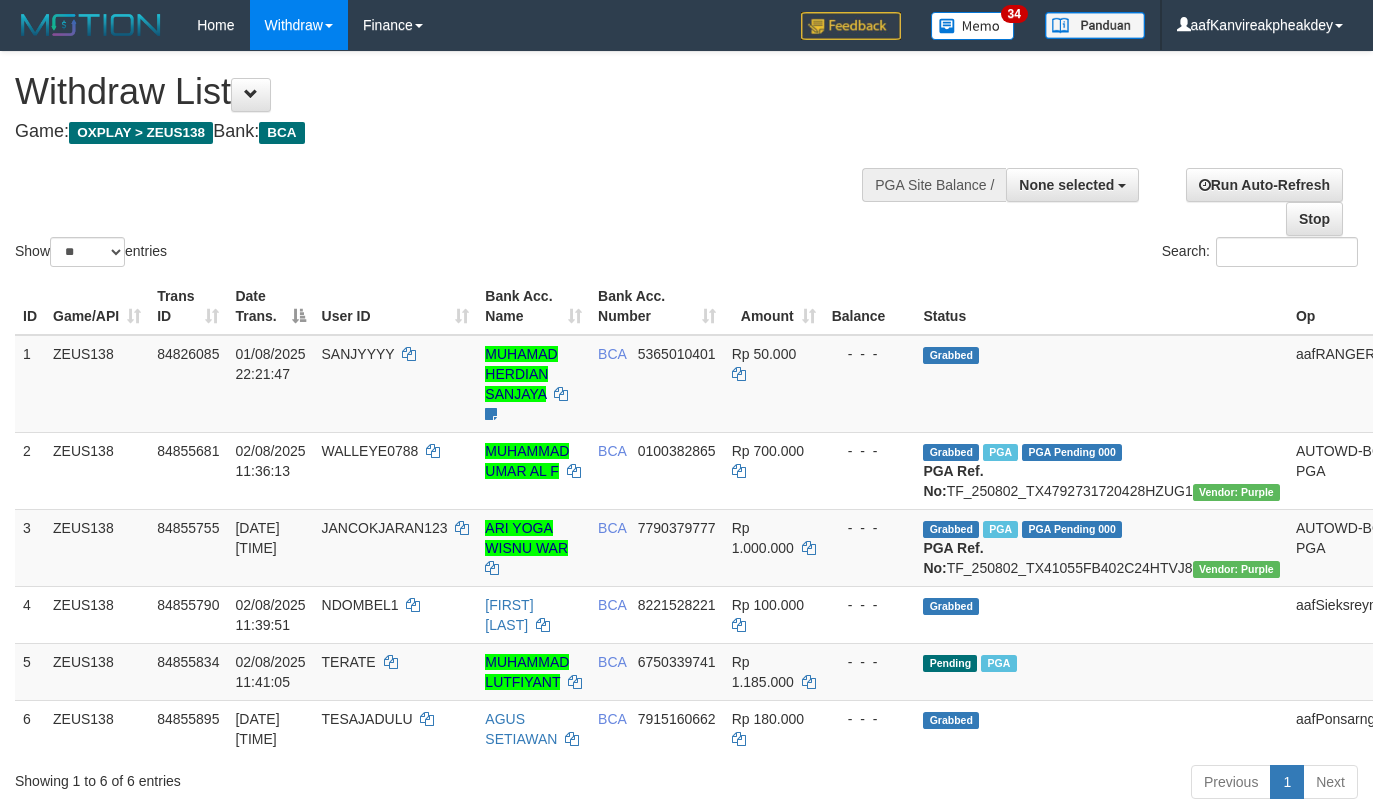 select 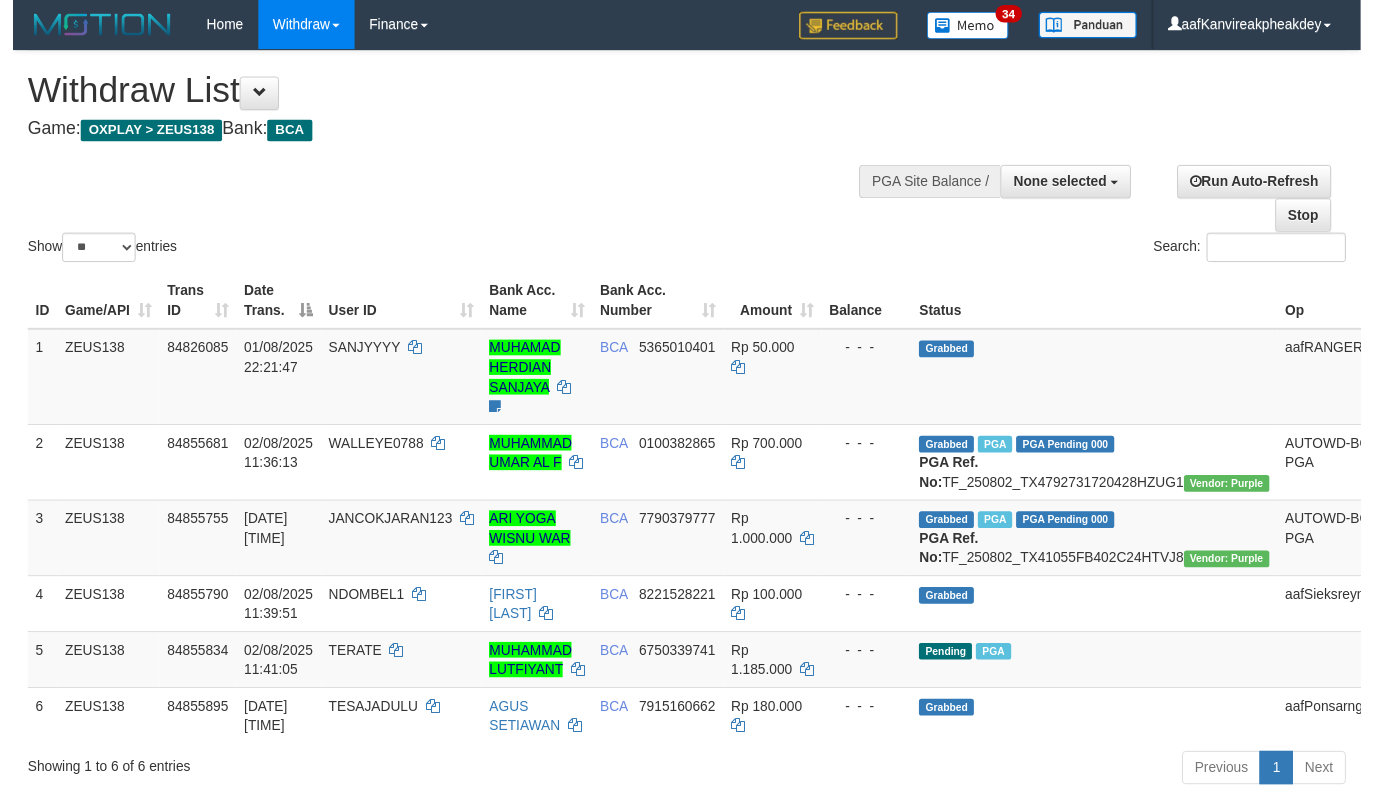 scroll, scrollTop: 200, scrollLeft: 0, axis: vertical 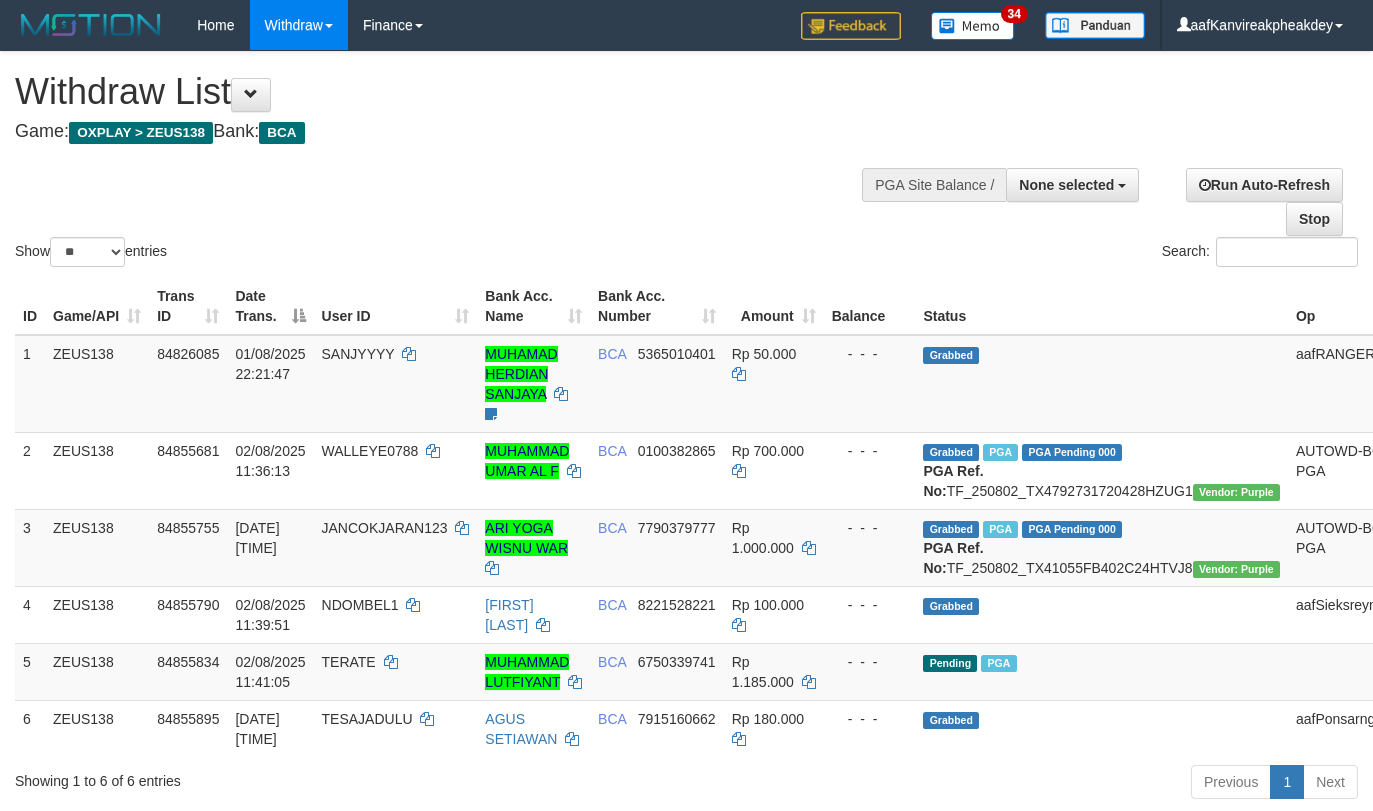 select 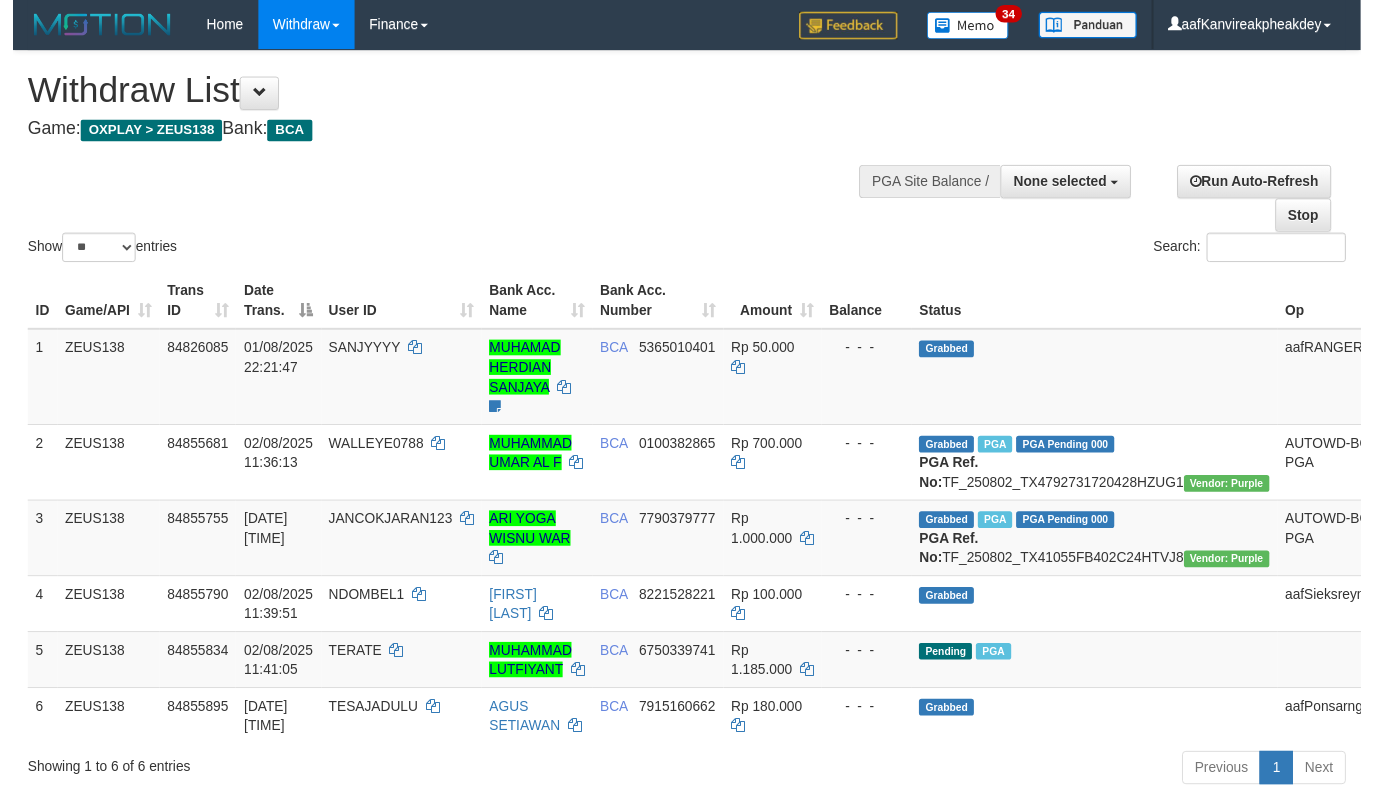 scroll, scrollTop: 200, scrollLeft: 0, axis: vertical 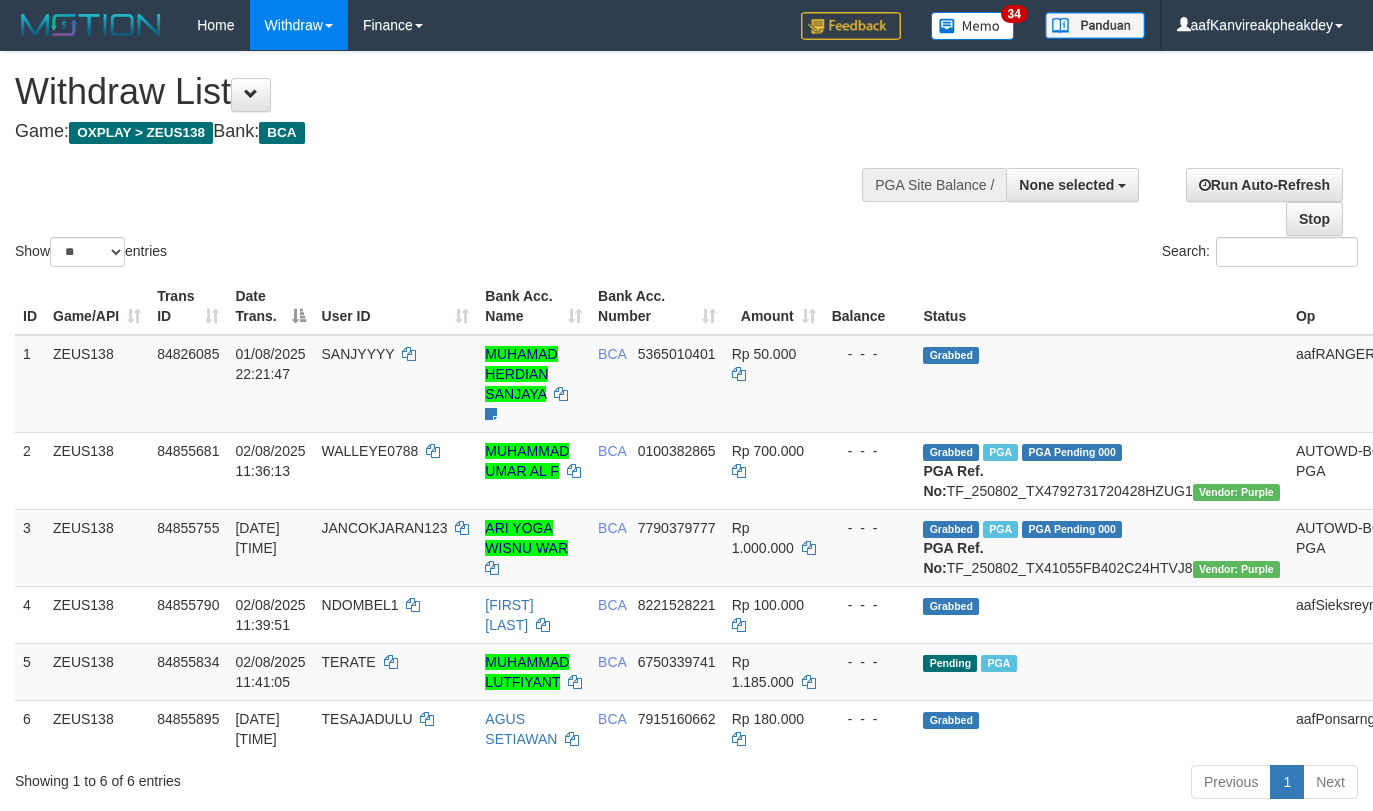 select 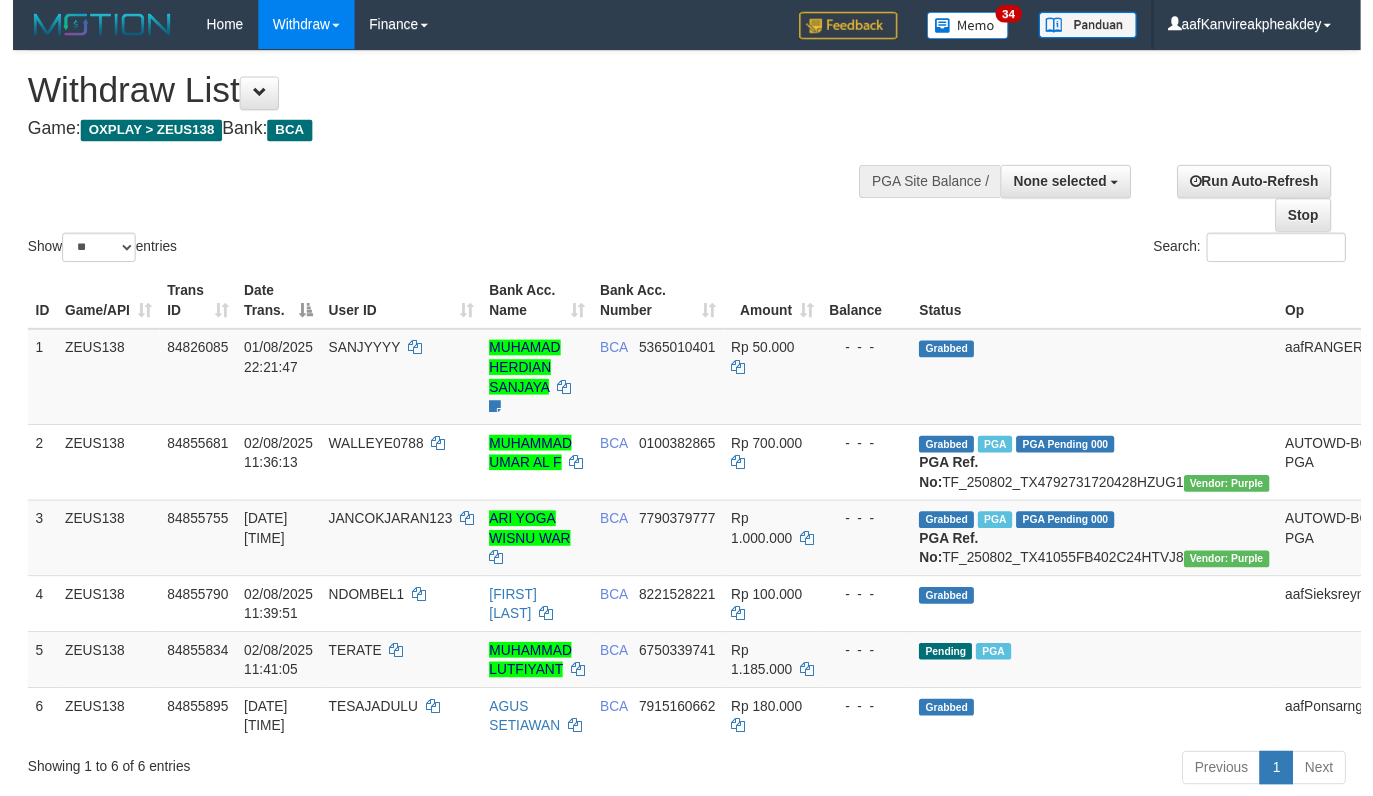 scroll, scrollTop: 200, scrollLeft: 0, axis: vertical 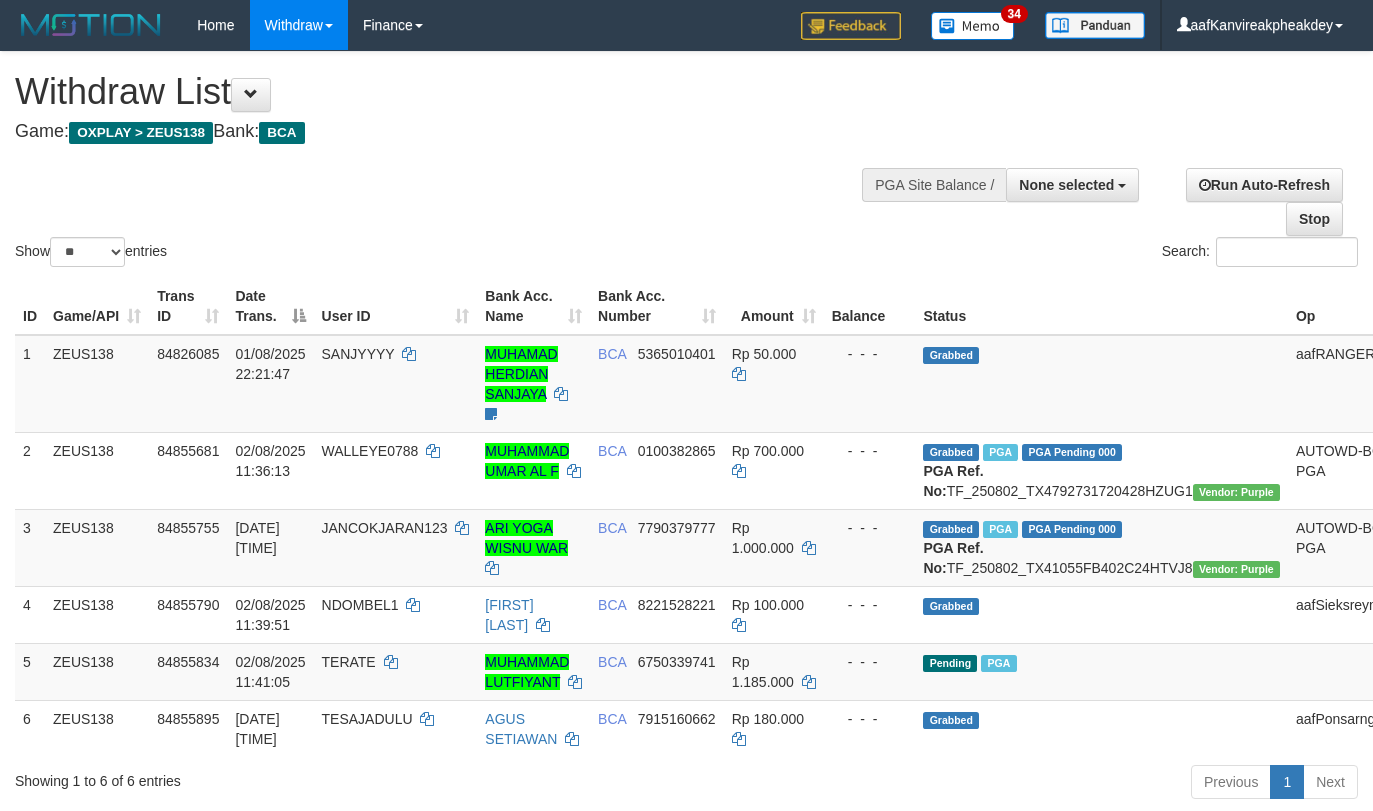 select 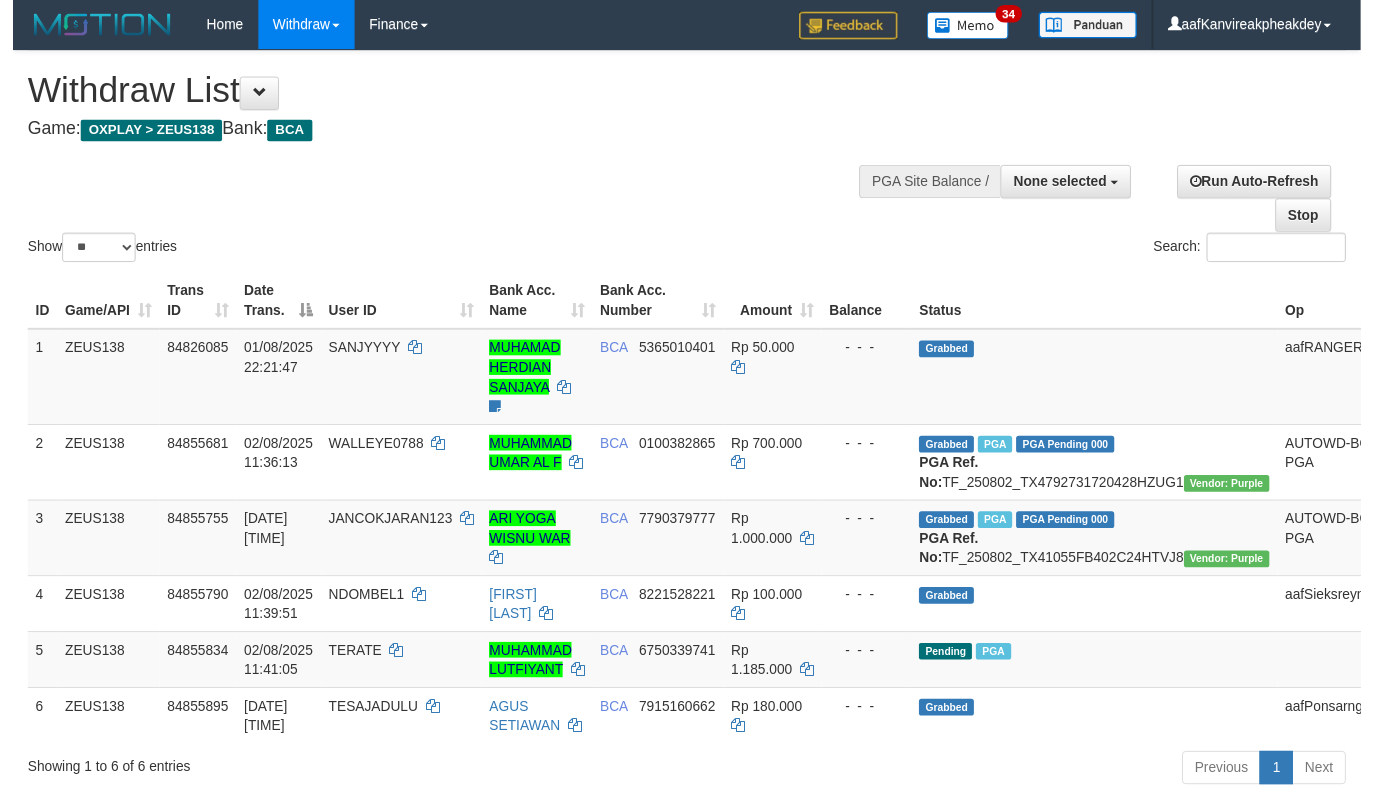scroll, scrollTop: 200, scrollLeft: 0, axis: vertical 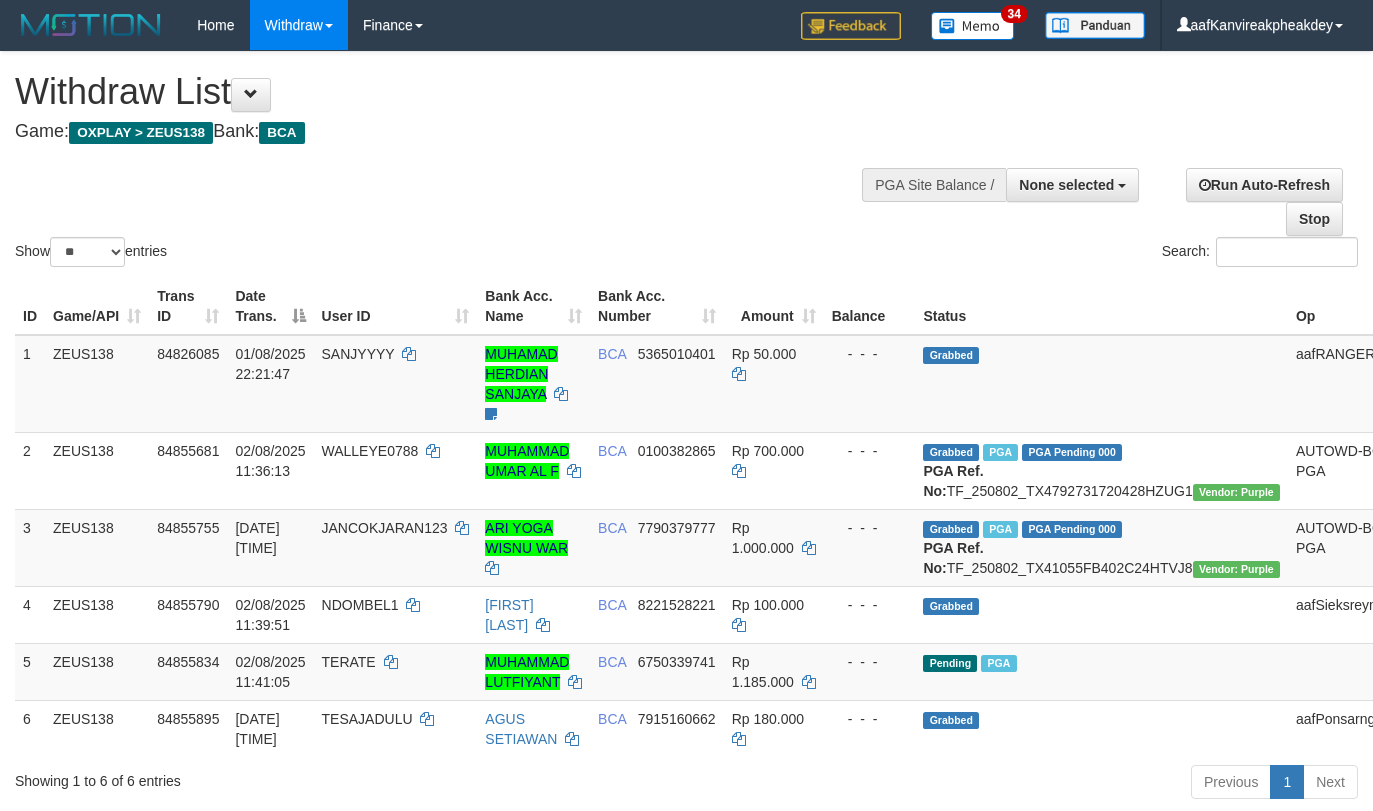 select 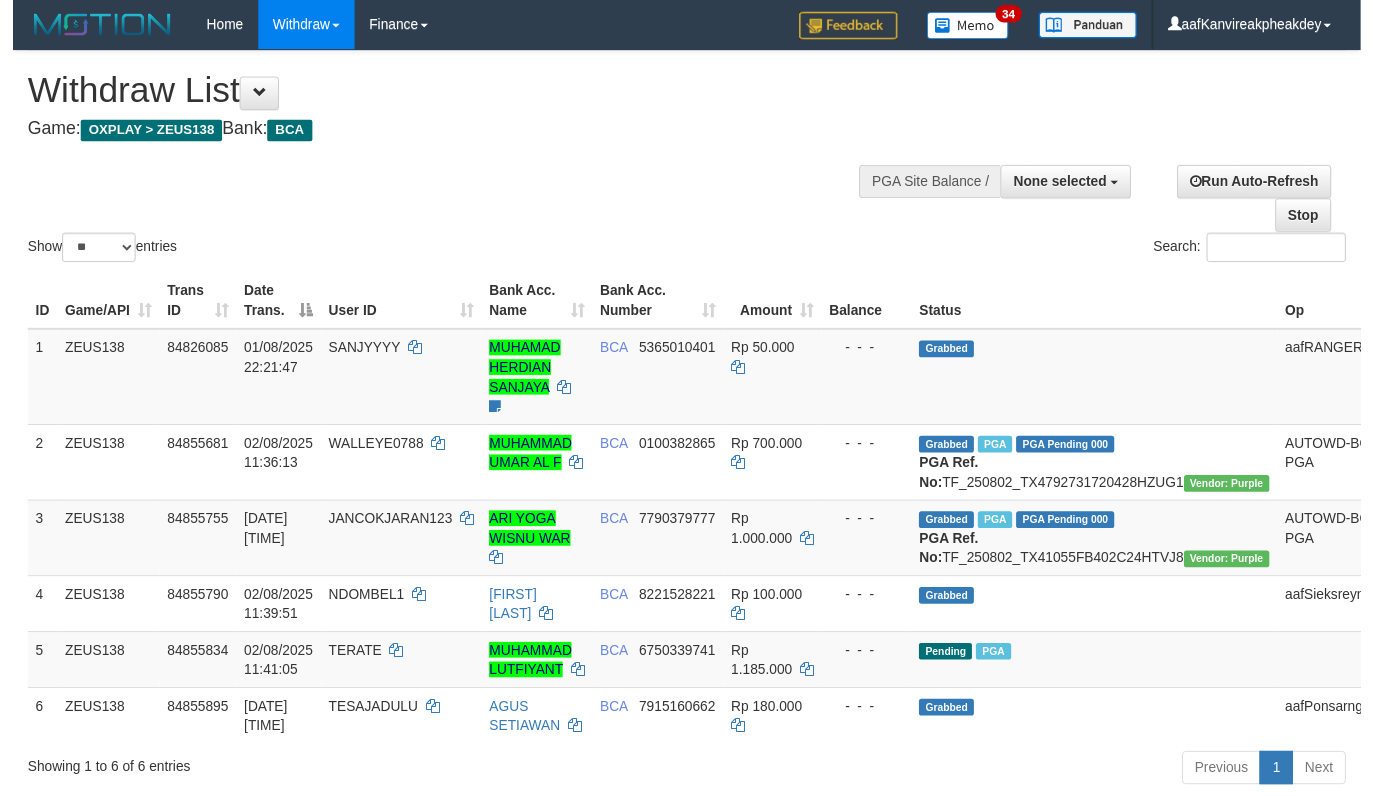 scroll, scrollTop: 200, scrollLeft: 0, axis: vertical 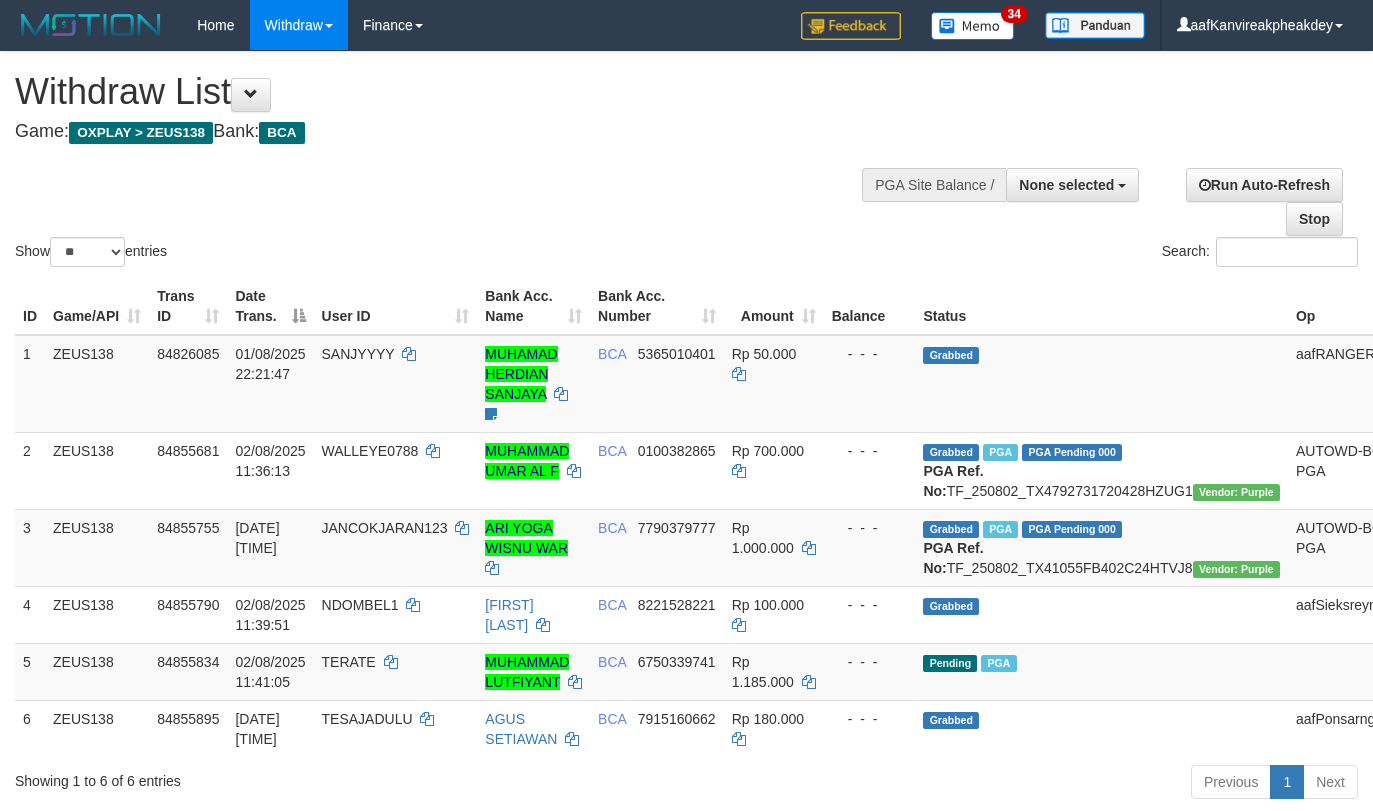 select 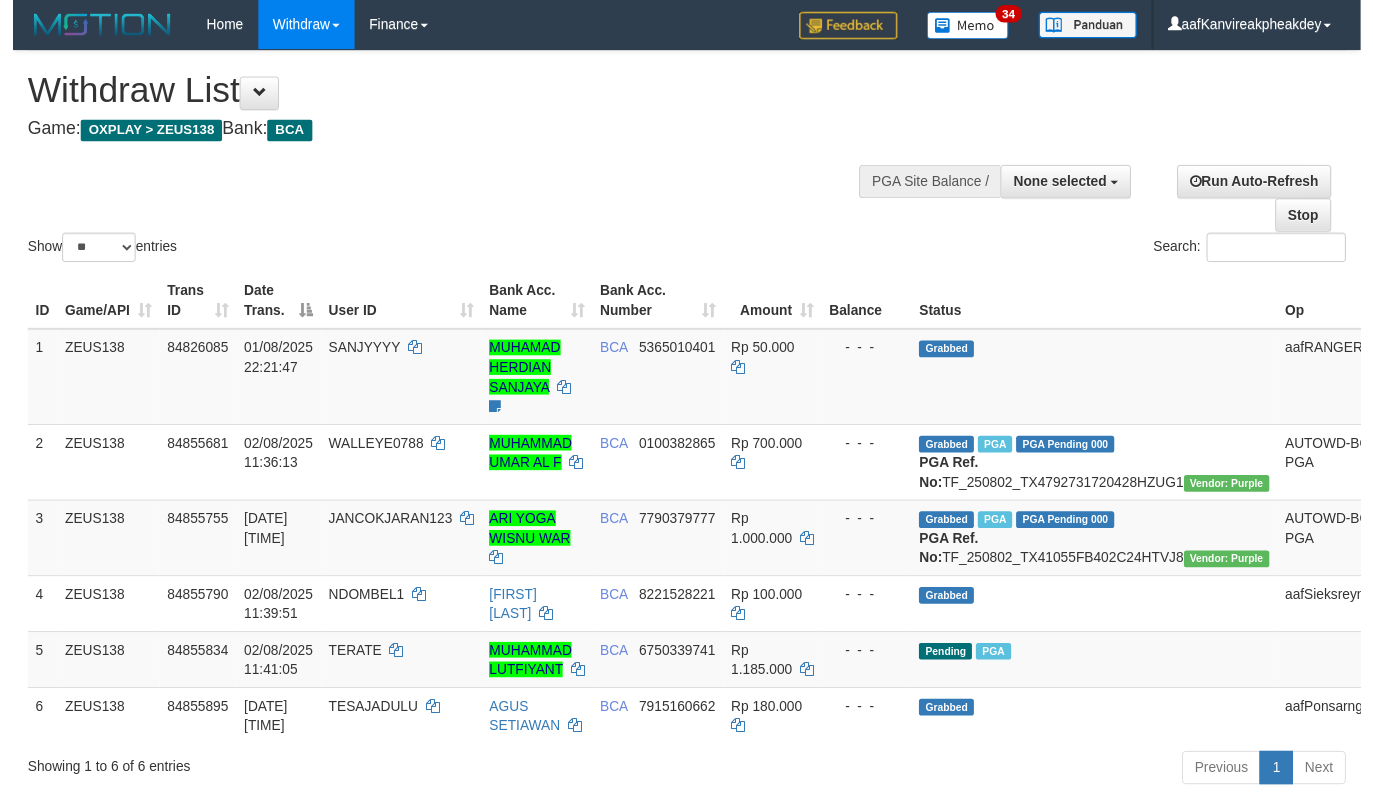 scroll, scrollTop: 200, scrollLeft: 0, axis: vertical 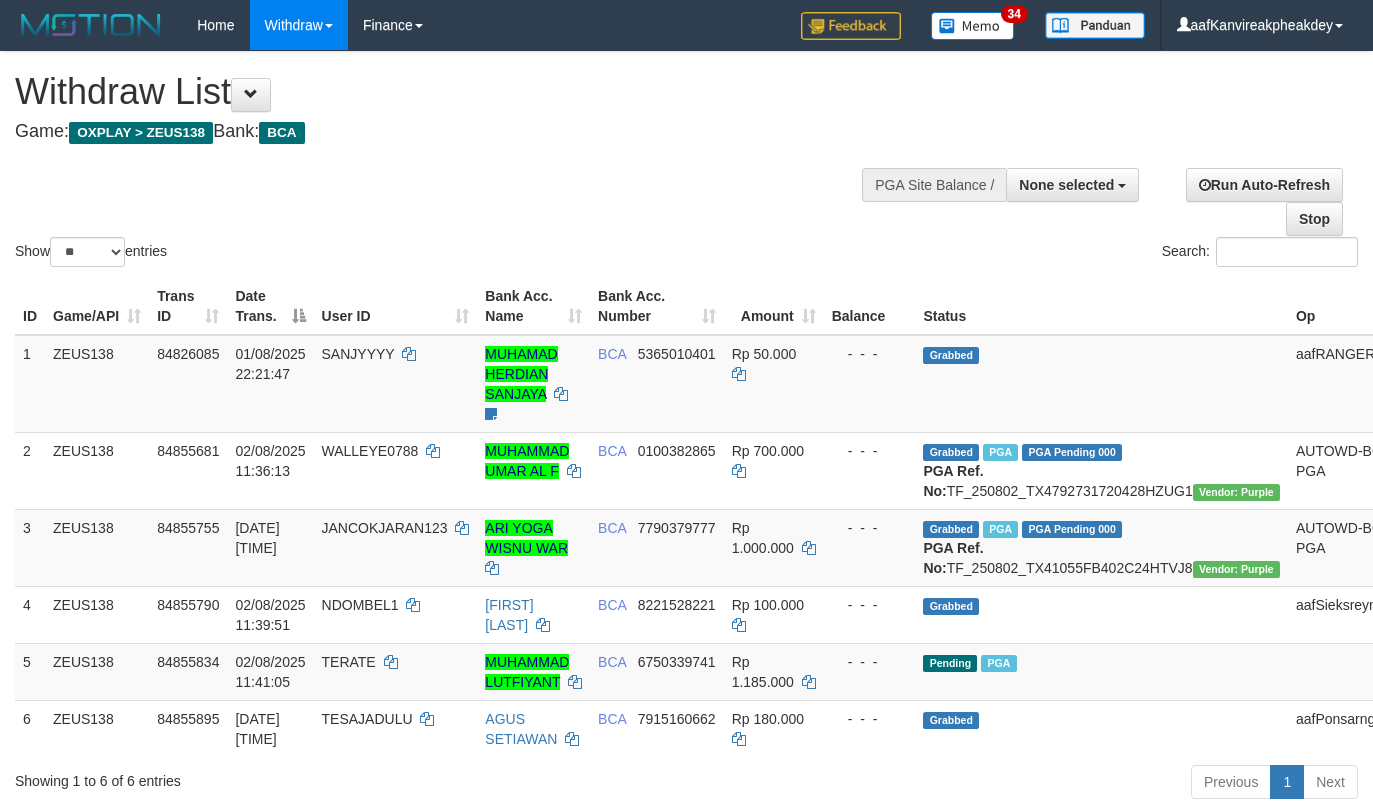 select 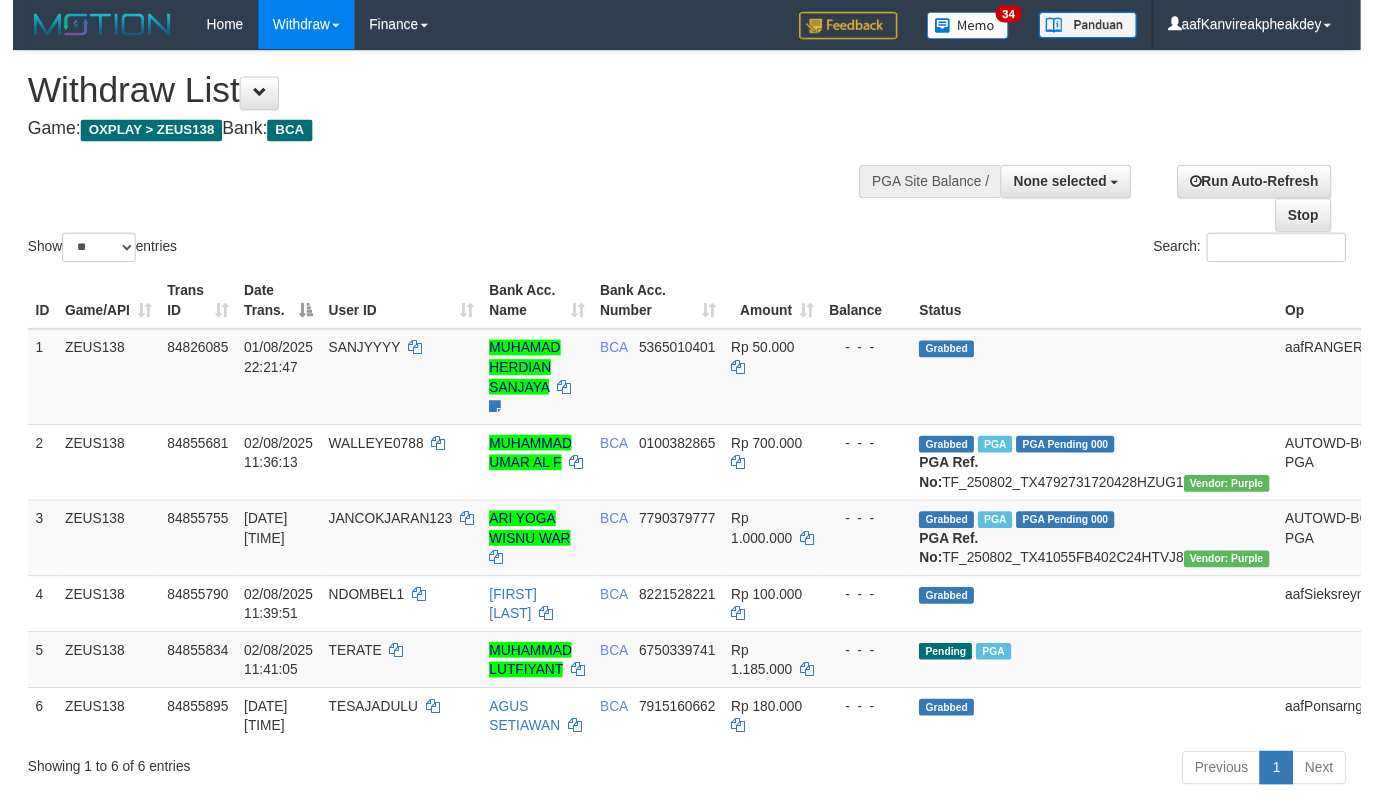 scroll, scrollTop: 200, scrollLeft: 0, axis: vertical 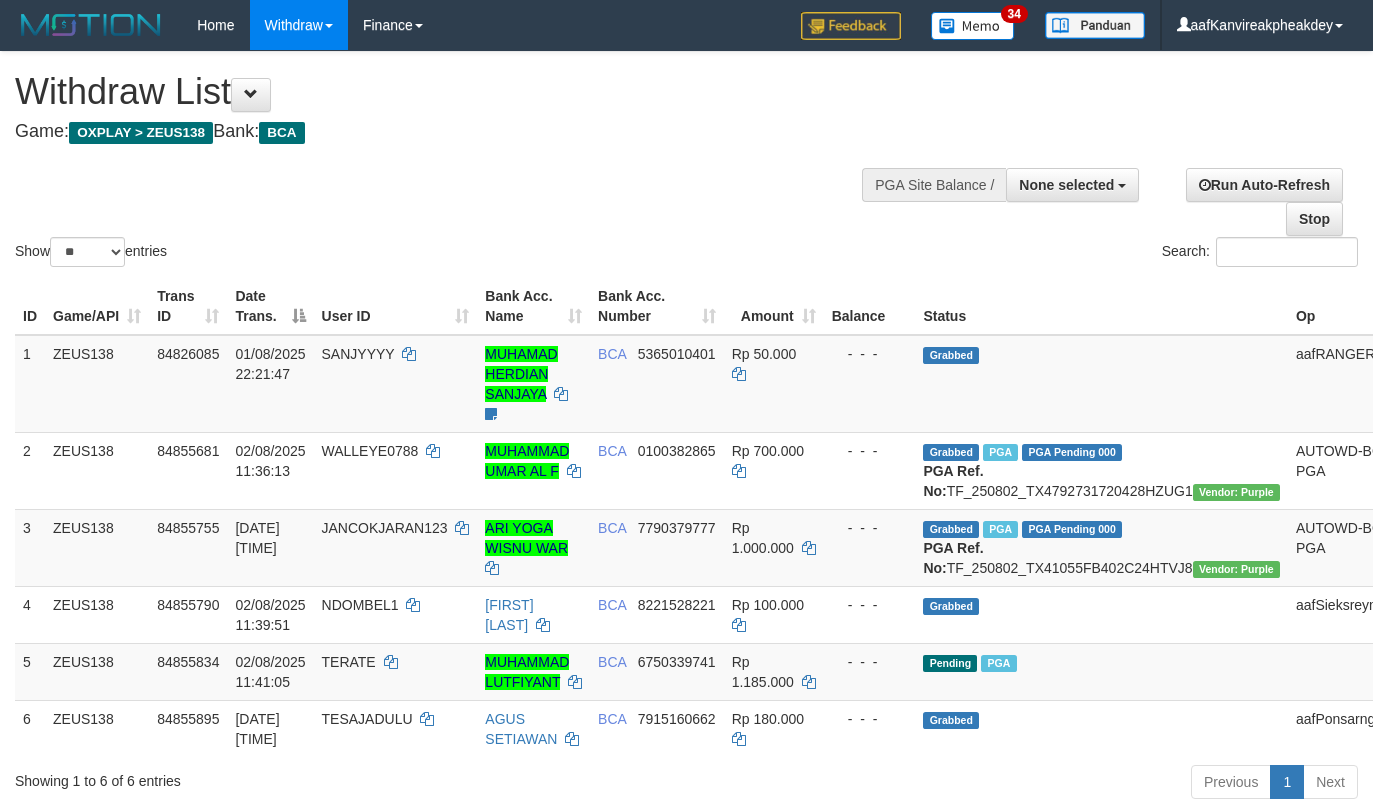 select 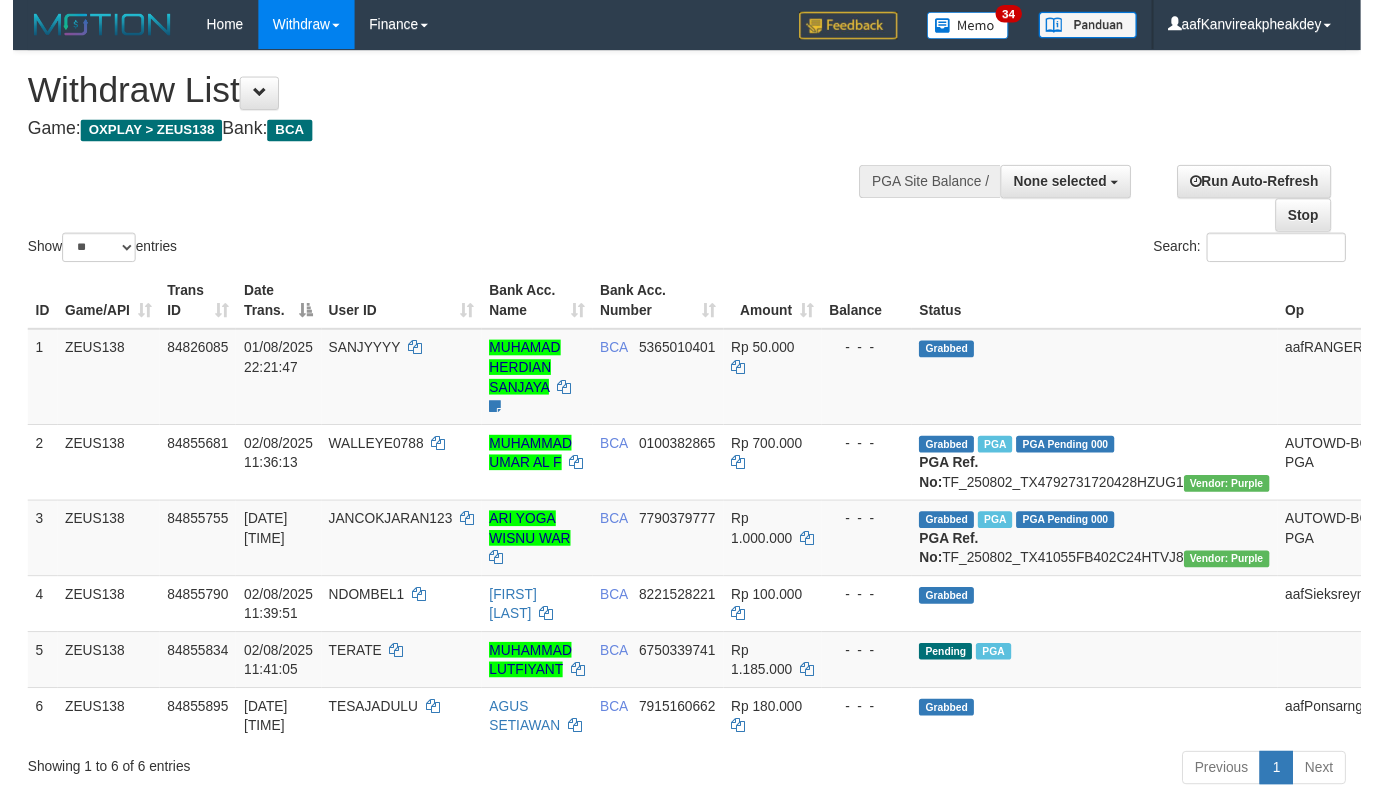 scroll, scrollTop: 200, scrollLeft: 0, axis: vertical 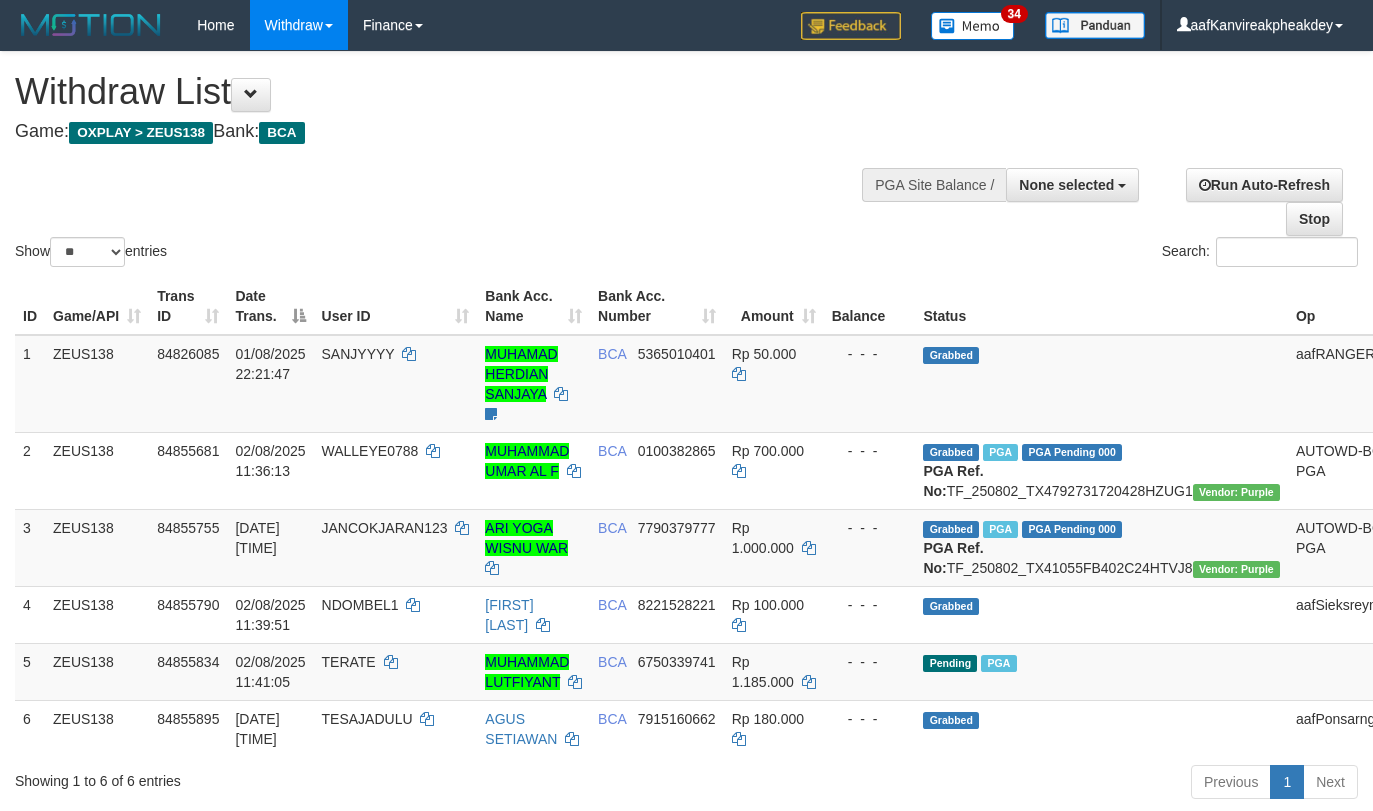 select 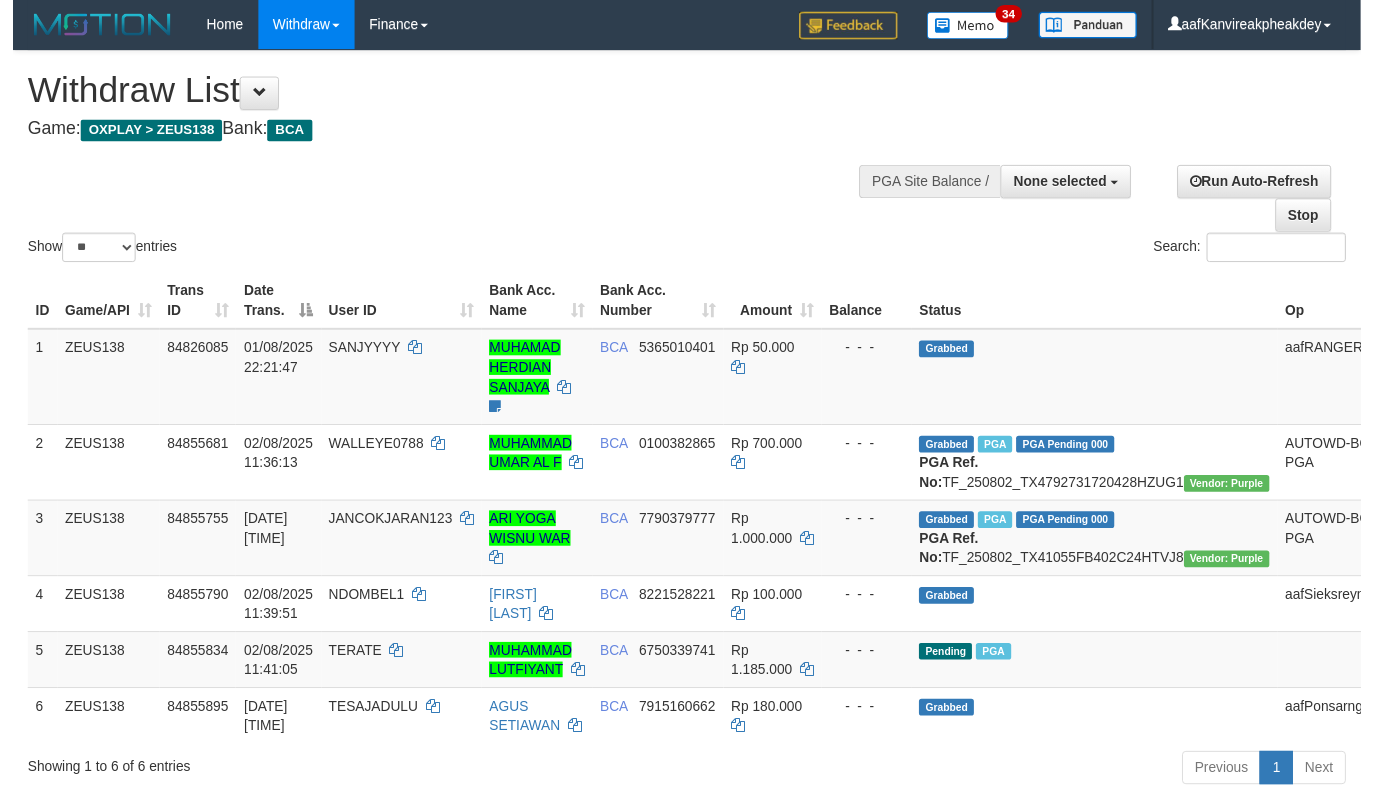 scroll, scrollTop: 200, scrollLeft: 0, axis: vertical 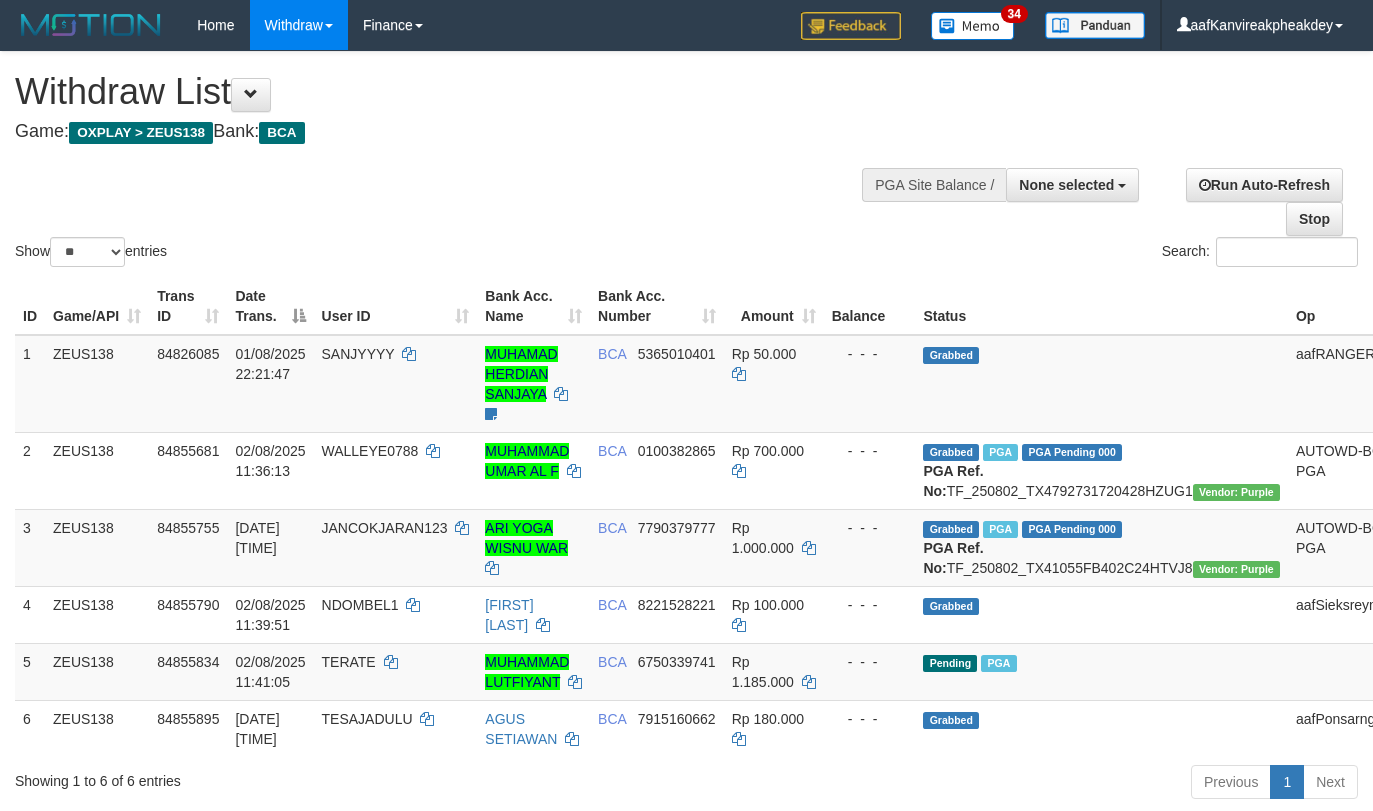 select 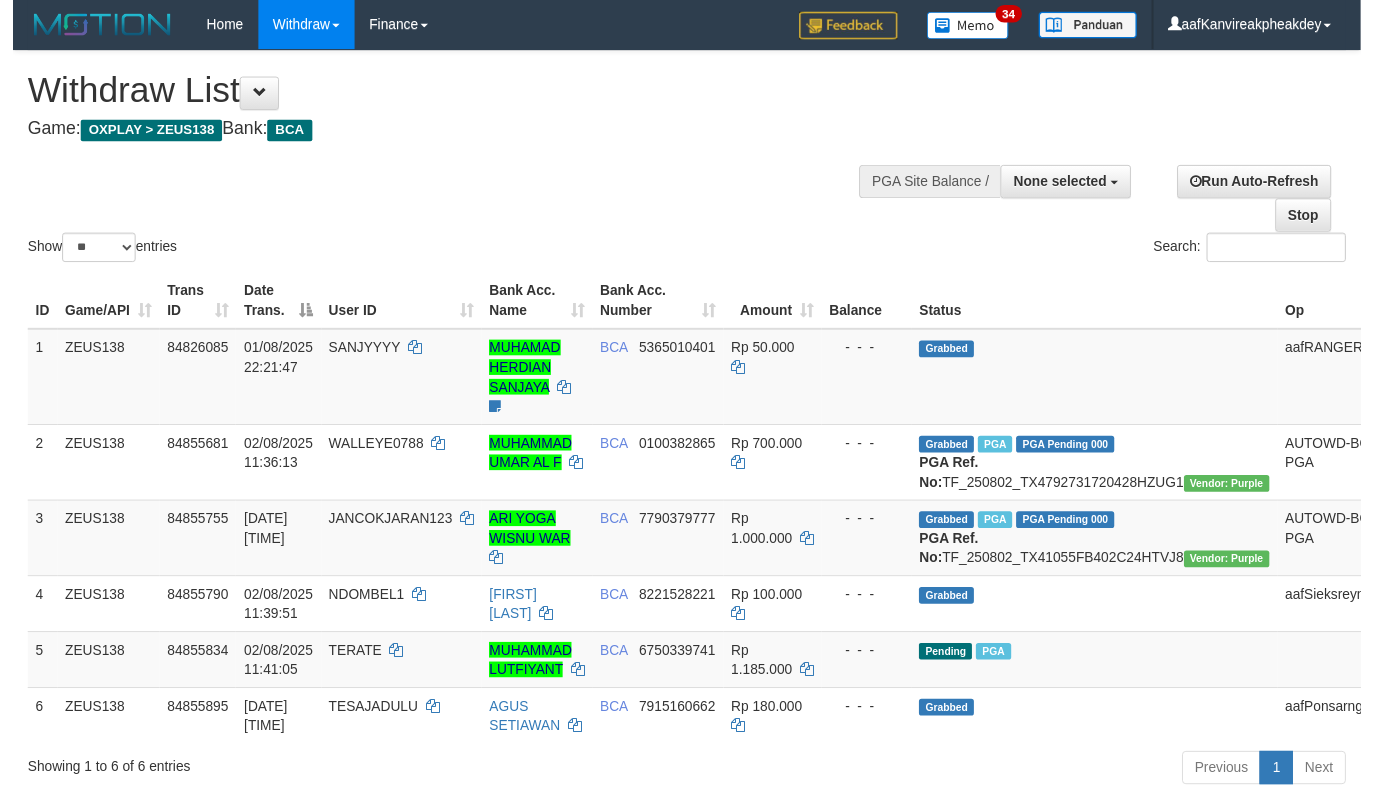 scroll, scrollTop: 200, scrollLeft: 0, axis: vertical 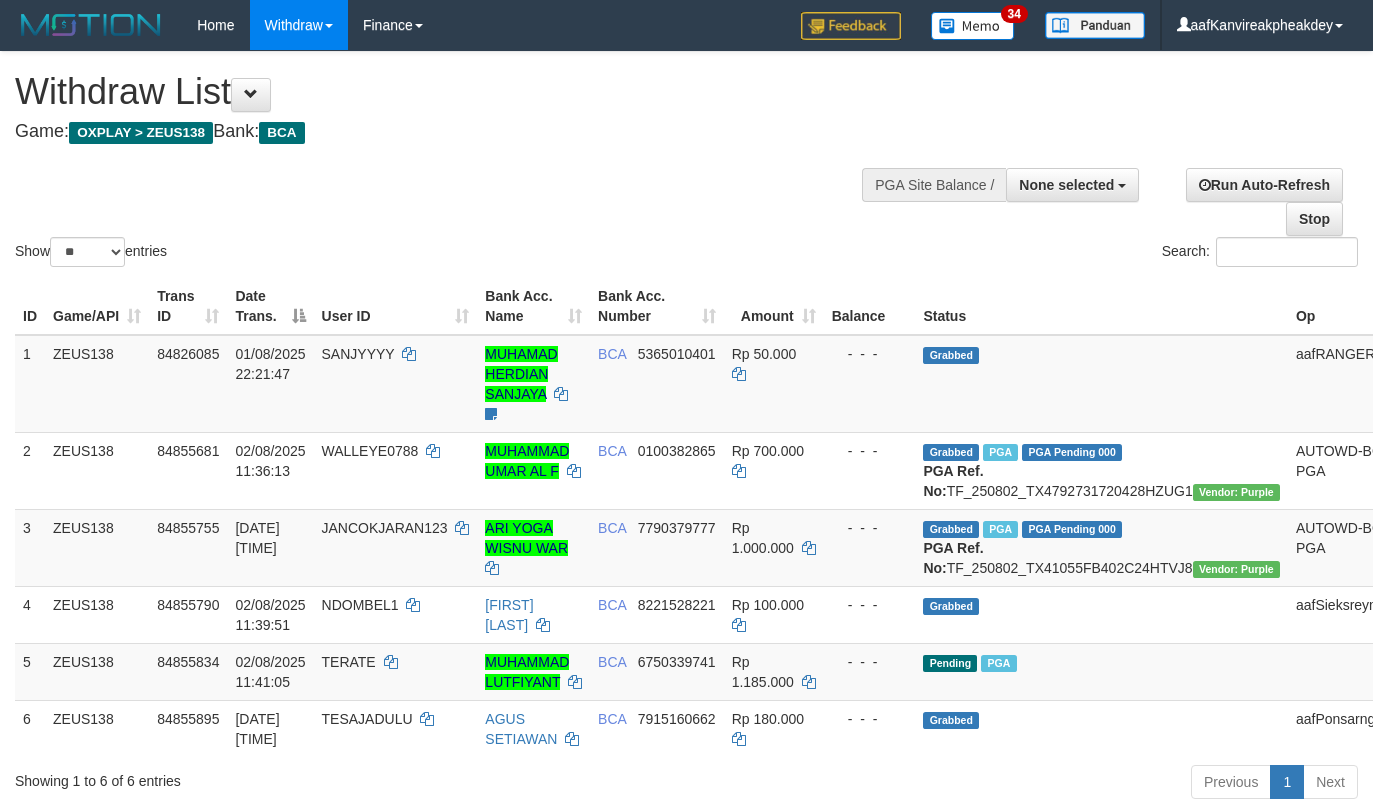 select 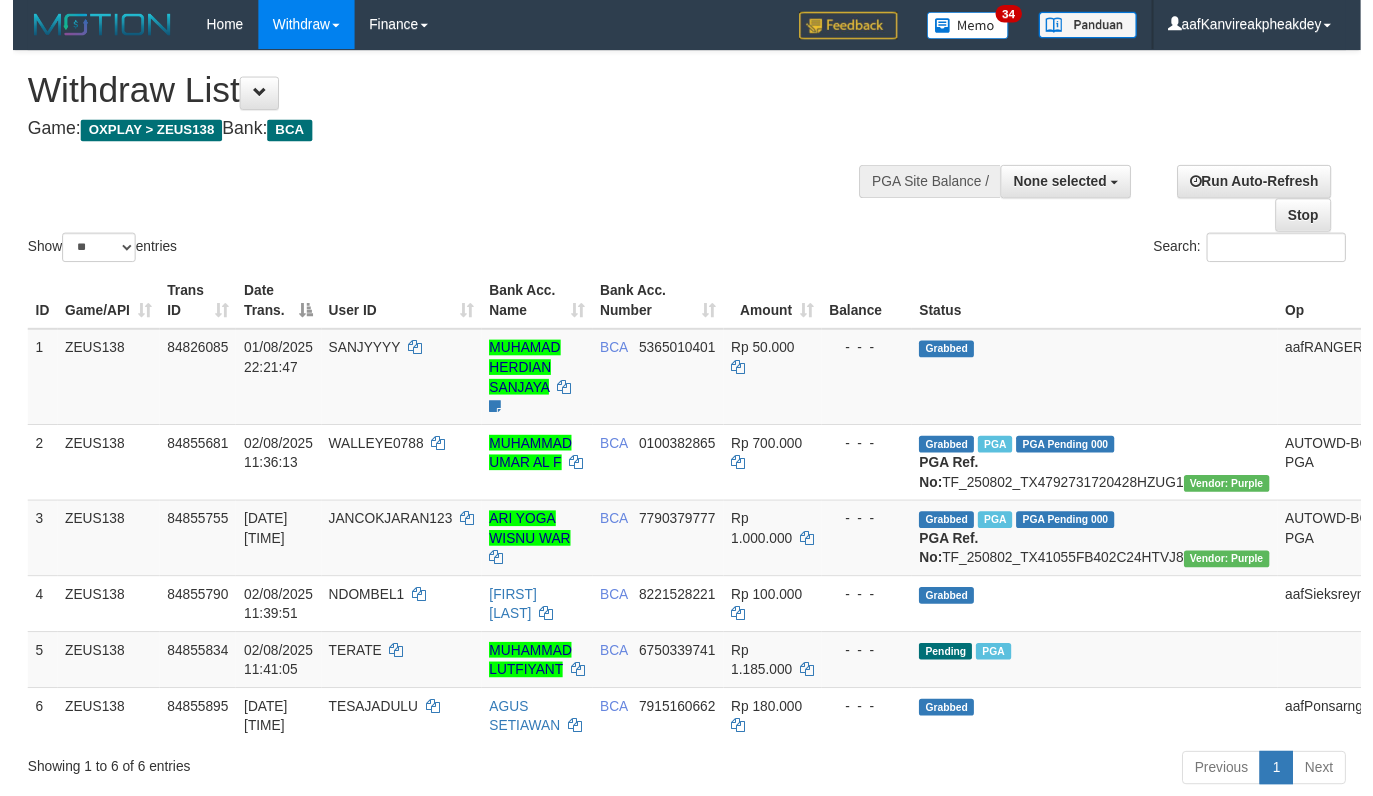 scroll, scrollTop: 200, scrollLeft: 0, axis: vertical 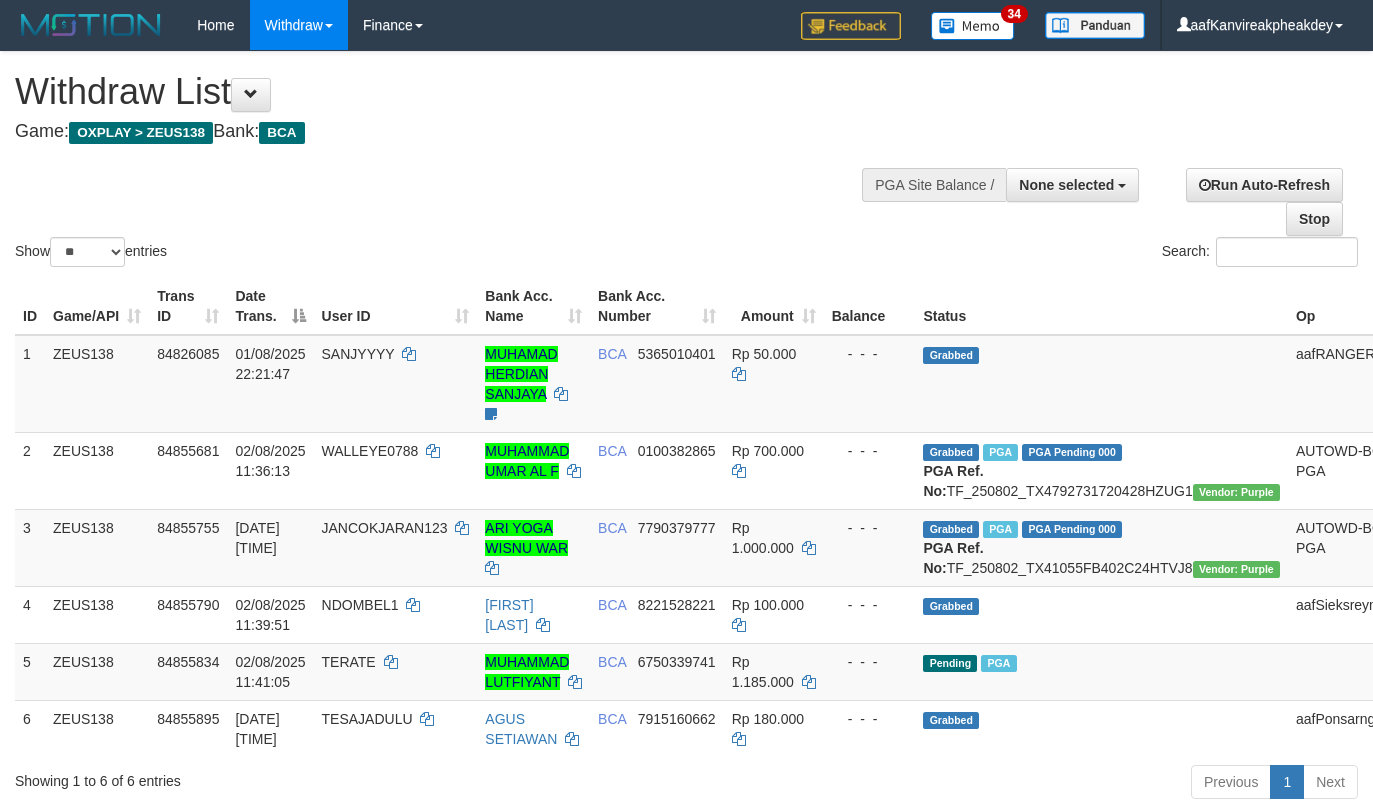 select 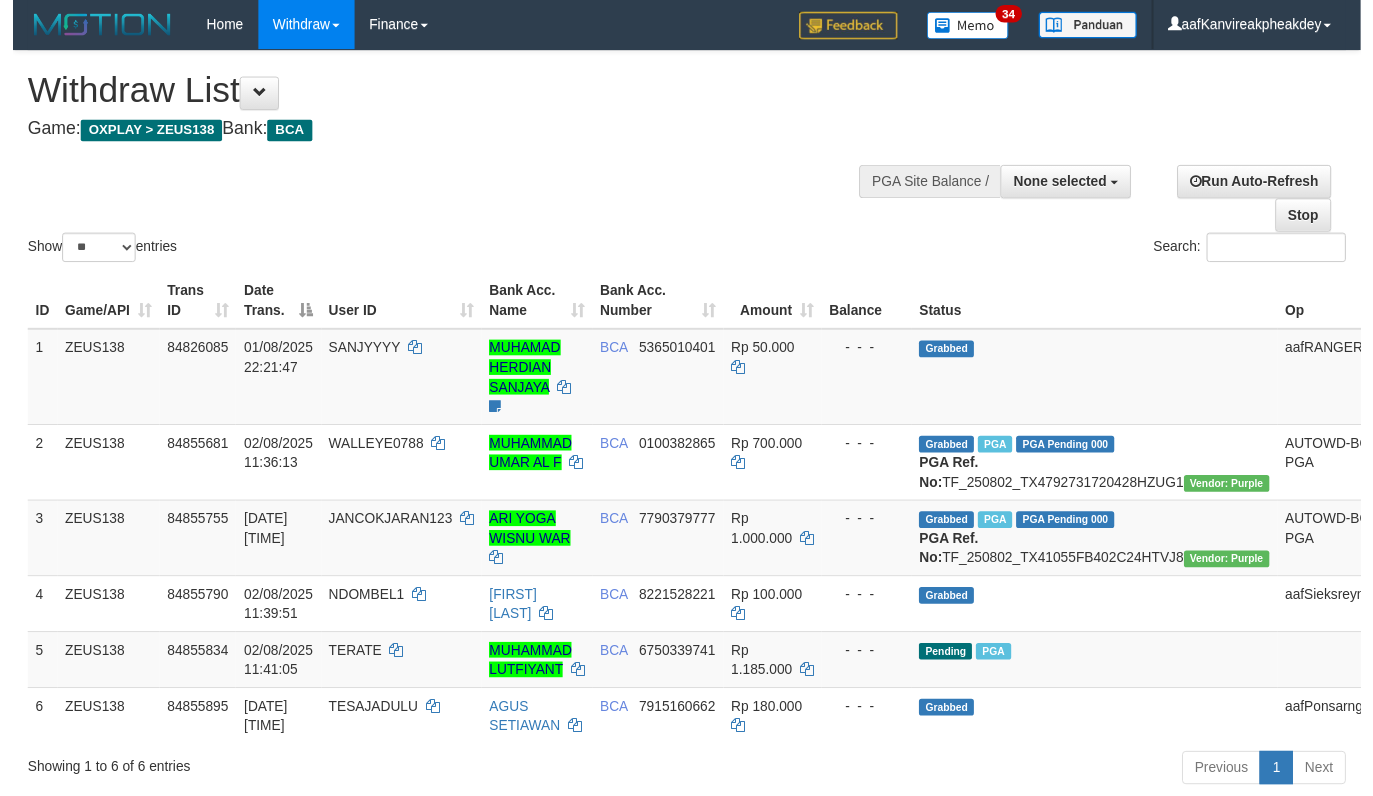 scroll, scrollTop: 200, scrollLeft: 0, axis: vertical 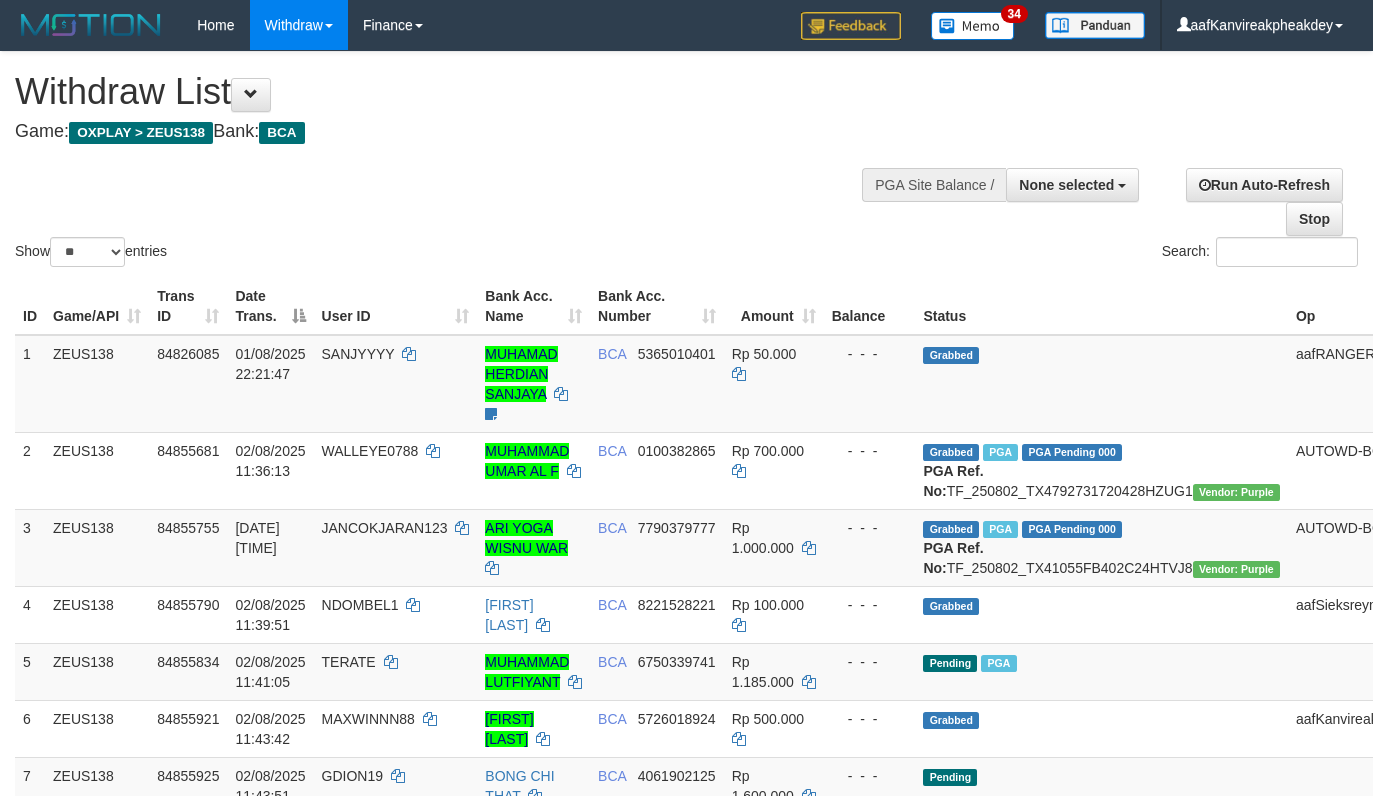 select 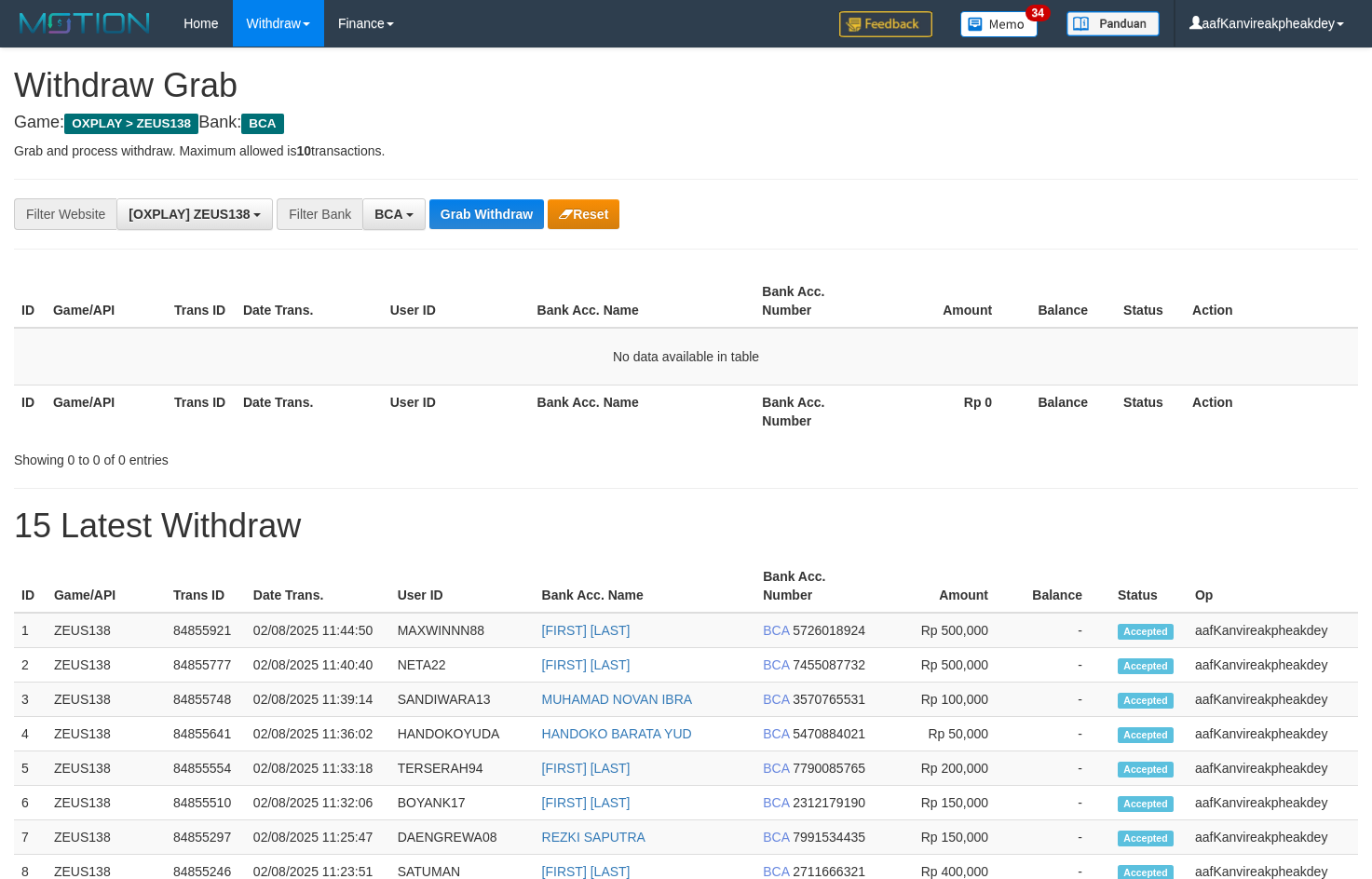 scroll, scrollTop: 0, scrollLeft: 0, axis: both 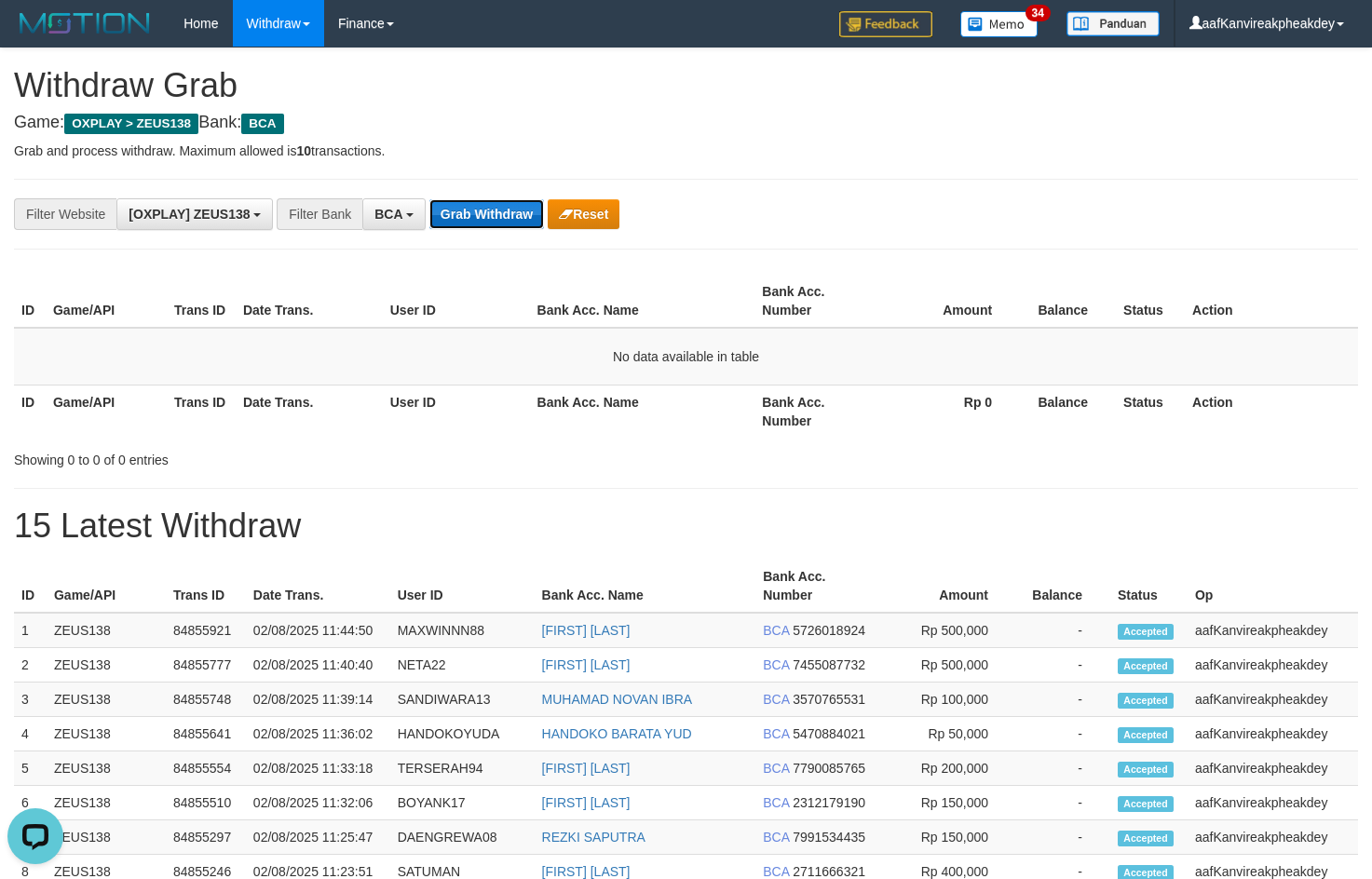 click on "Grab Withdraw" at bounding box center [486, 214] 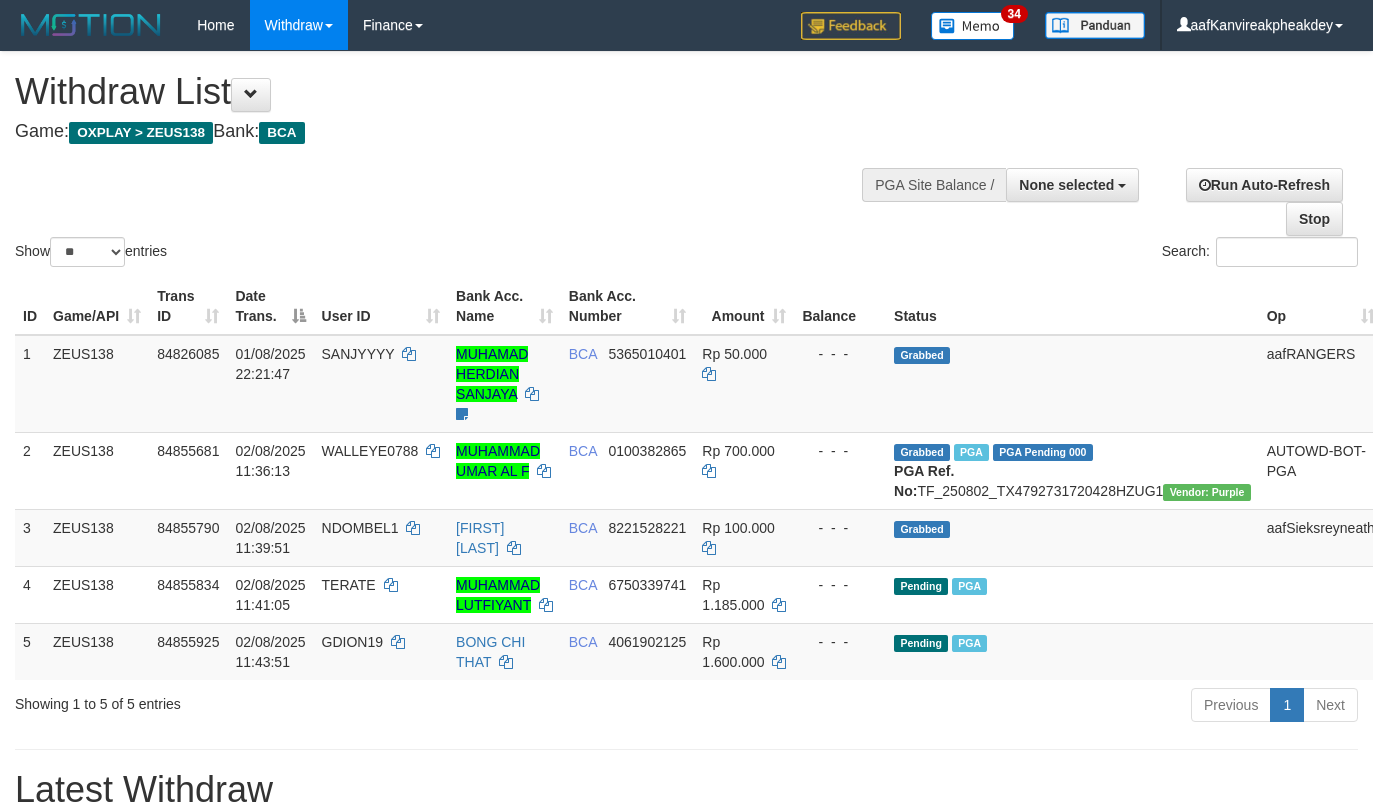 select 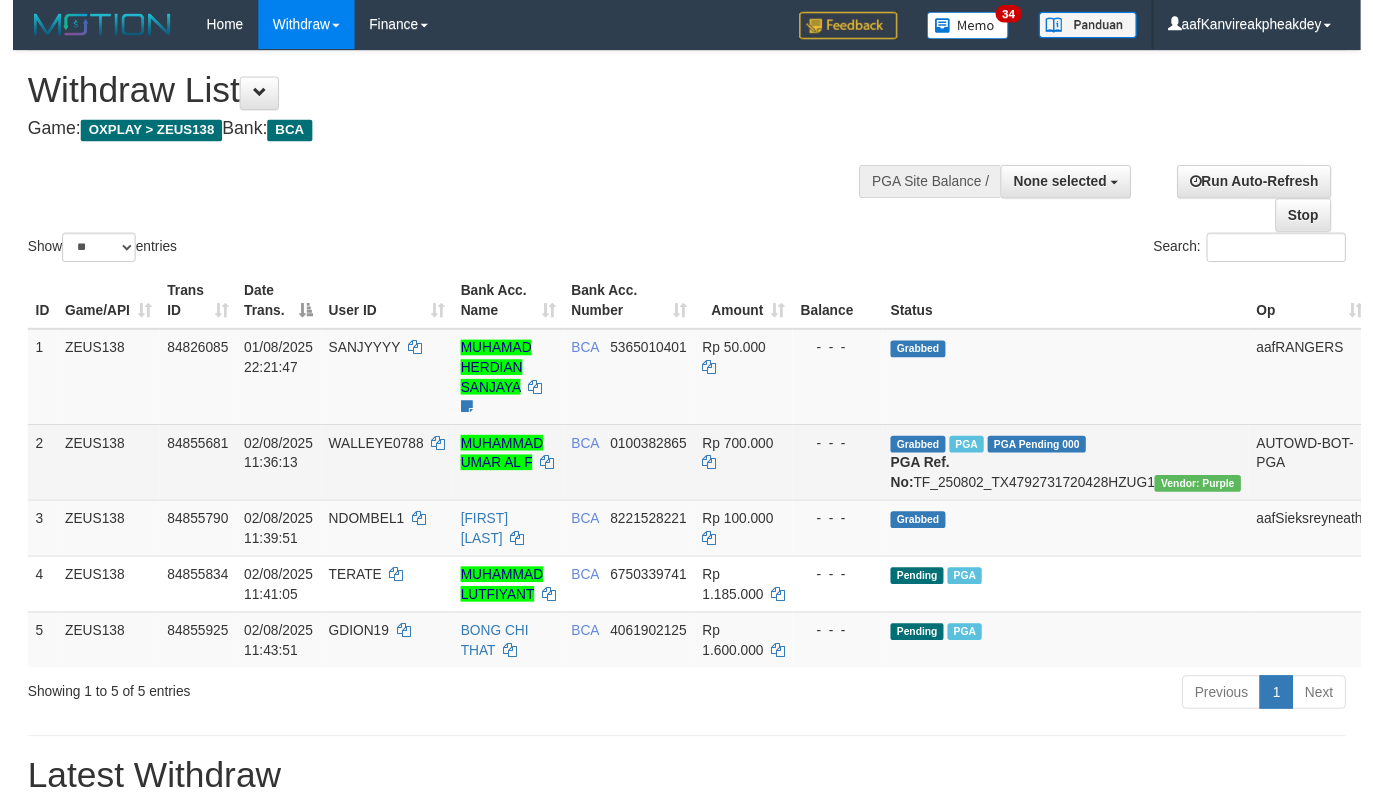 scroll, scrollTop: 0, scrollLeft: 0, axis: both 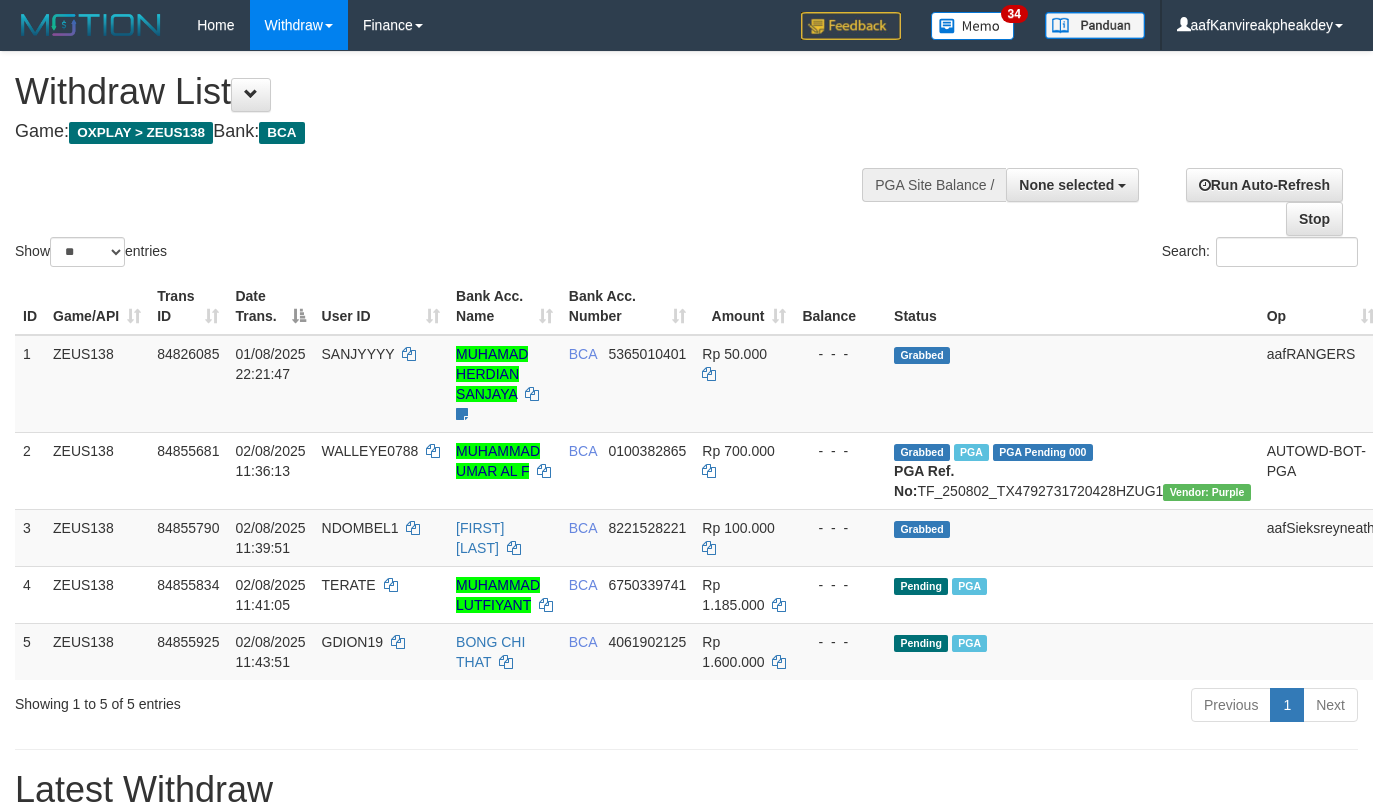 select 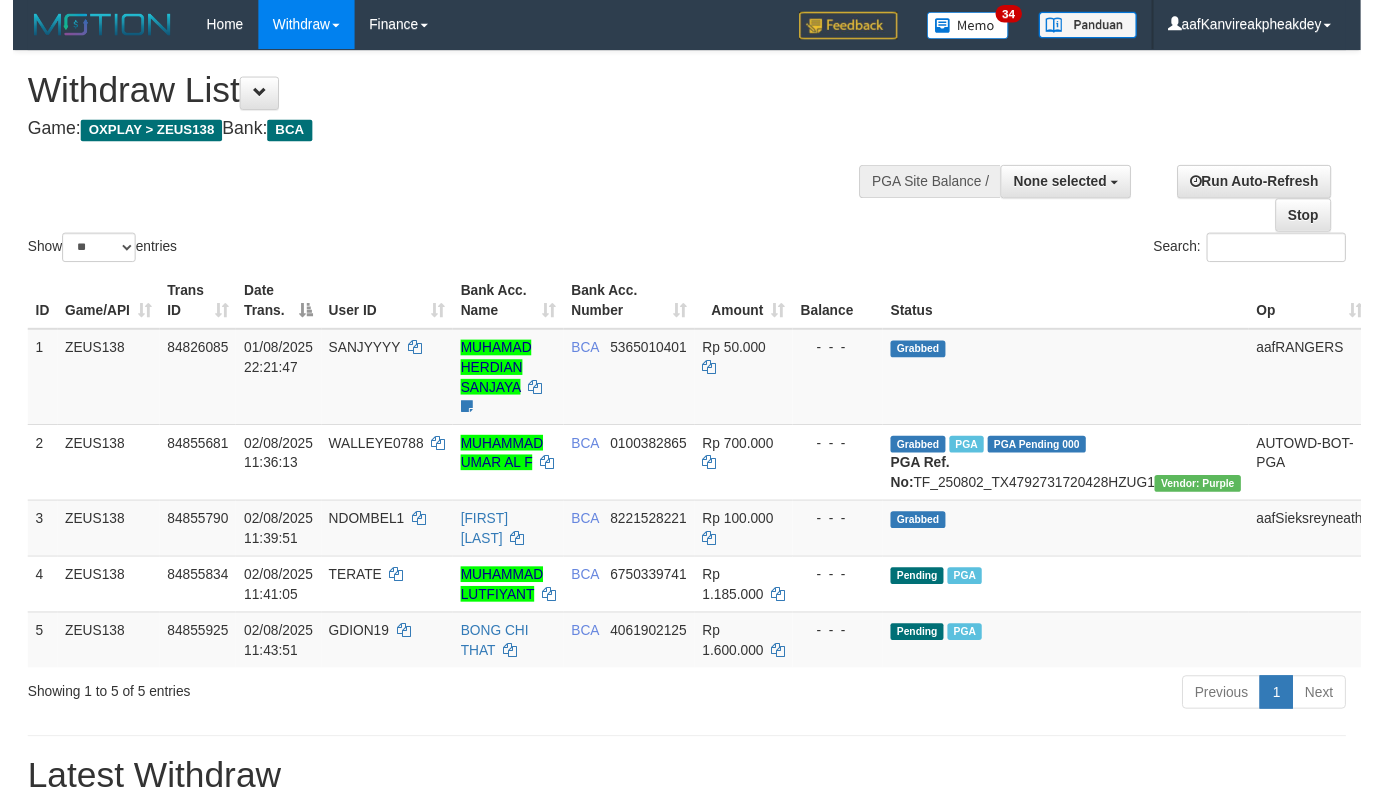 scroll, scrollTop: 0, scrollLeft: 0, axis: both 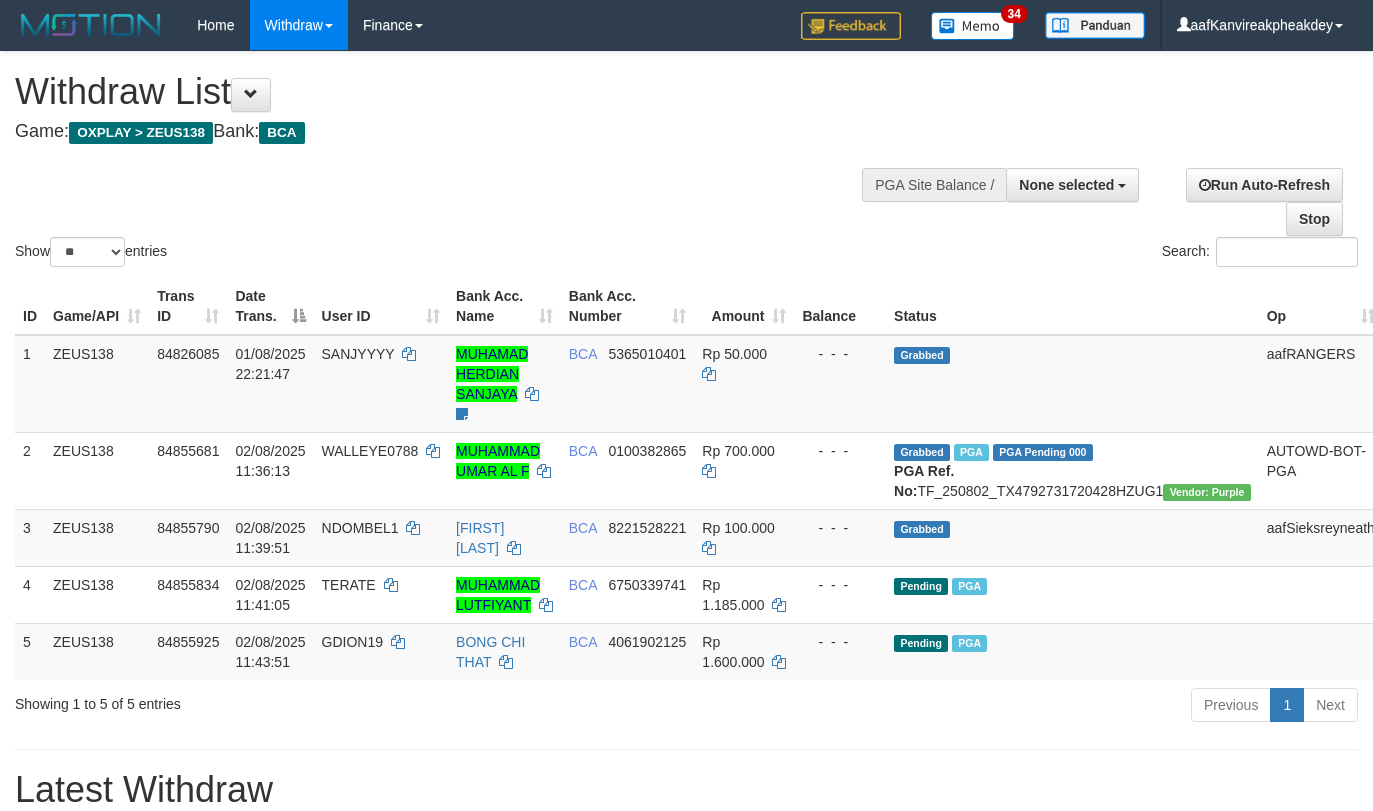 select 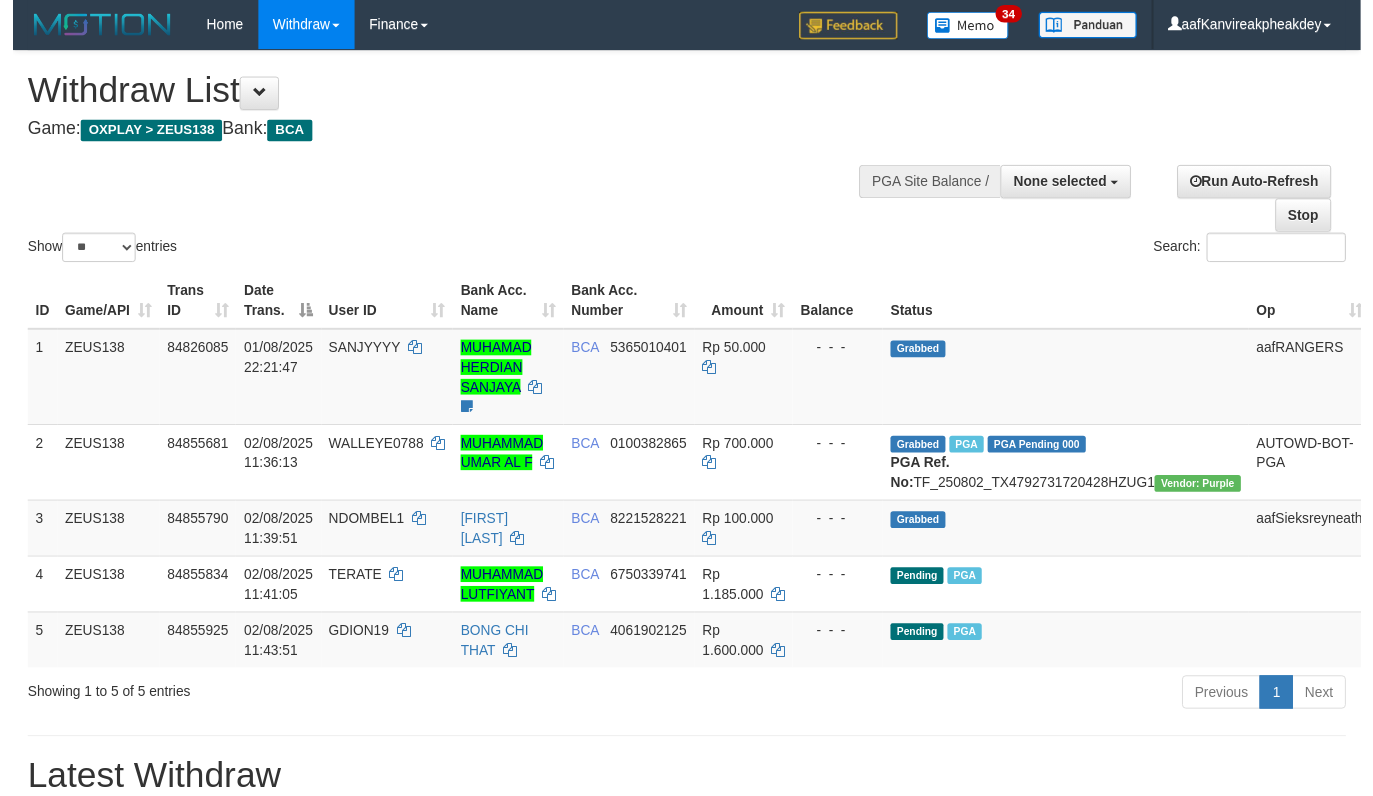 scroll, scrollTop: 0, scrollLeft: 0, axis: both 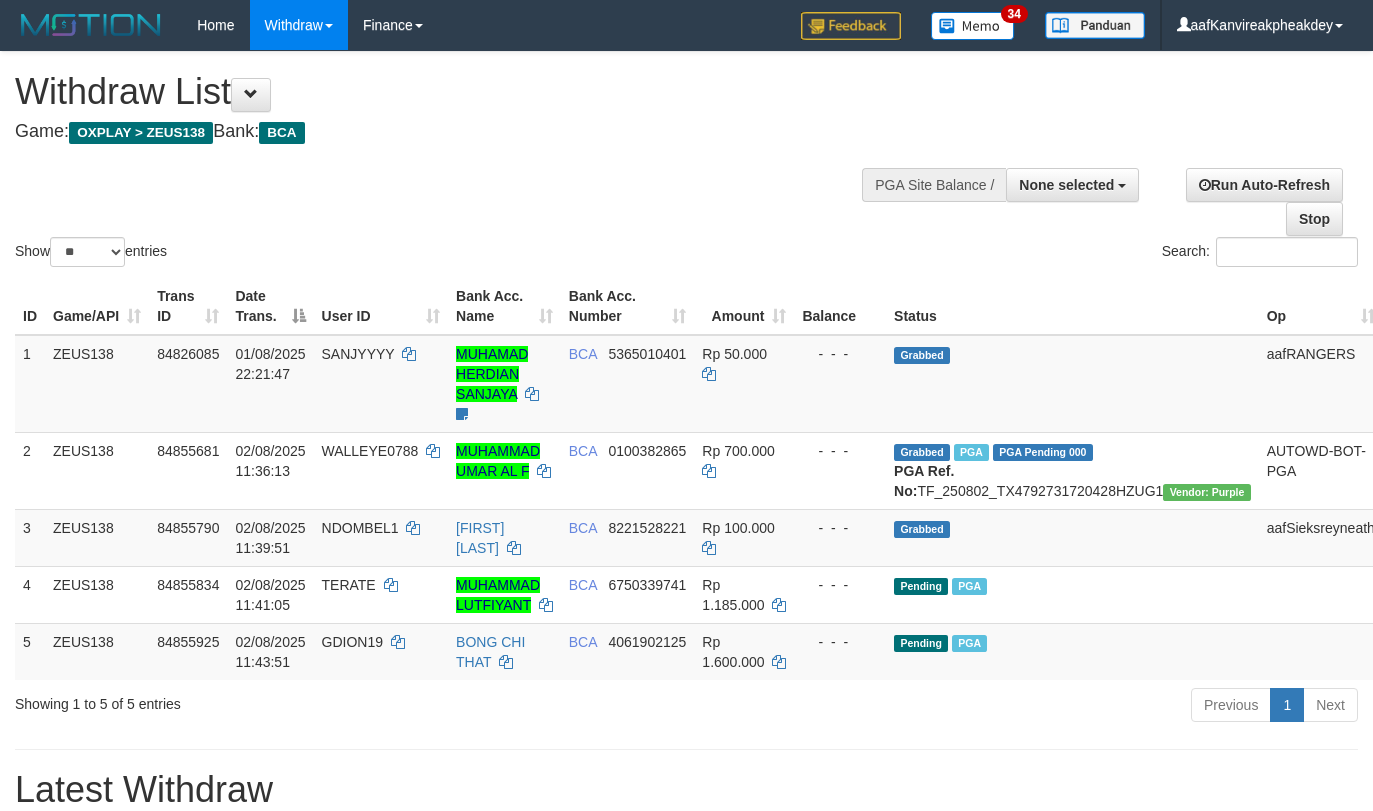 select 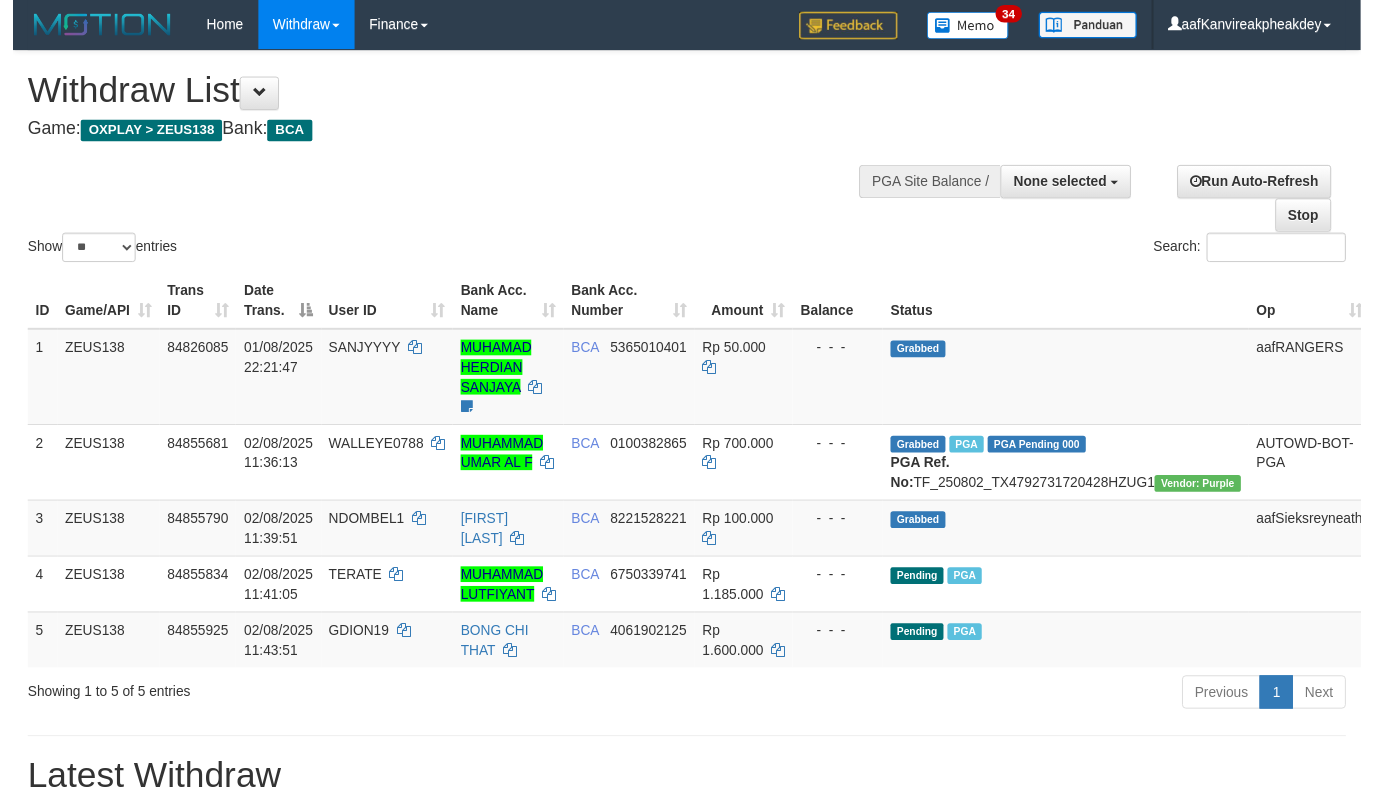 scroll, scrollTop: 0, scrollLeft: 0, axis: both 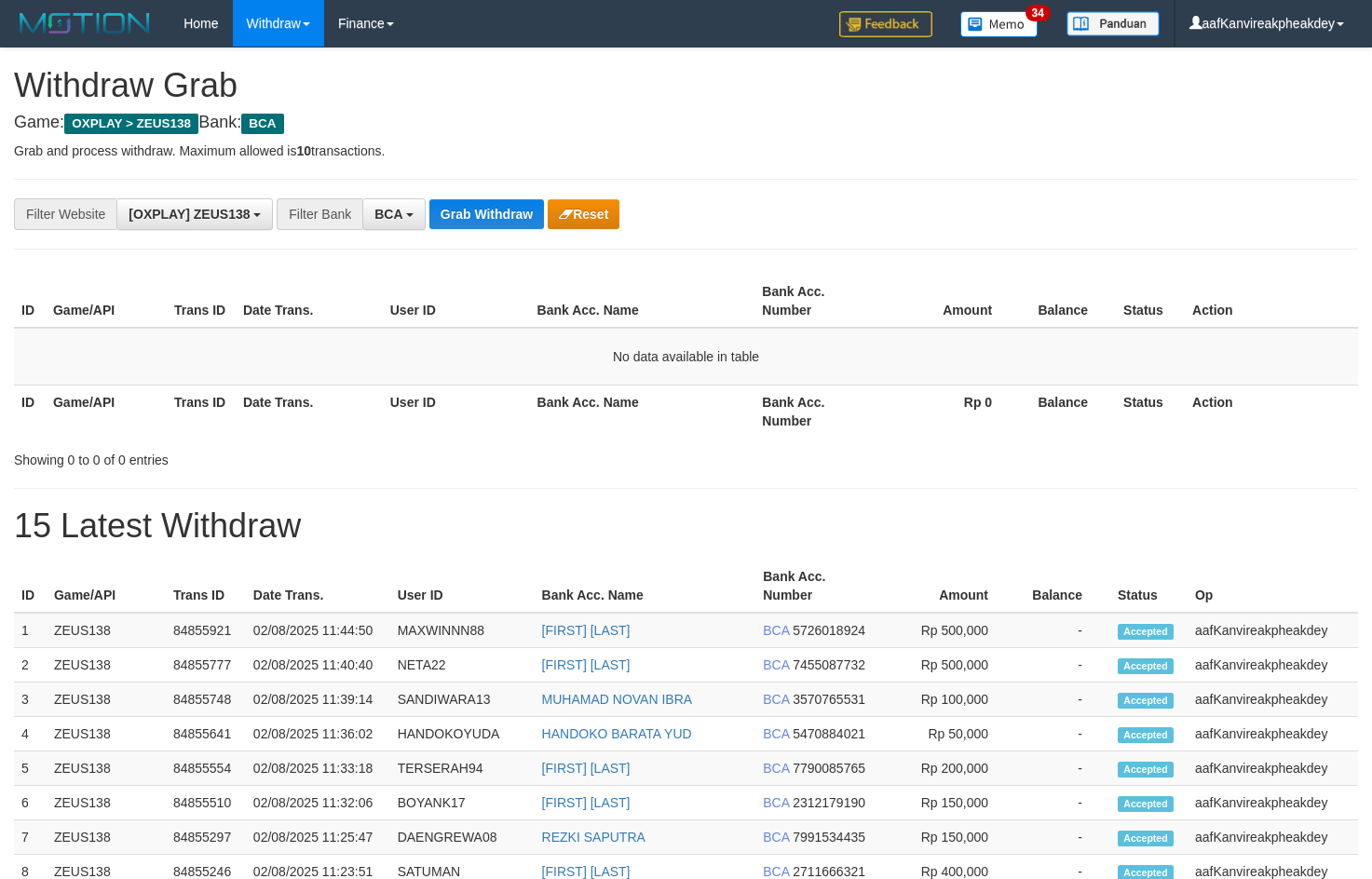click on "**********" at bounding box center (572, 214) 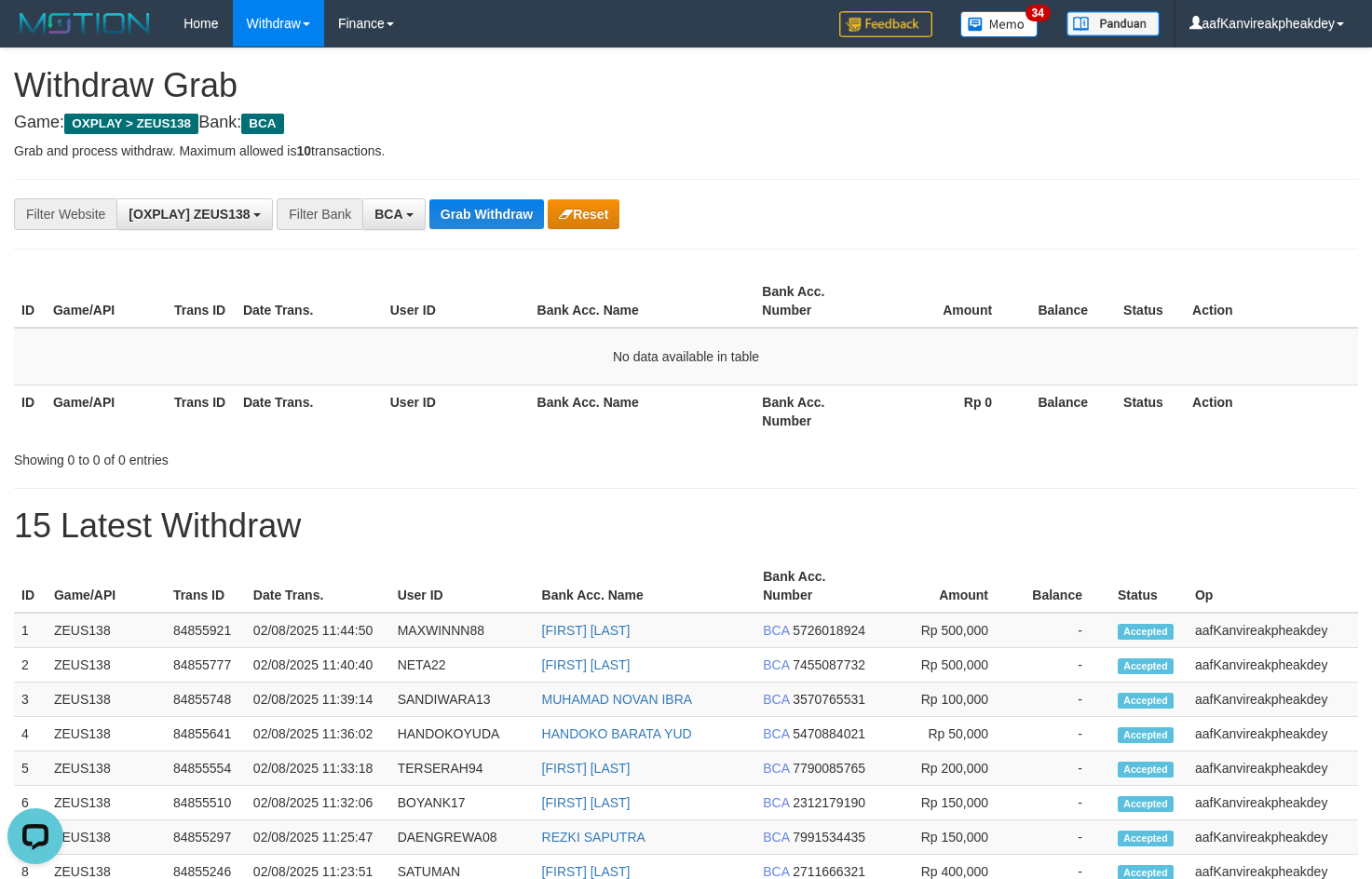 scroll, scrollTop: 0, scrollLeft: 0, axis: both 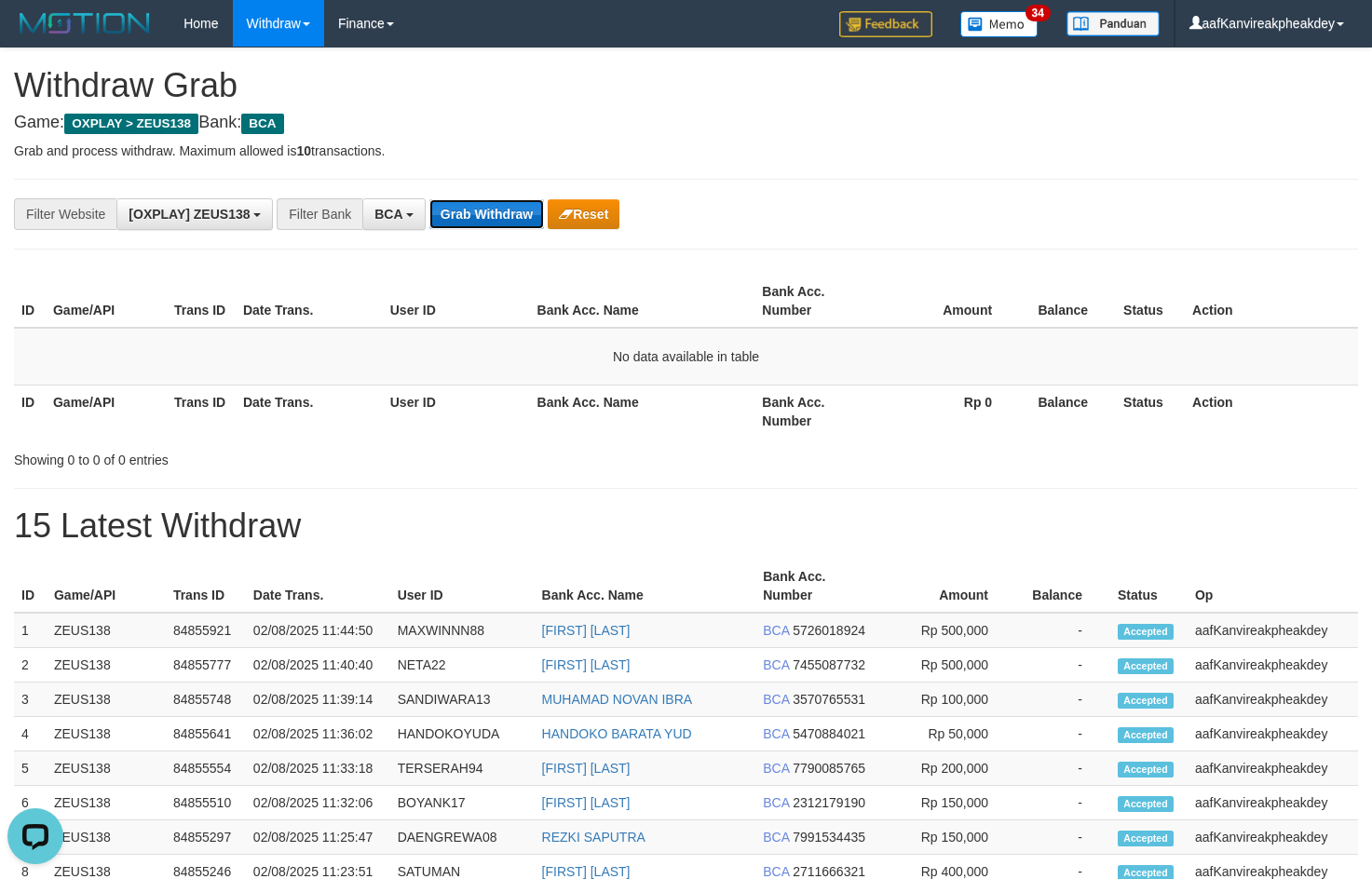 click on "Grab Withdraw" at bounding box center [486, 214] 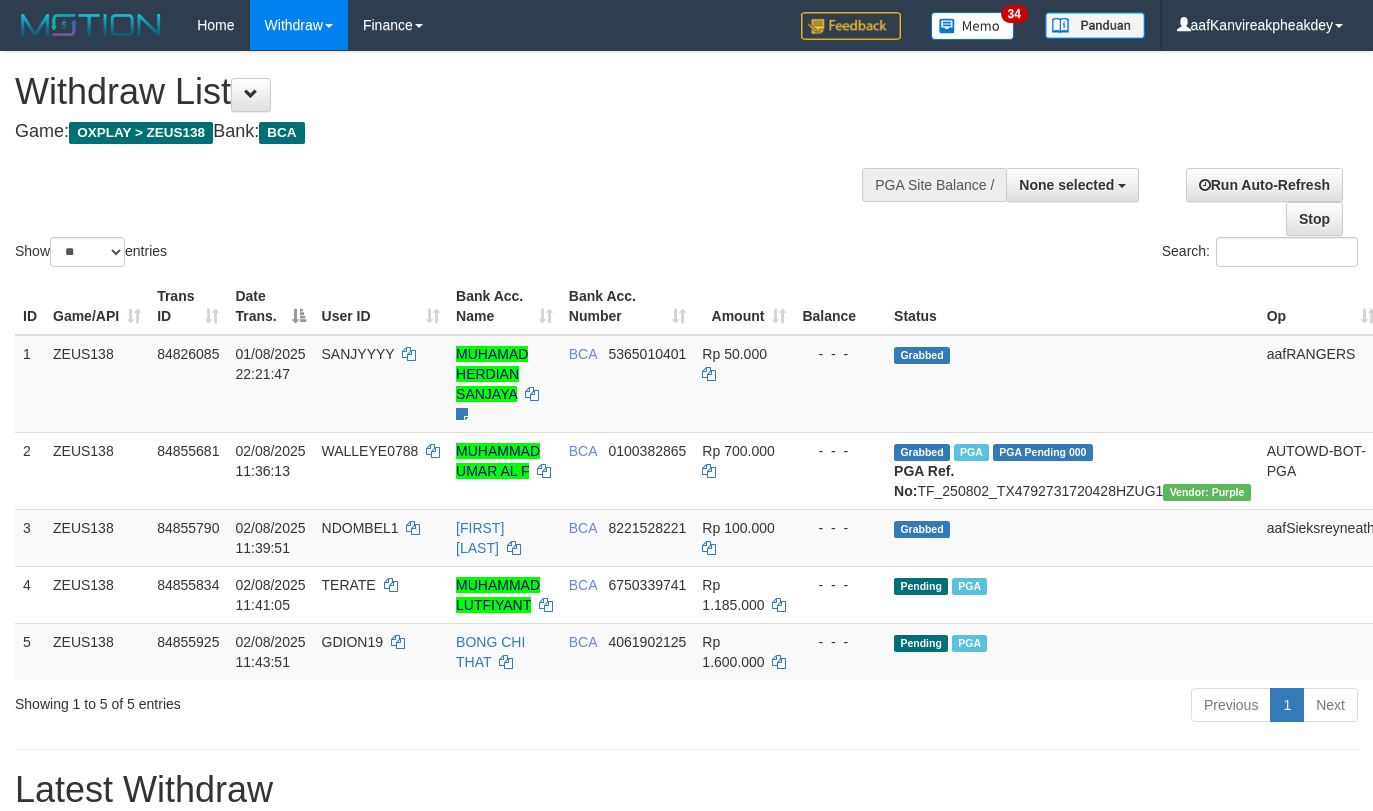 select 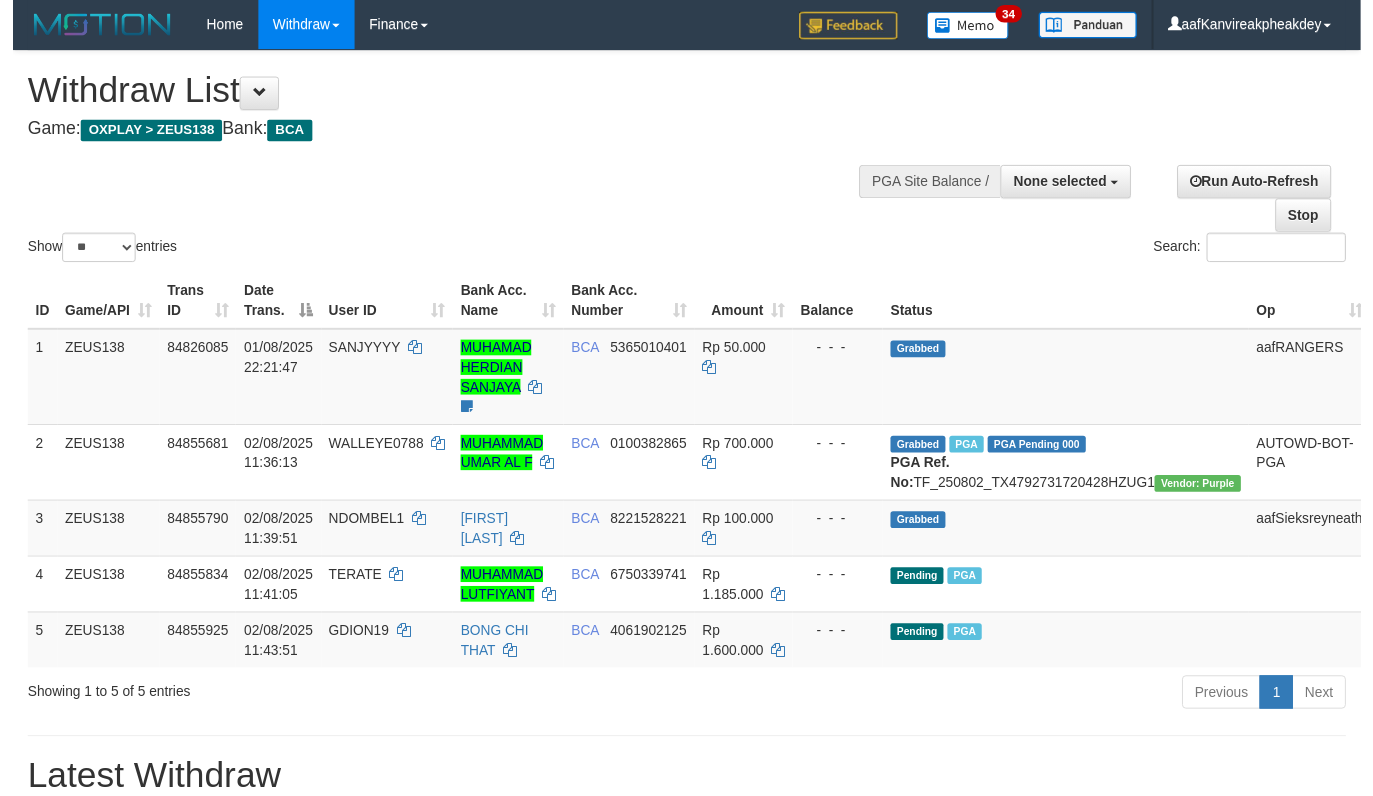 scroll, scrollTop: 0, scrollLeft: 0, axis: both 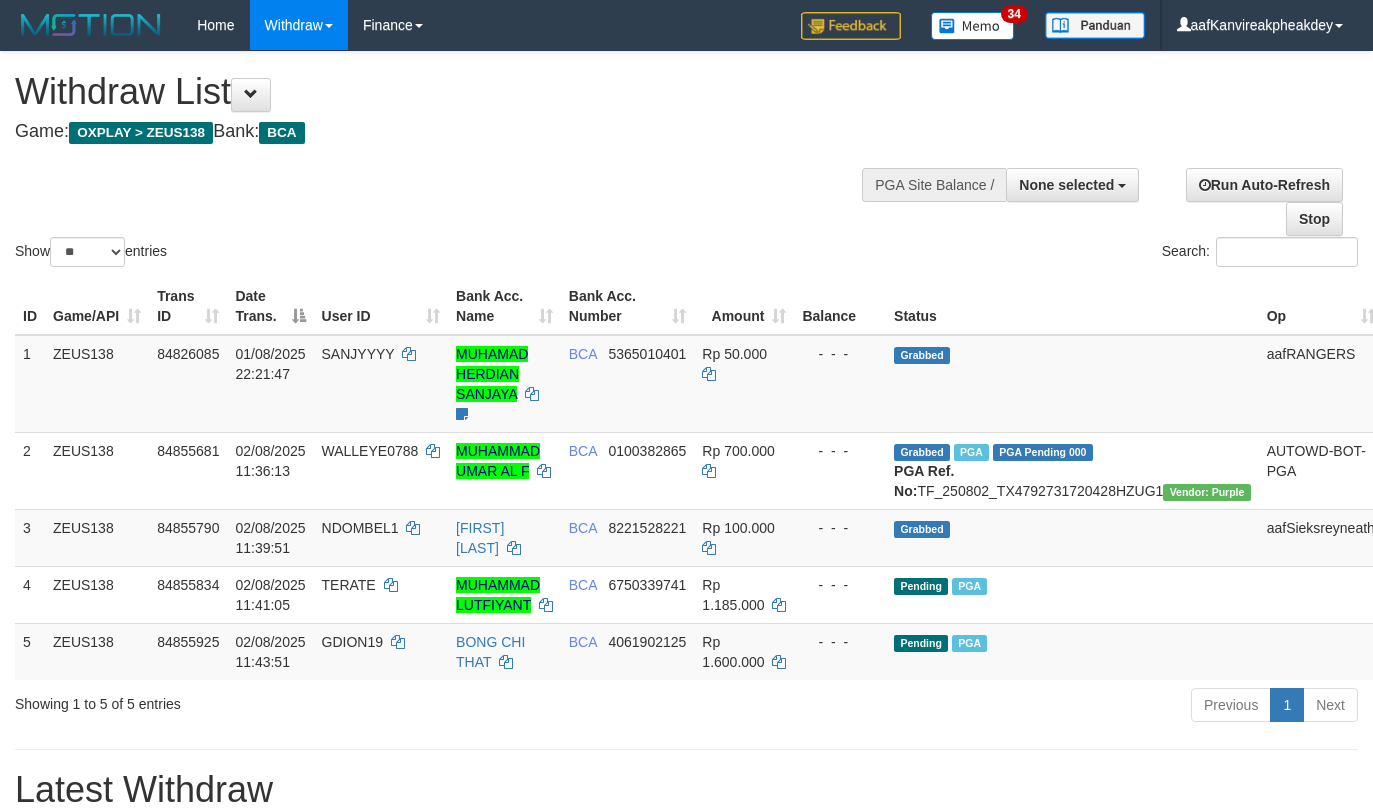 select 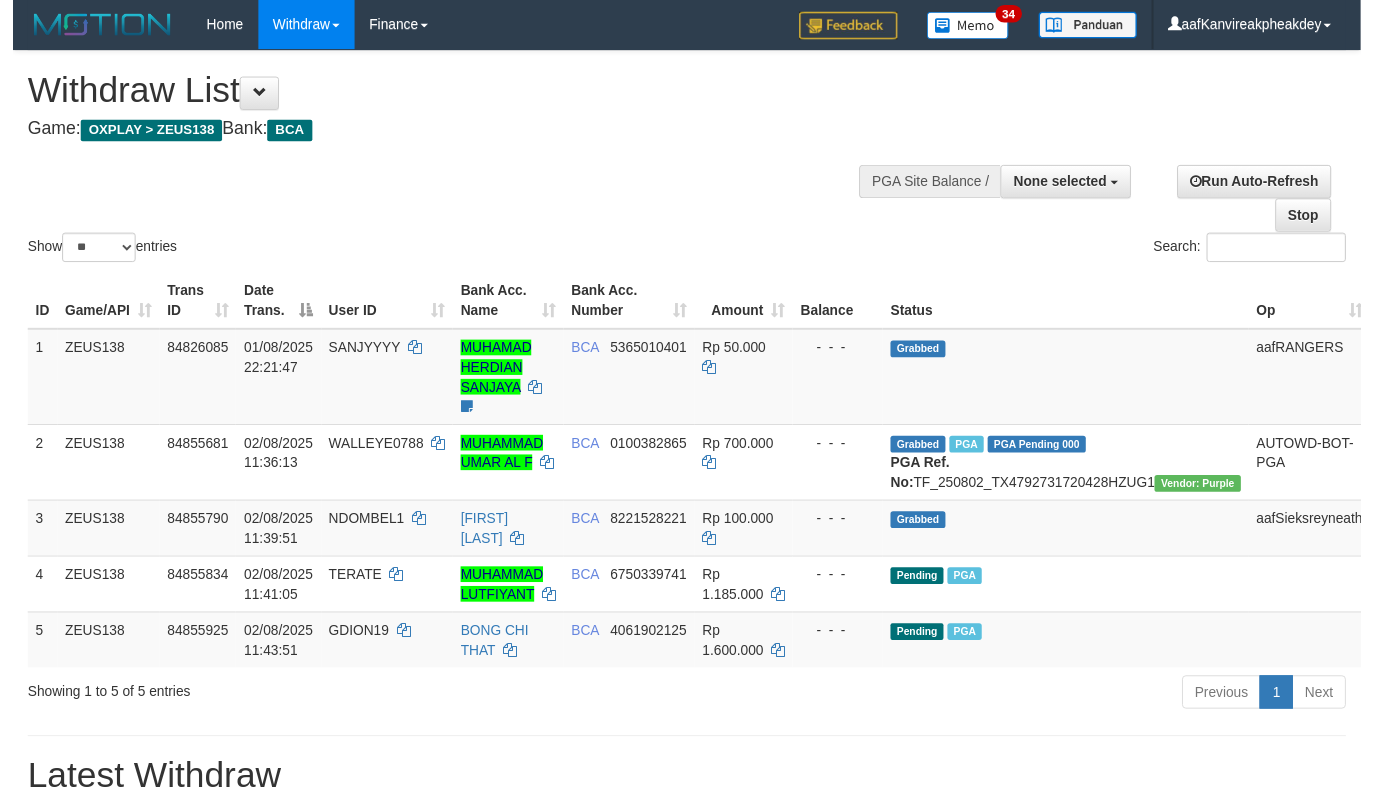 scroll, scrollTop: 0, scrollLeft: 0, axis: both 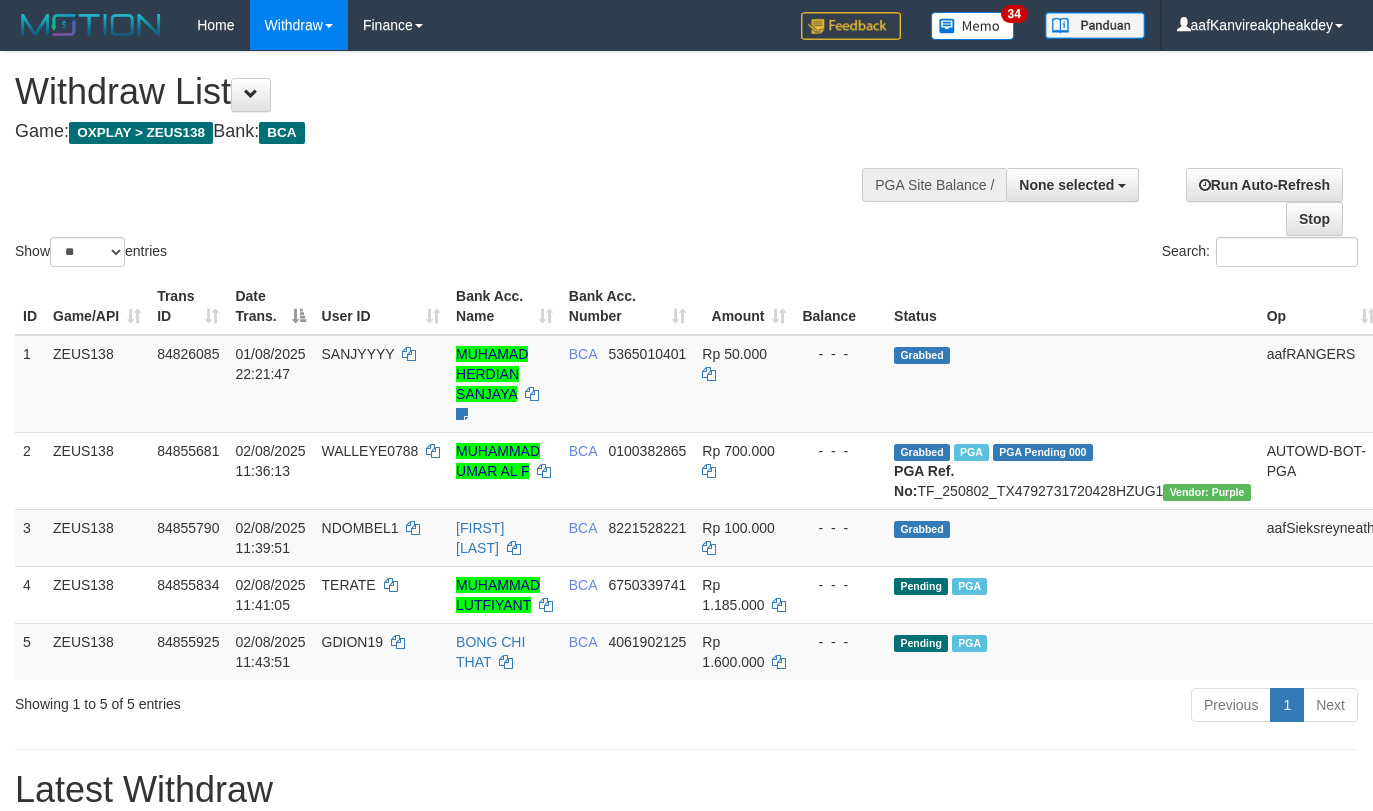 select 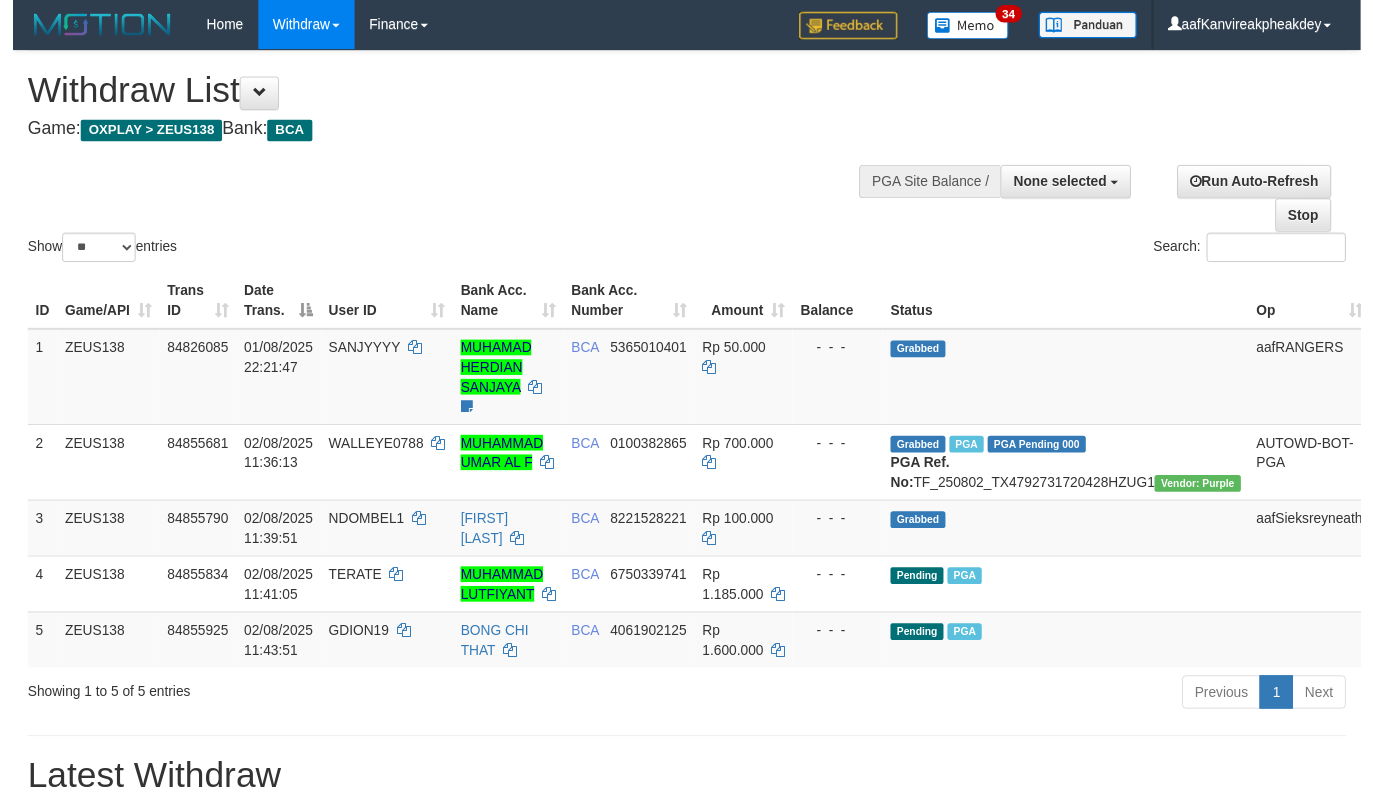 scroll, scrollTop: 0, scrollLeft: 0, axis: both 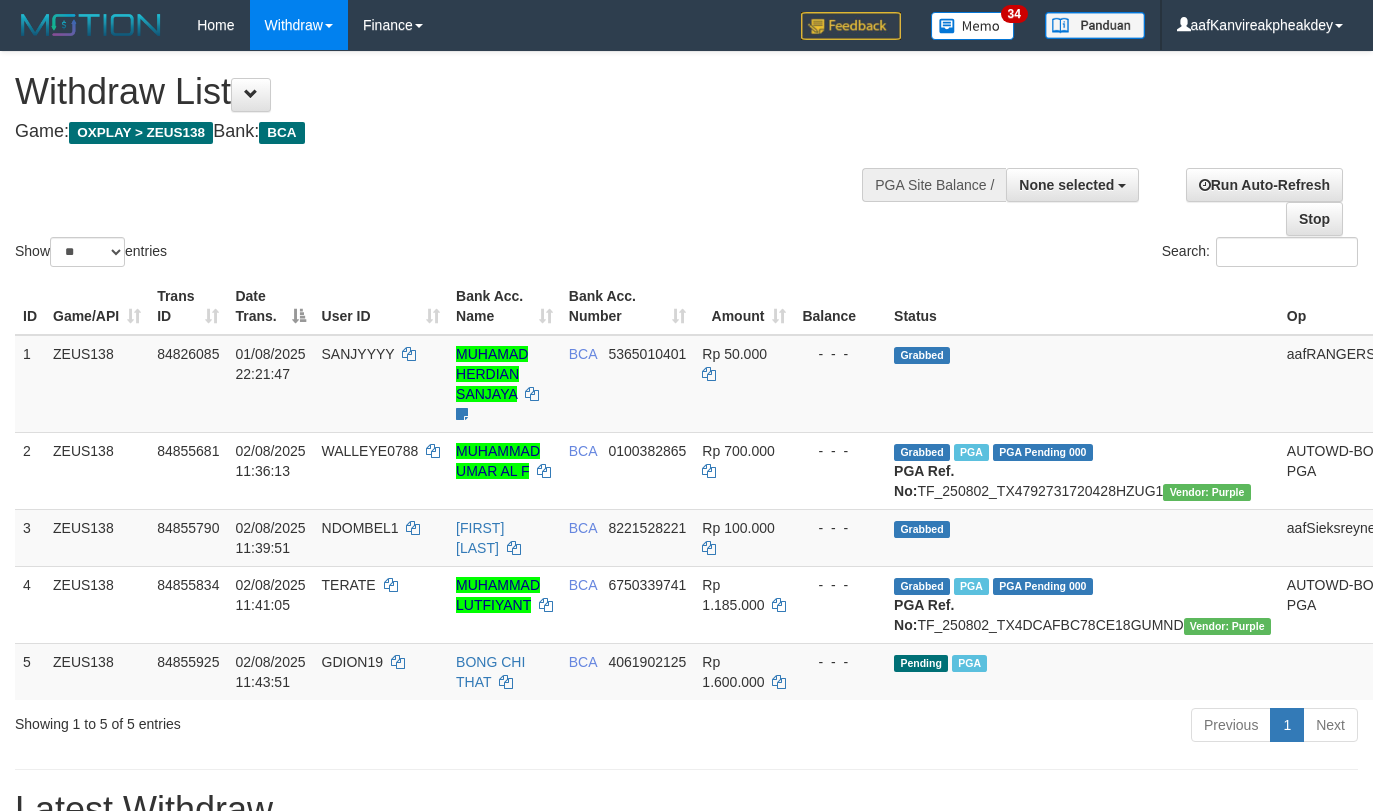 select 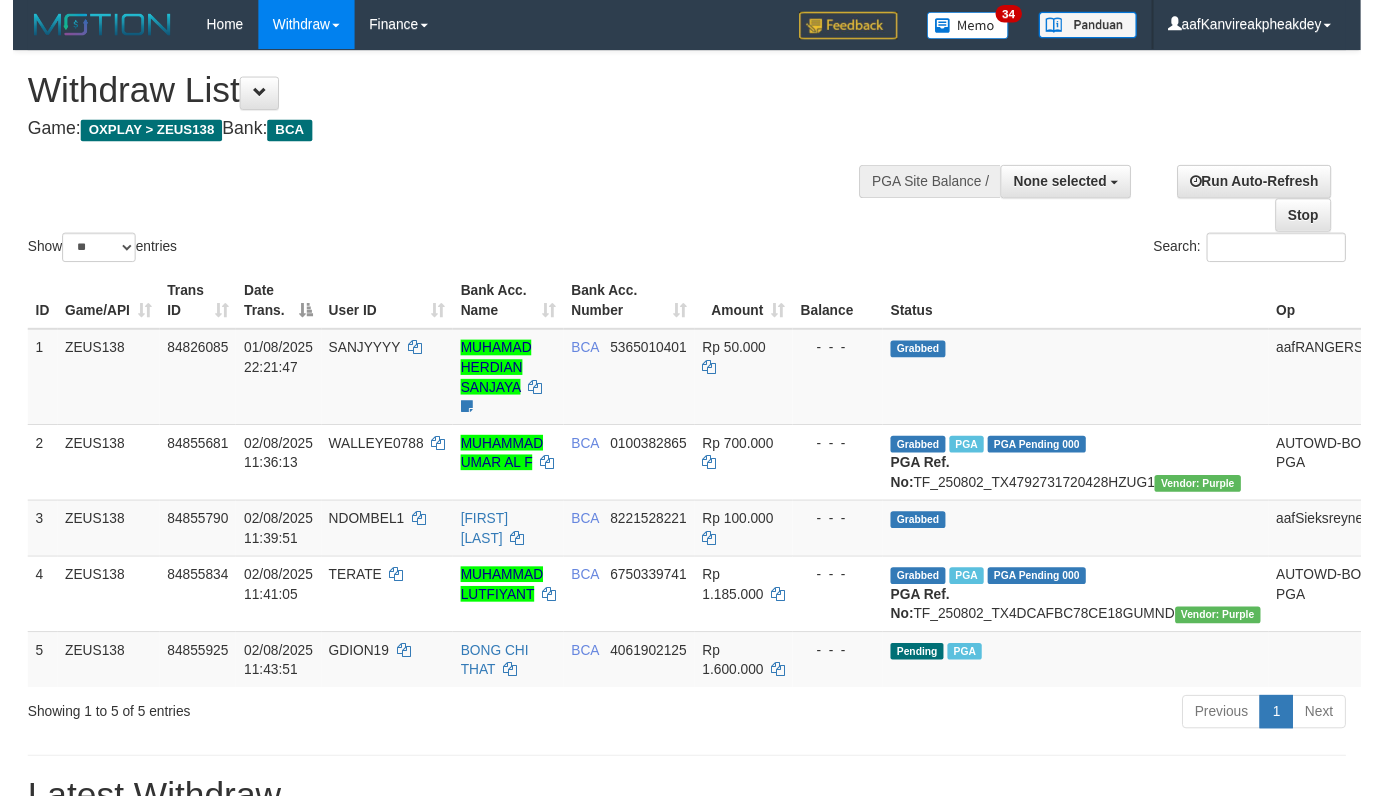 scroll, scrollTop: 0, scrollLeft: 0, axis: both 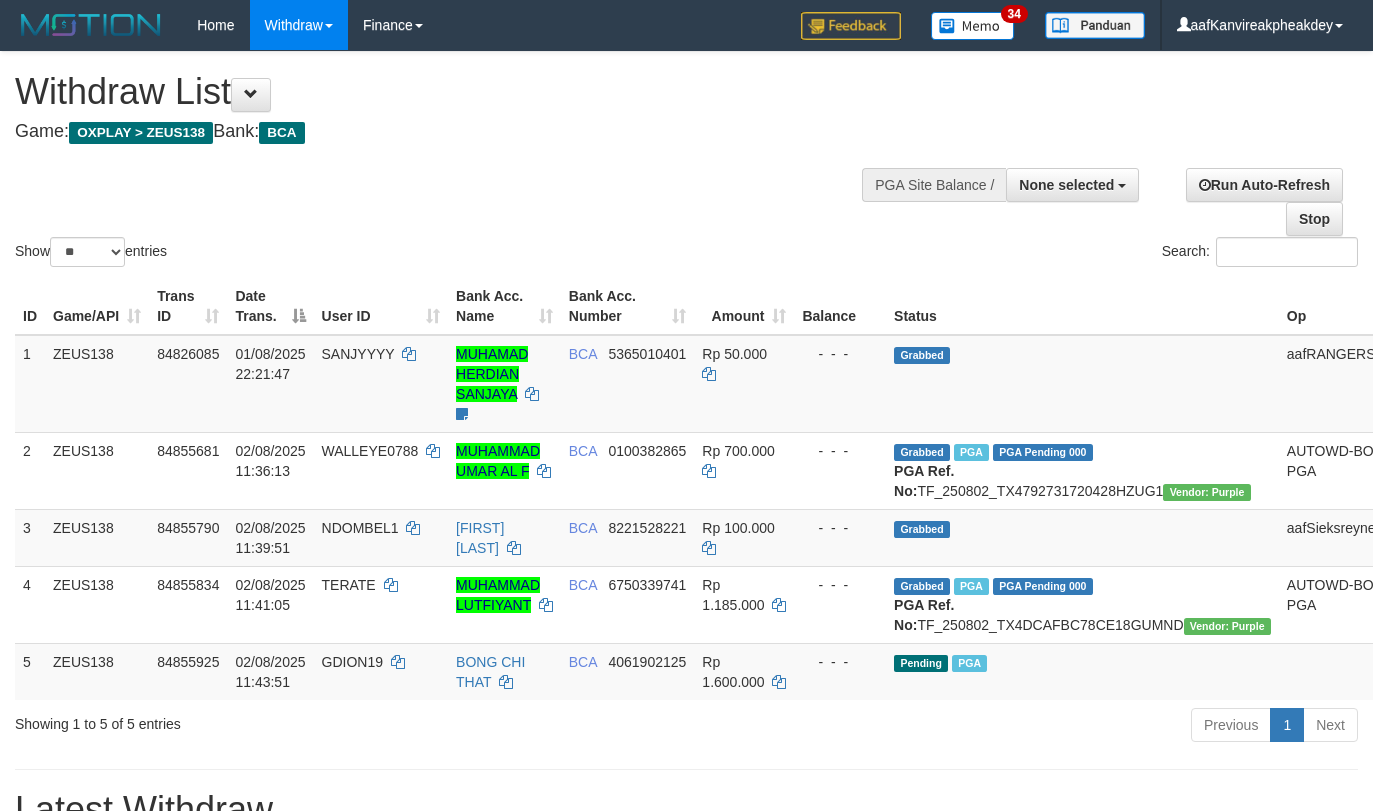 select 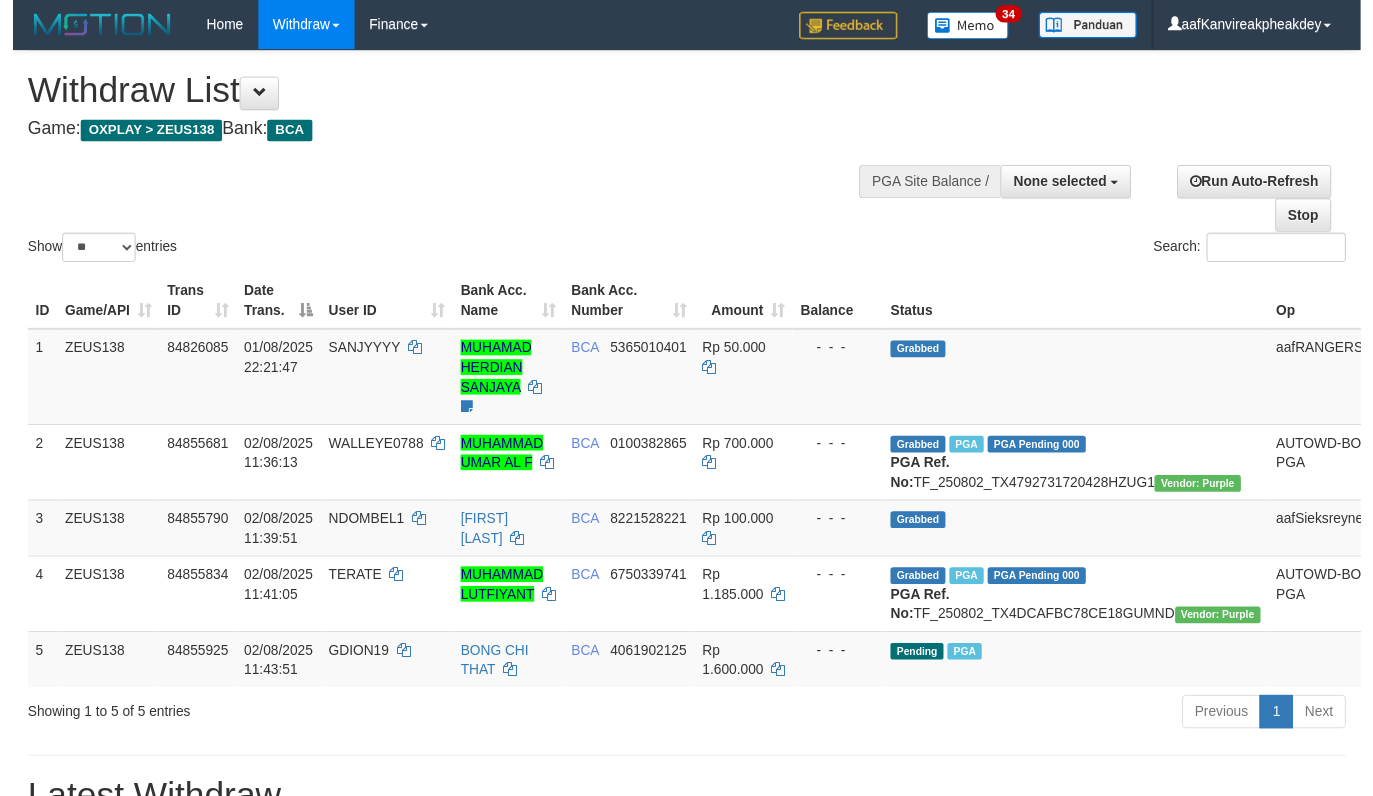 scroll, scrollTop: 0, scrollLeft: 0, axis: both 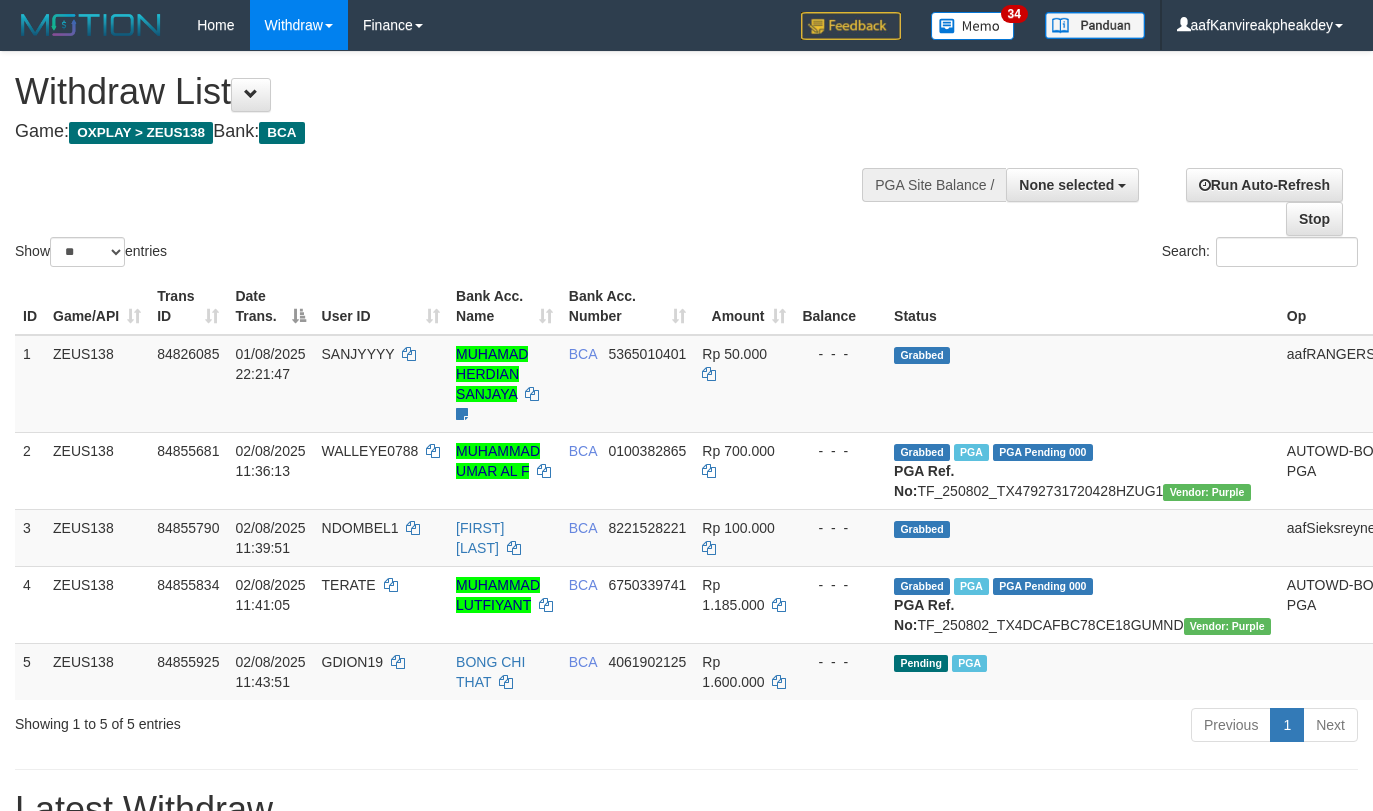 select 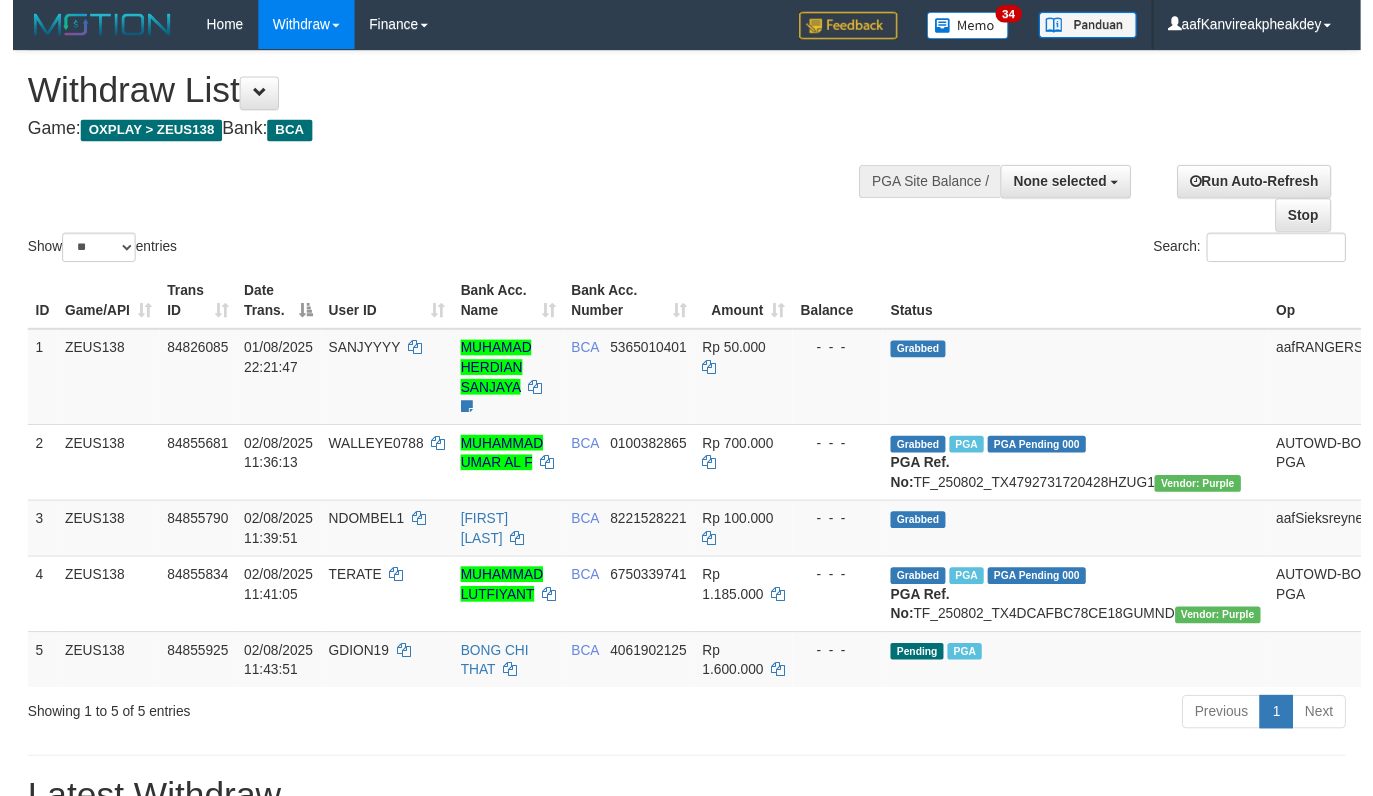 scroll, scrollTop: 0, scrollLeft: 0, axis: both 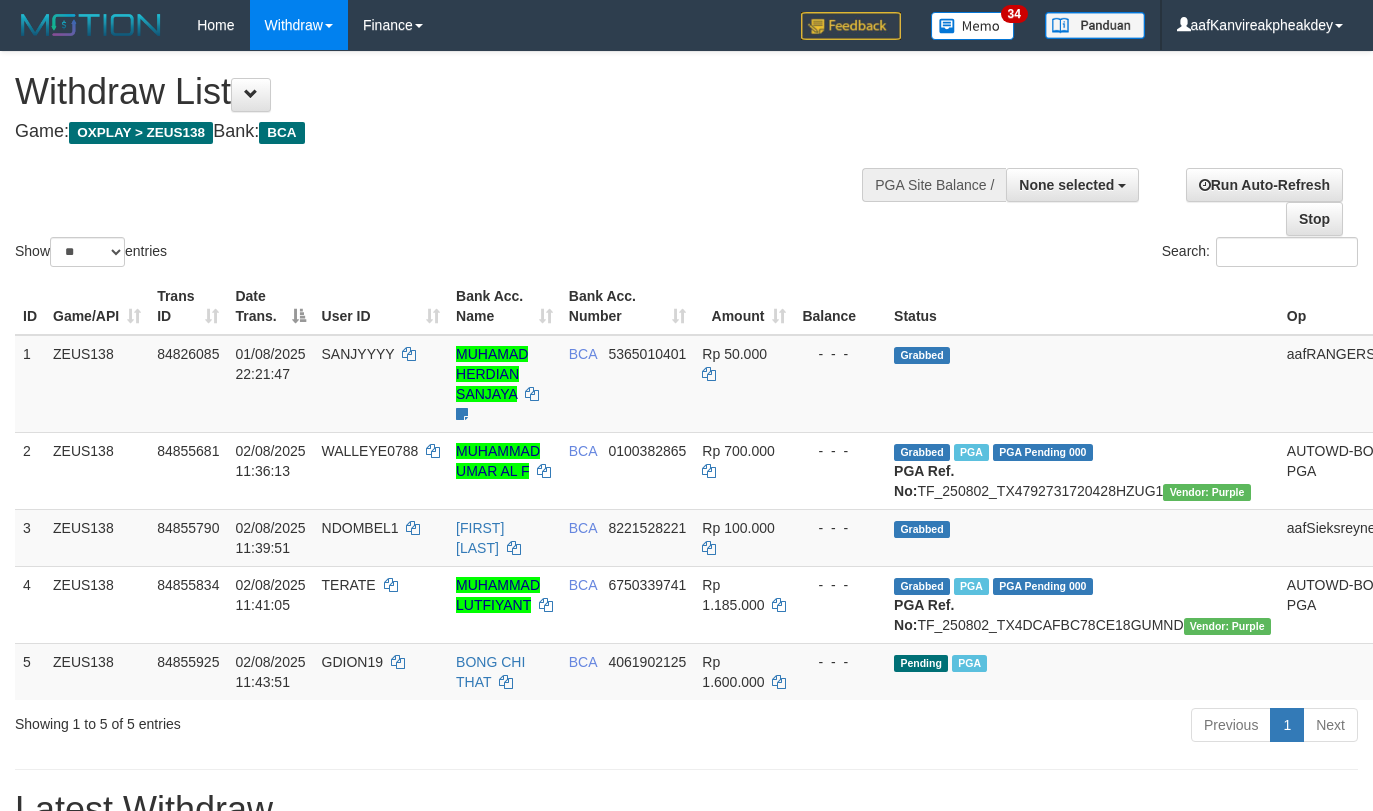 select 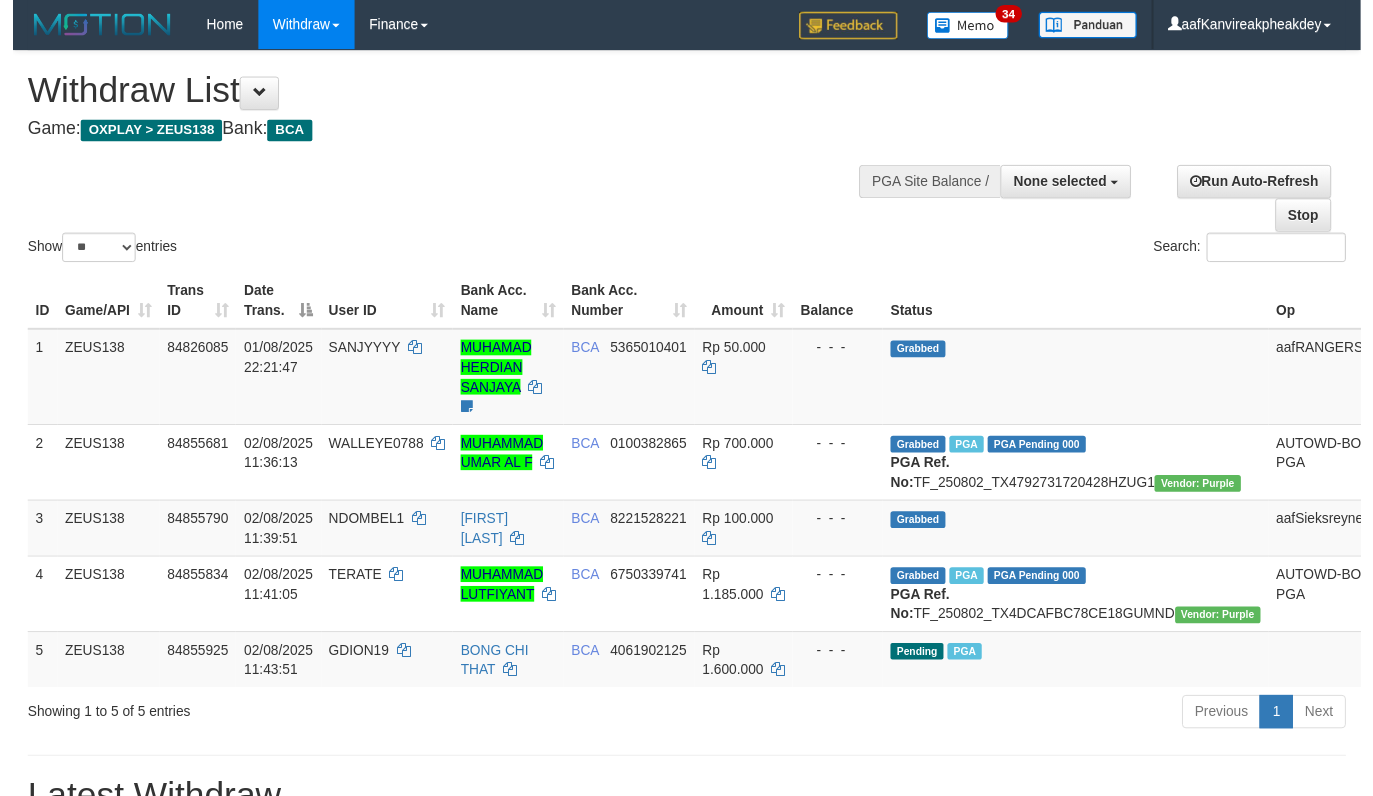 scroll, scrollTop: 0, scrollLeft: 0, axis: both 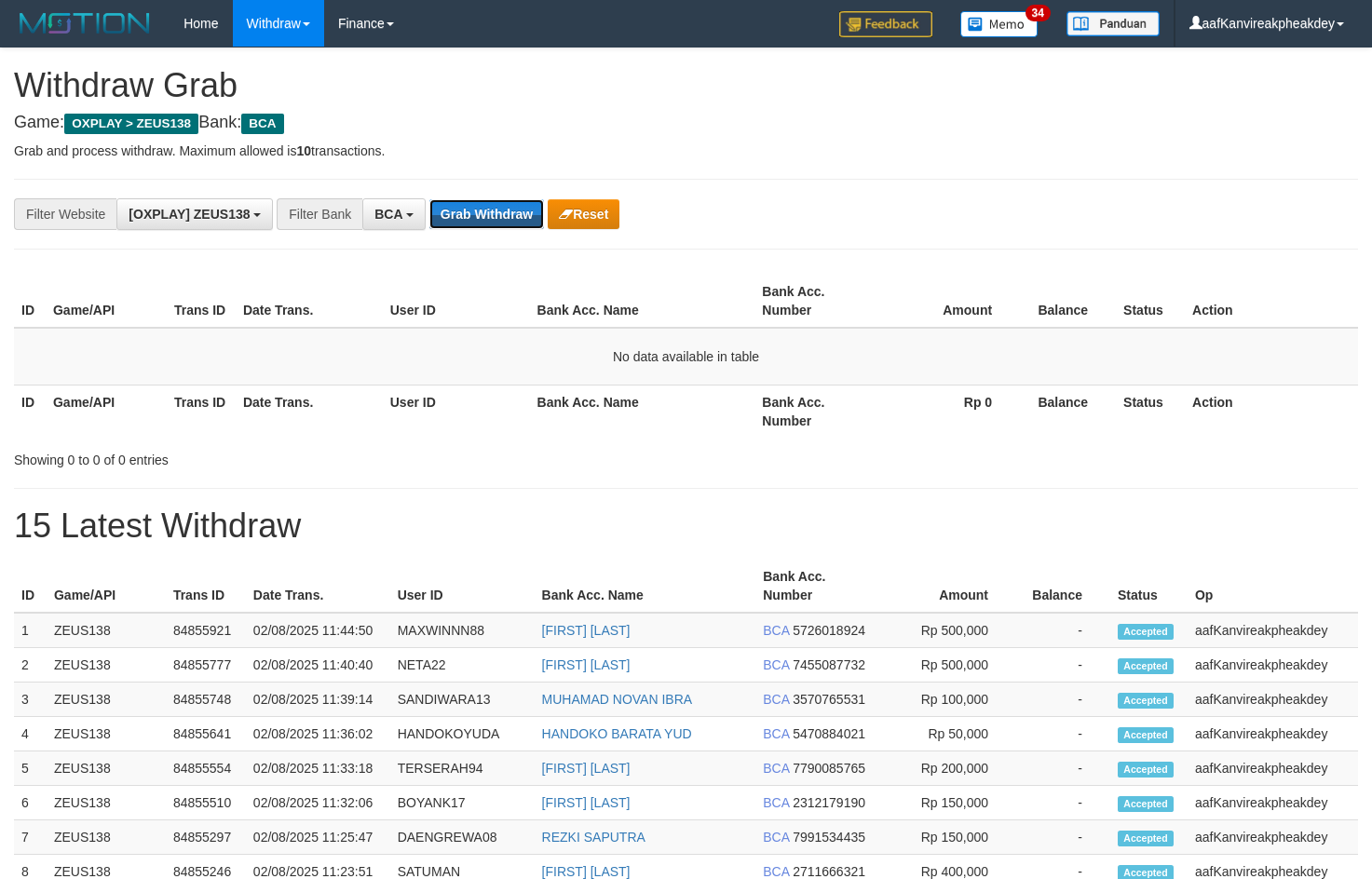 click on "Grab Withdraw" at bounding box center (486, 214) 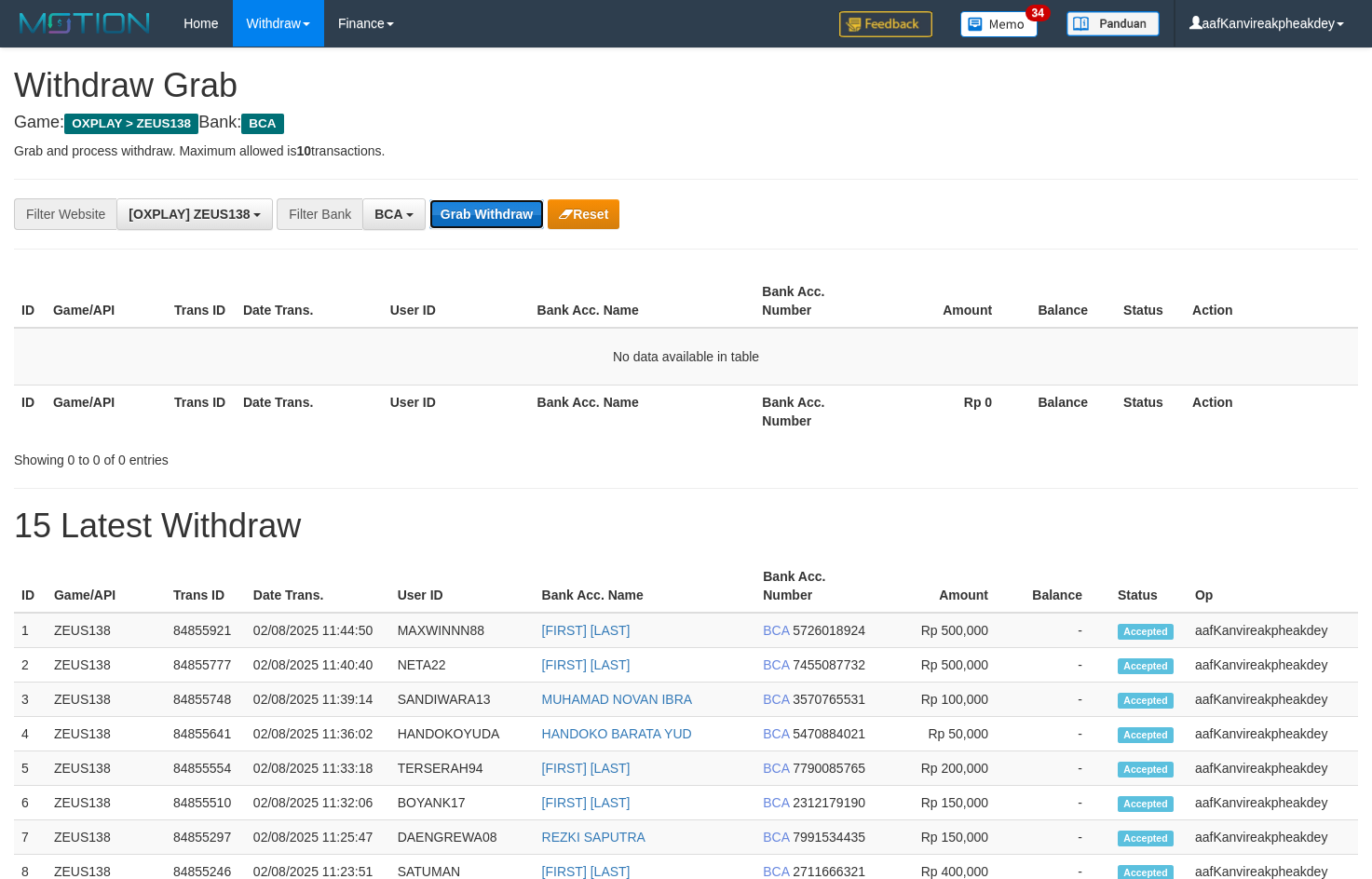 click on "Grab Withdraw" at bounding box center (486, 214) 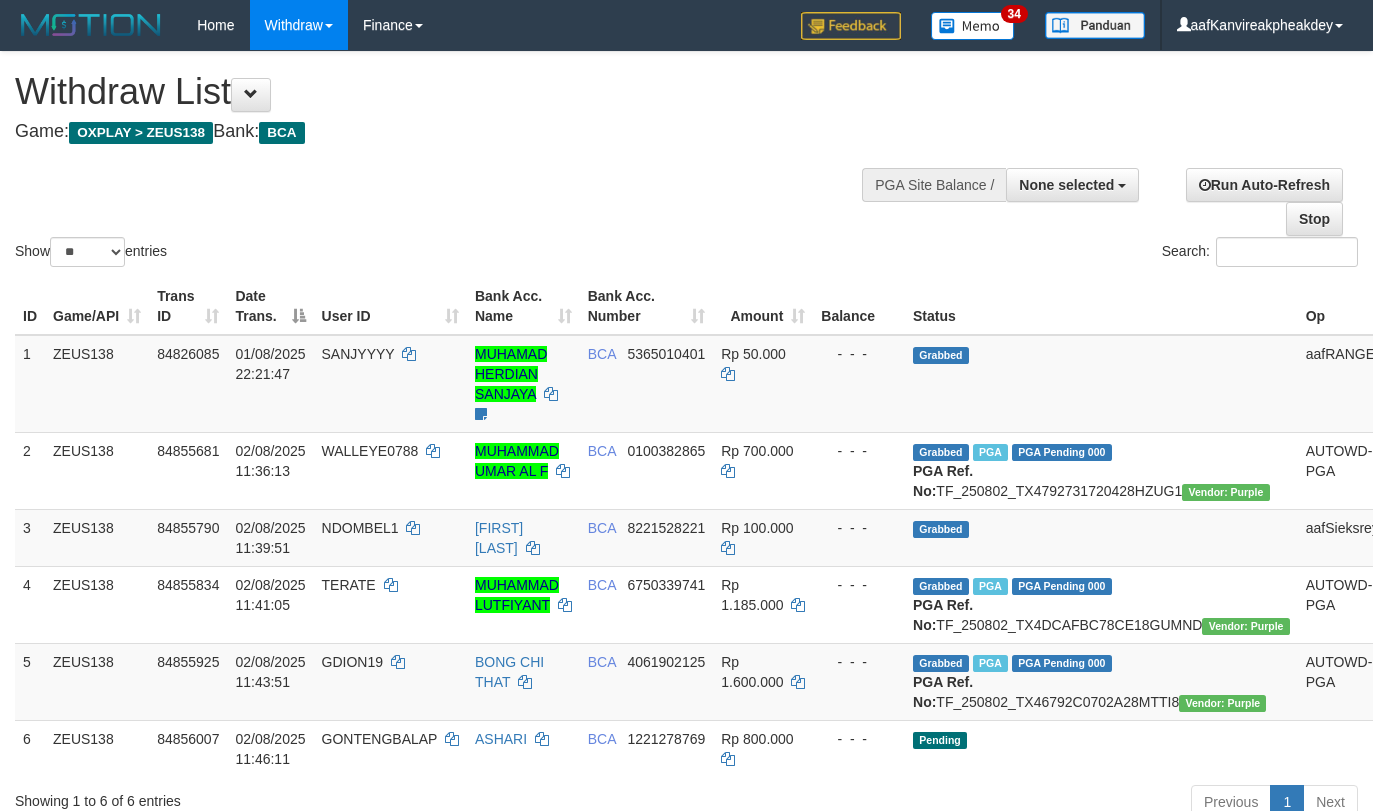 select 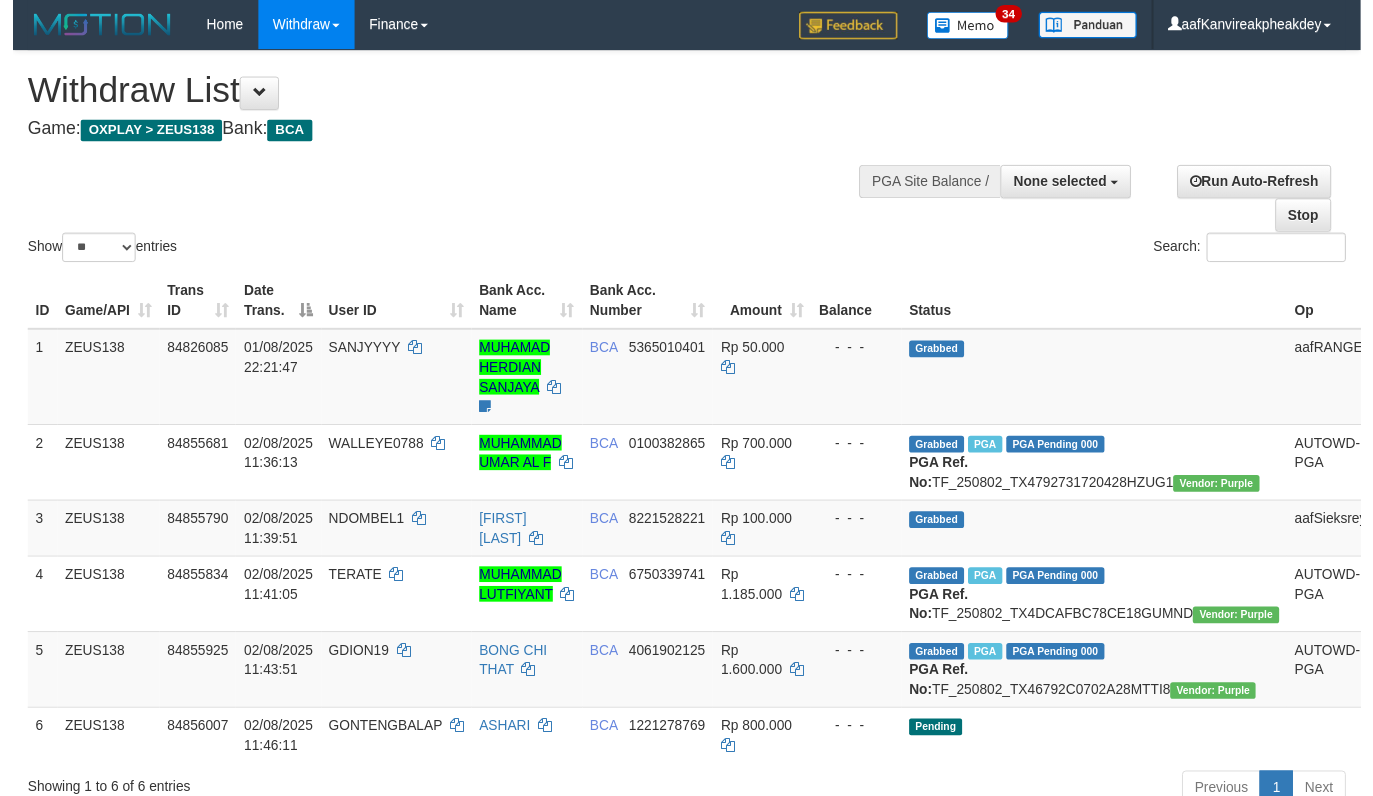 scroll, scrollTop: 187, scrollLeft: 0, axis: vertical 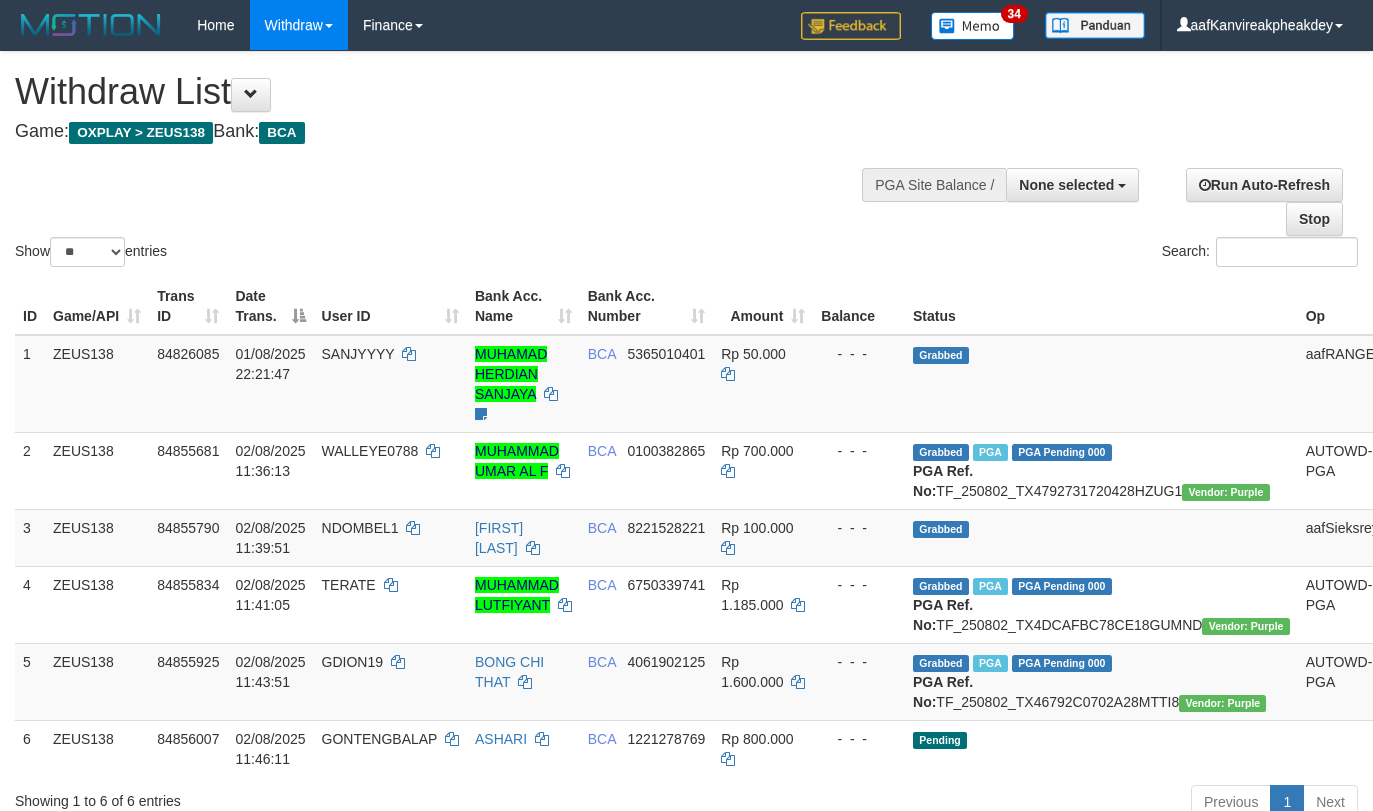select 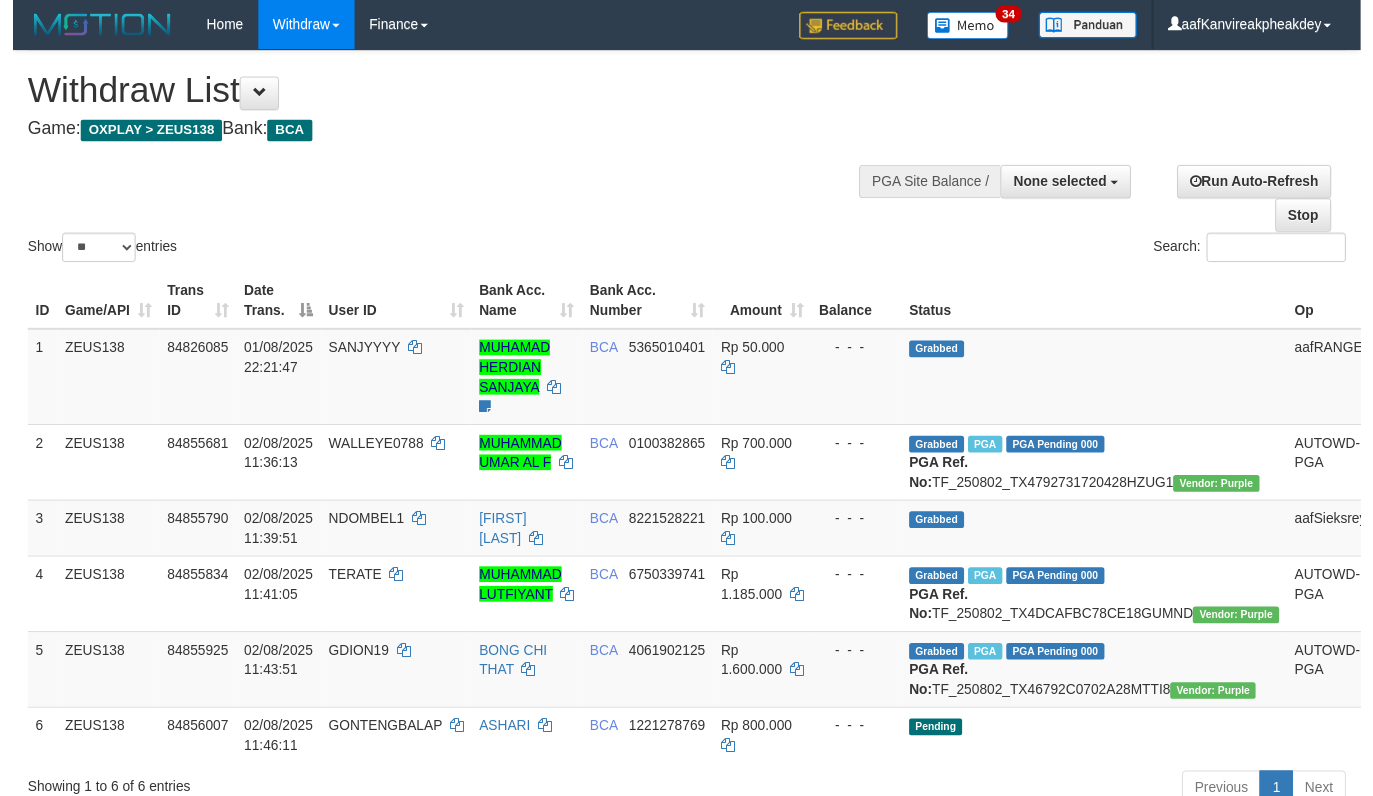 scroll, scrollTop: 187, scrollLeft: 0, axis: vertical 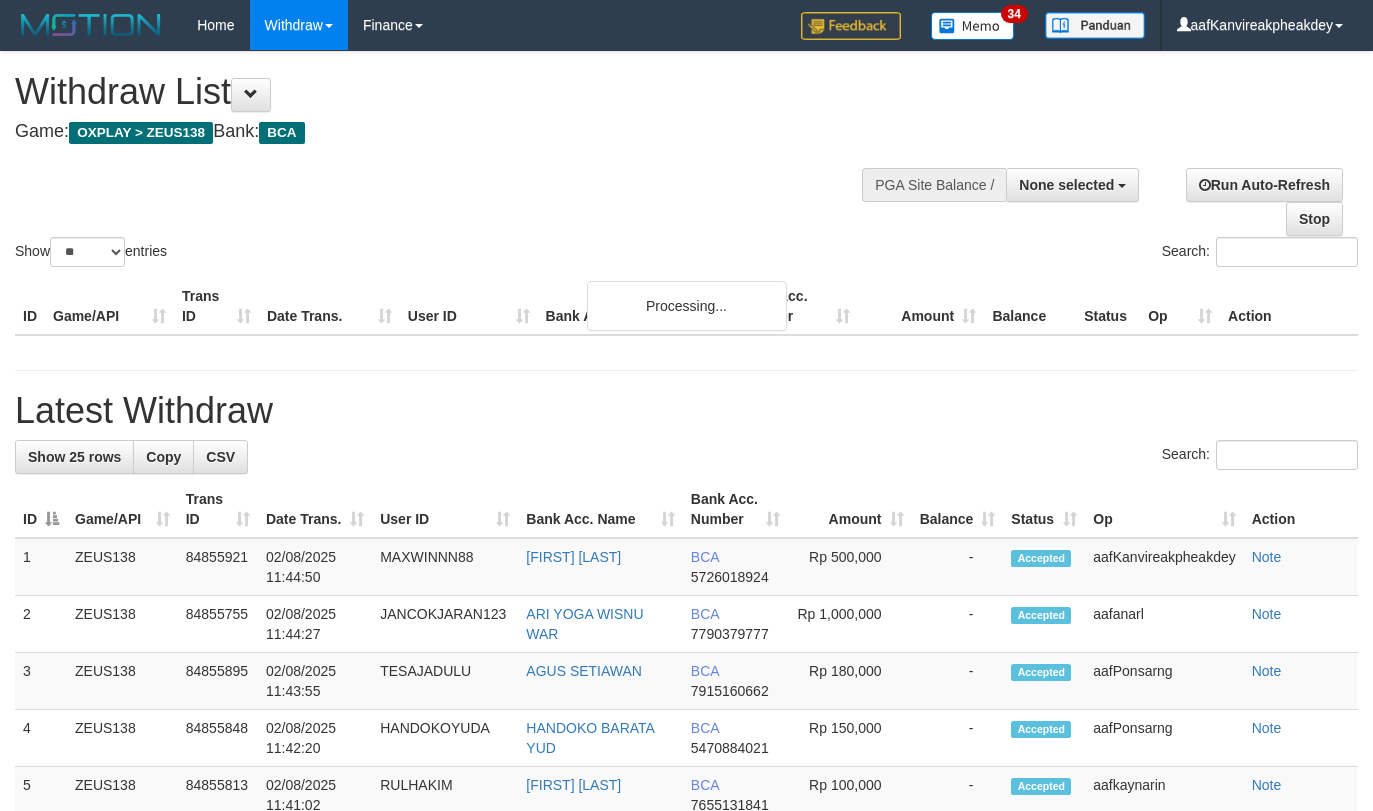 select 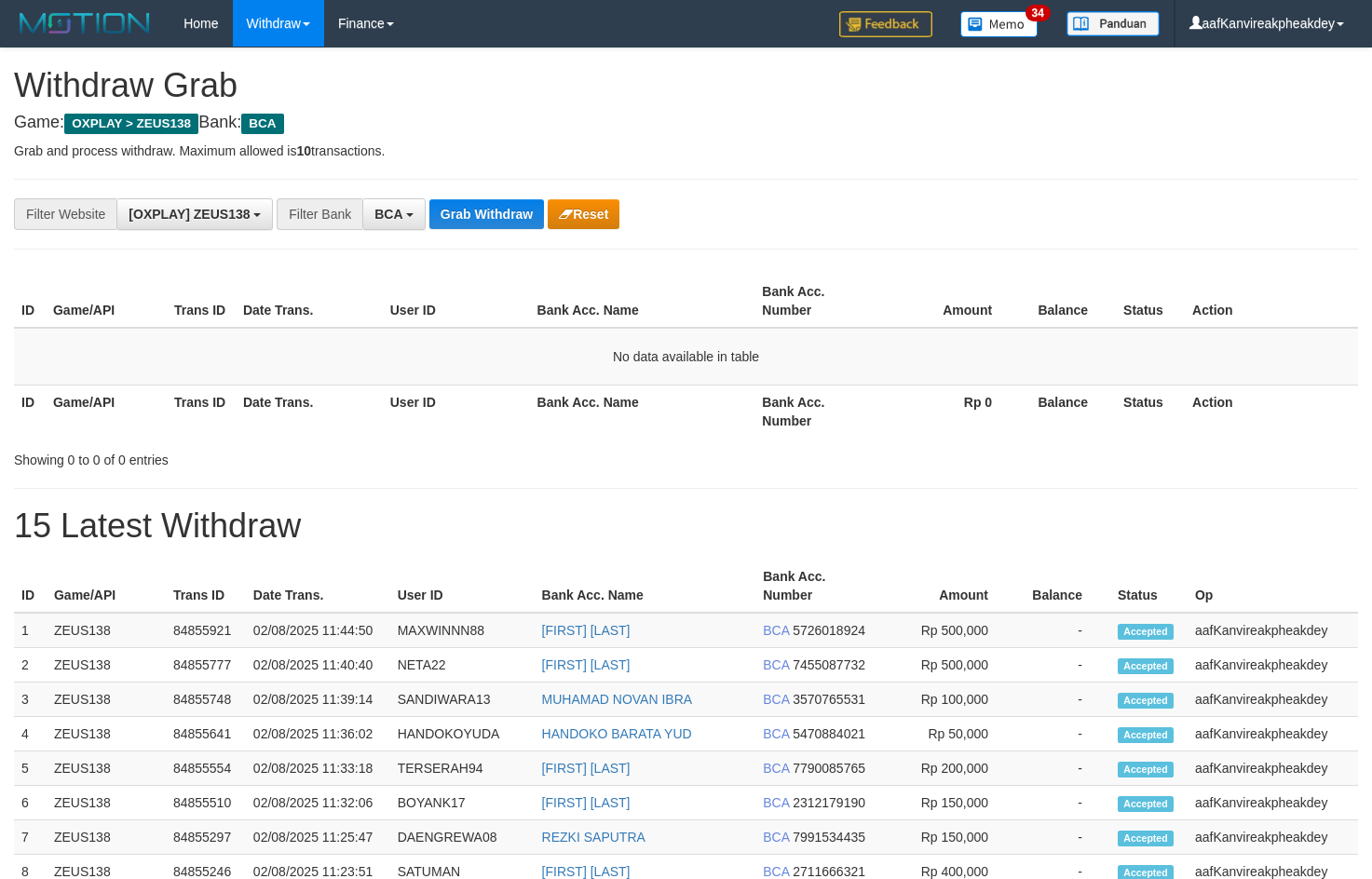 scroll, scrollTop: 0, scrollLeft: 0, axis: both 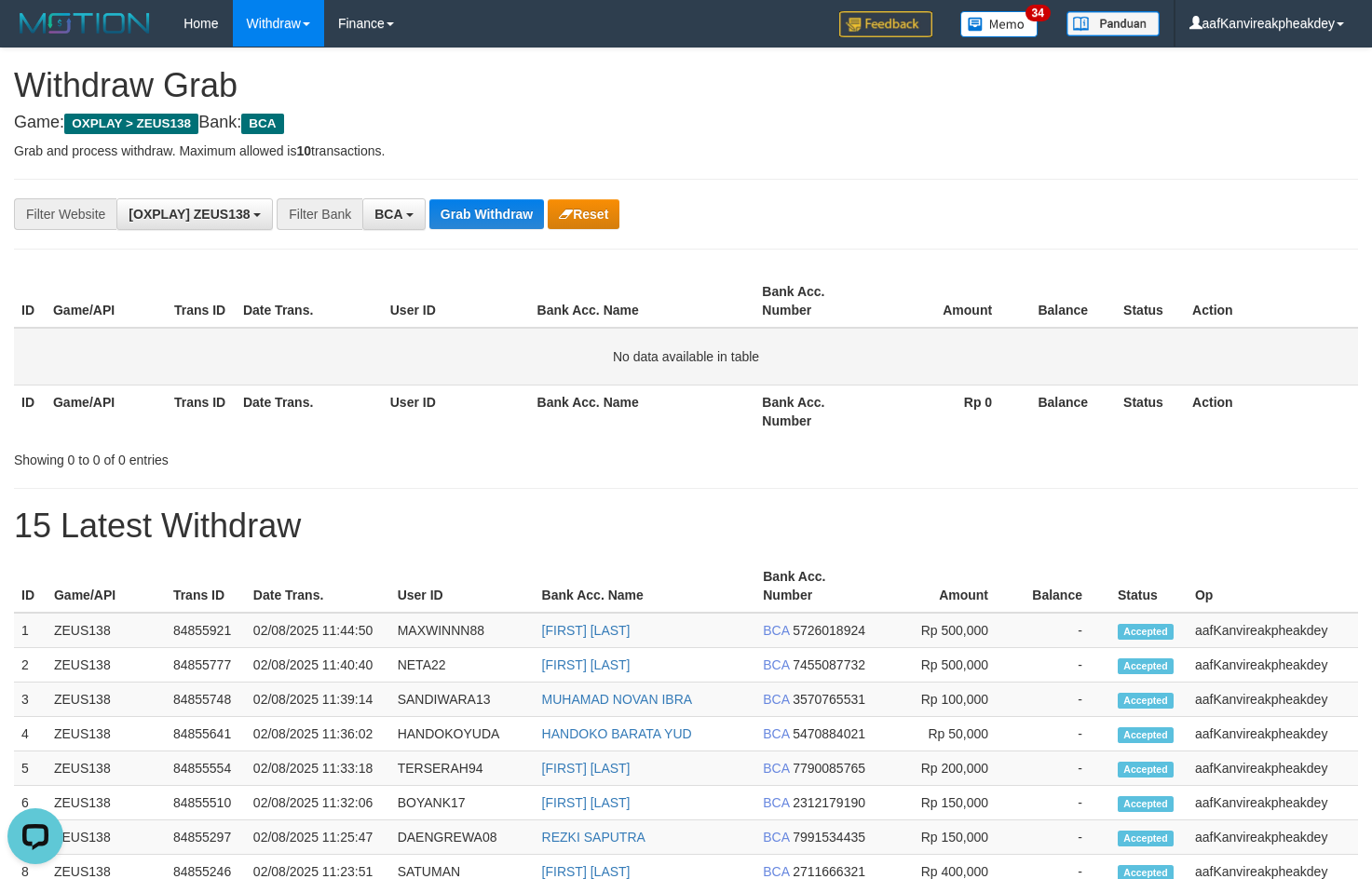 drag, startPoint x: 859, startPoint y: 343, endPoint x: 877, endPoint y: 360, distance: 24.75884 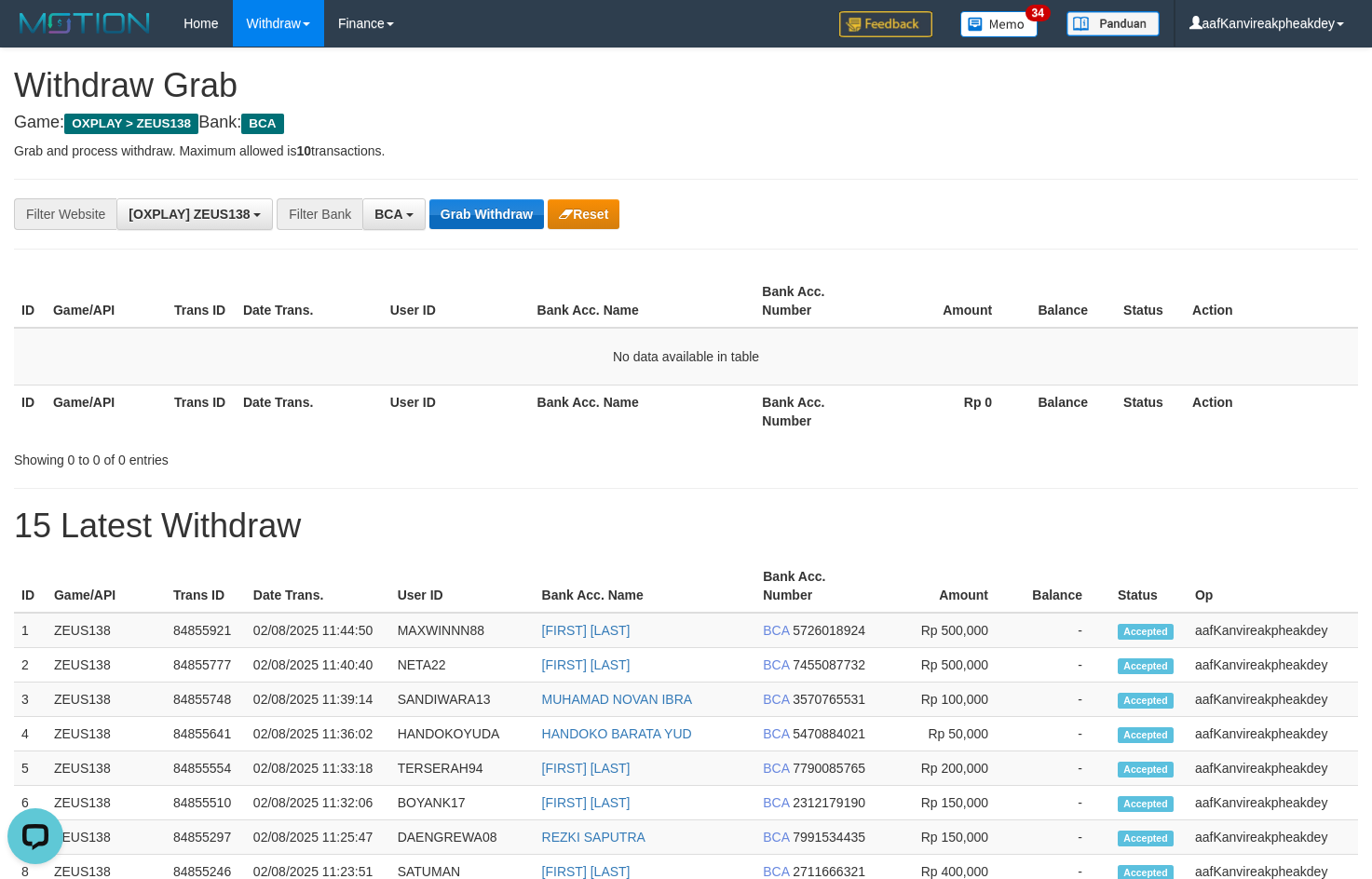 click on "**********" at bounding box center (686, 214) 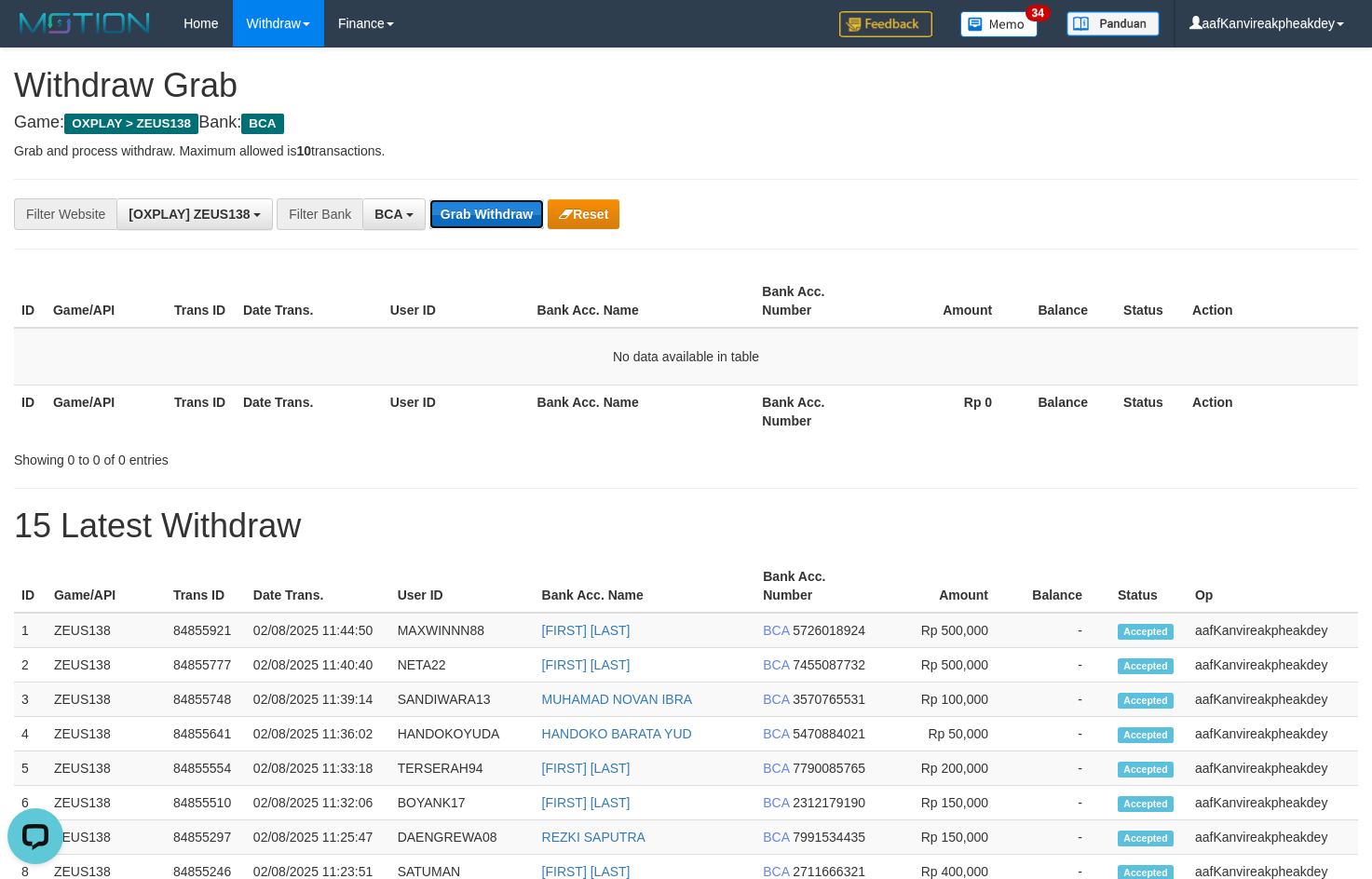 click on "Grab Withdraw" at bounding box center [486, 214] 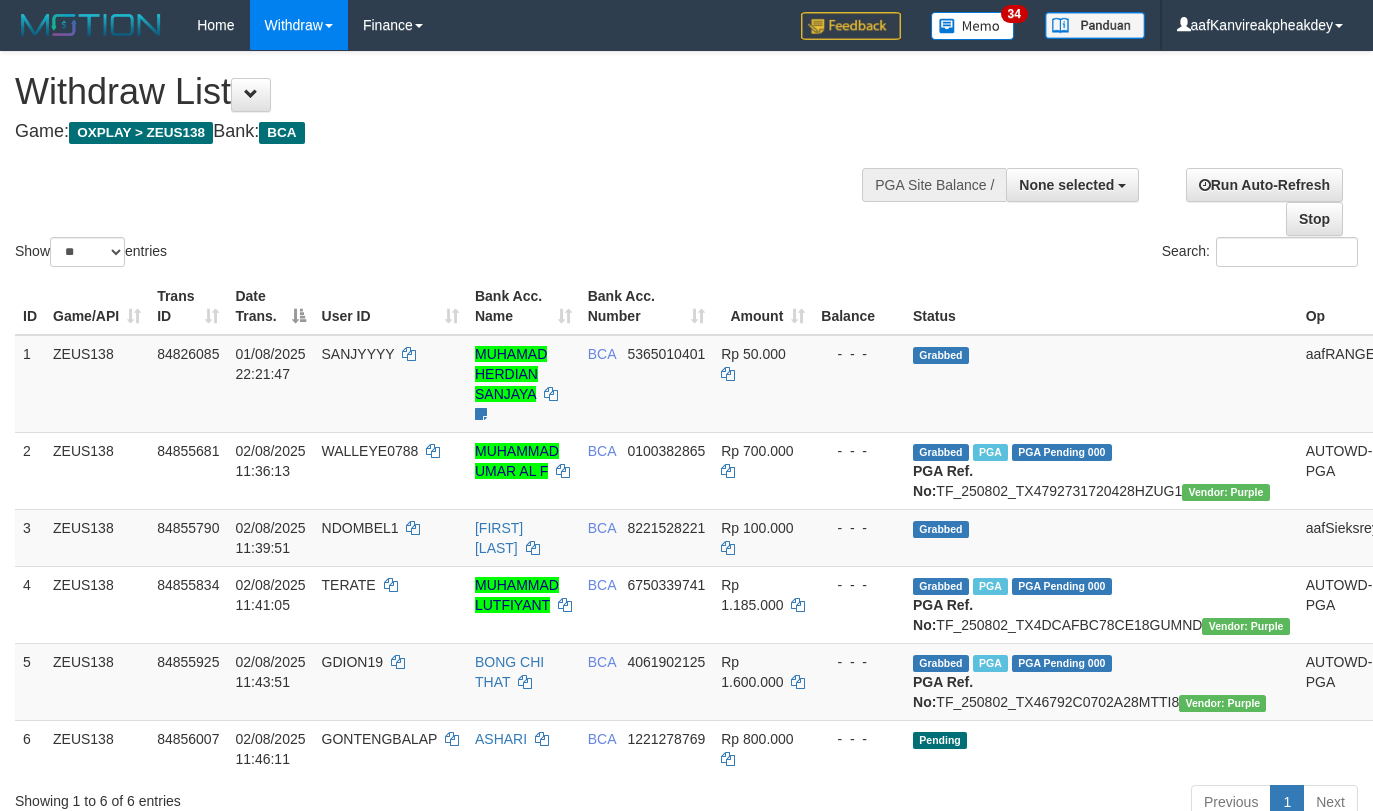 select 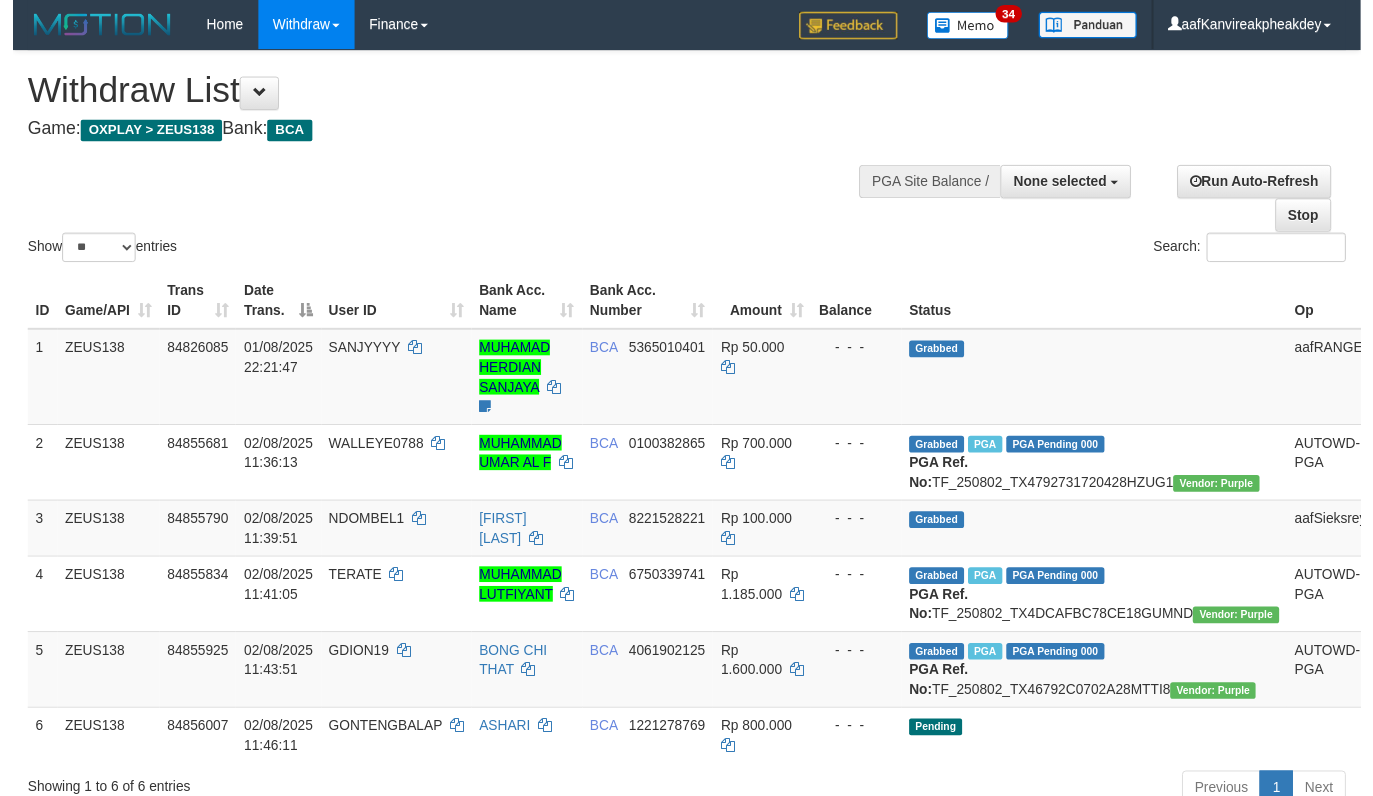 scroll, scrollTop: 187, scrollLeft: 0, axis: vertical 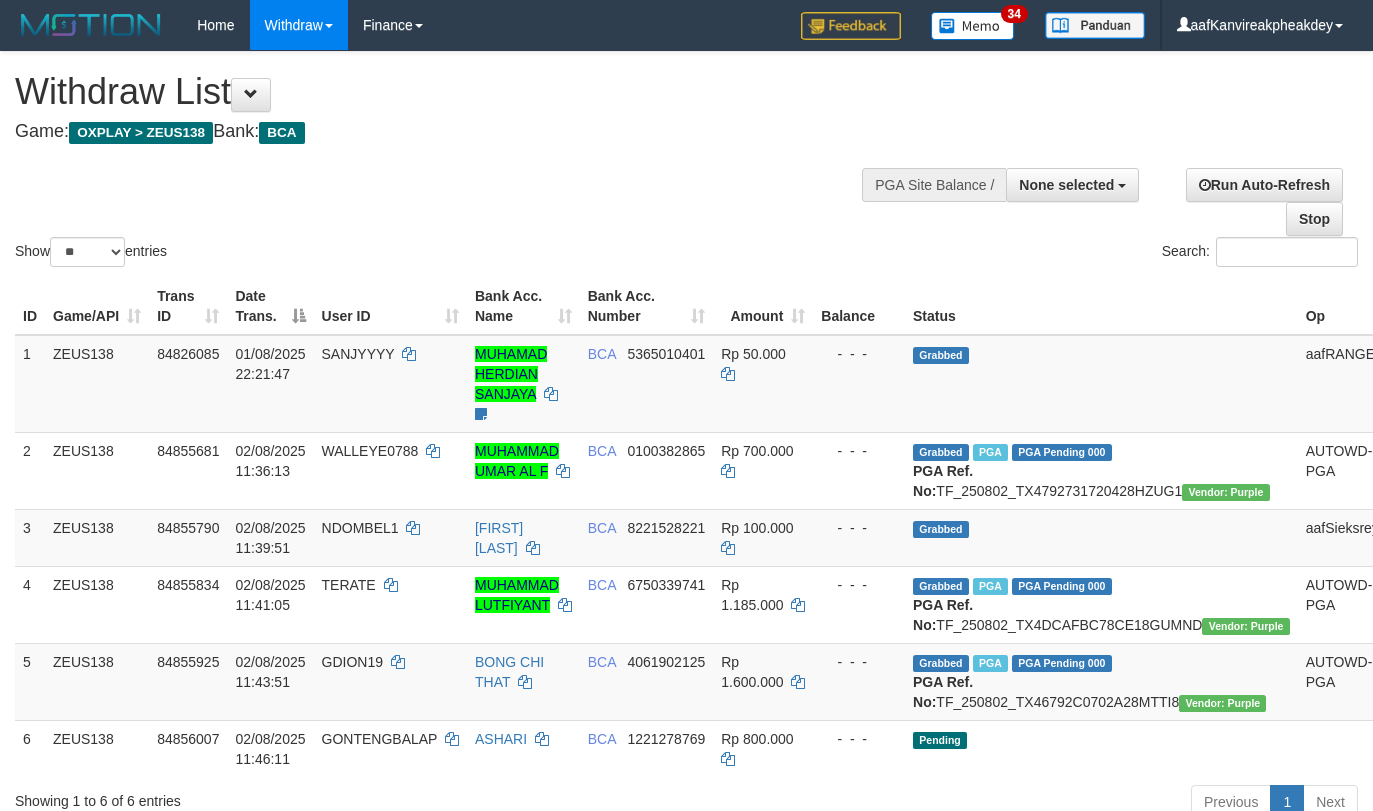 select 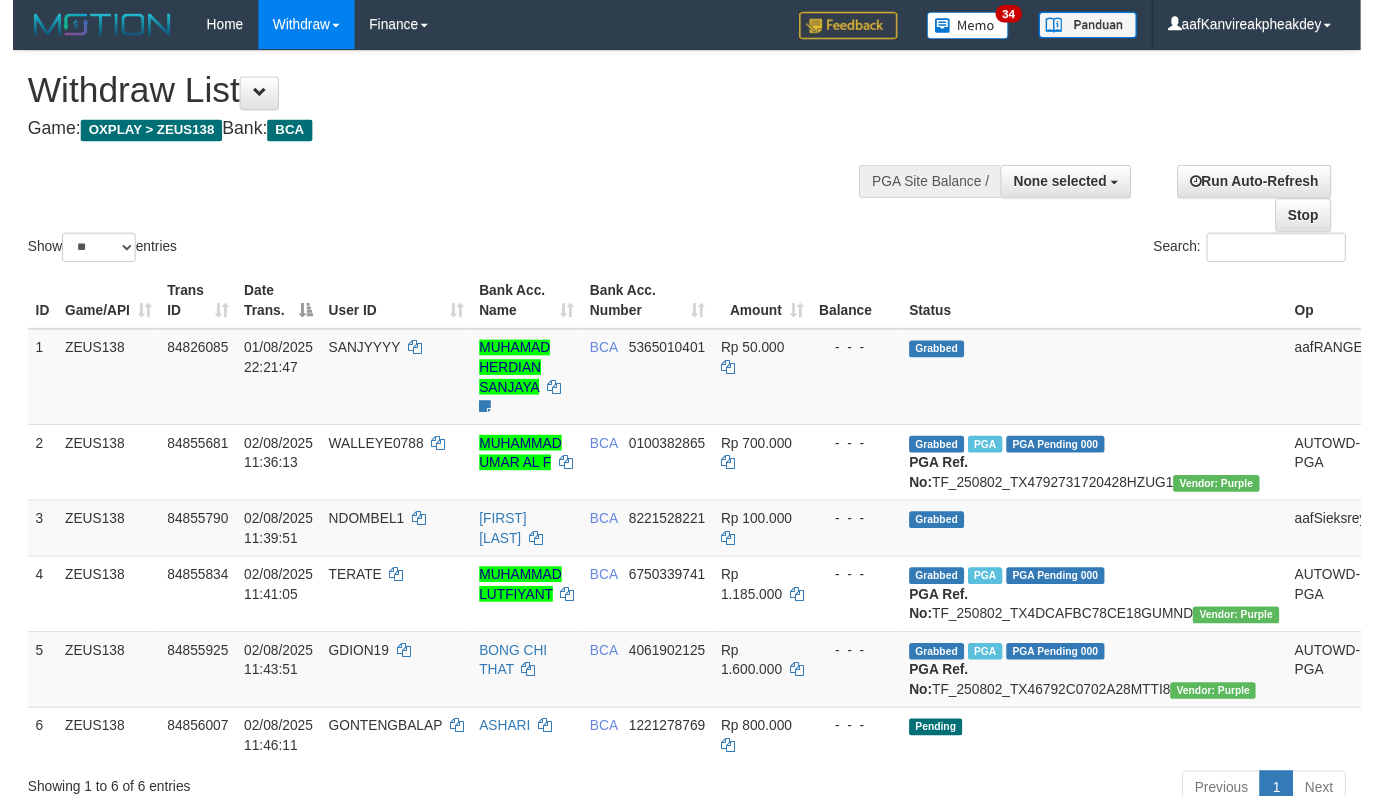 scroll, scrollTop: 187, scrollLeft: 0, axis: vertical 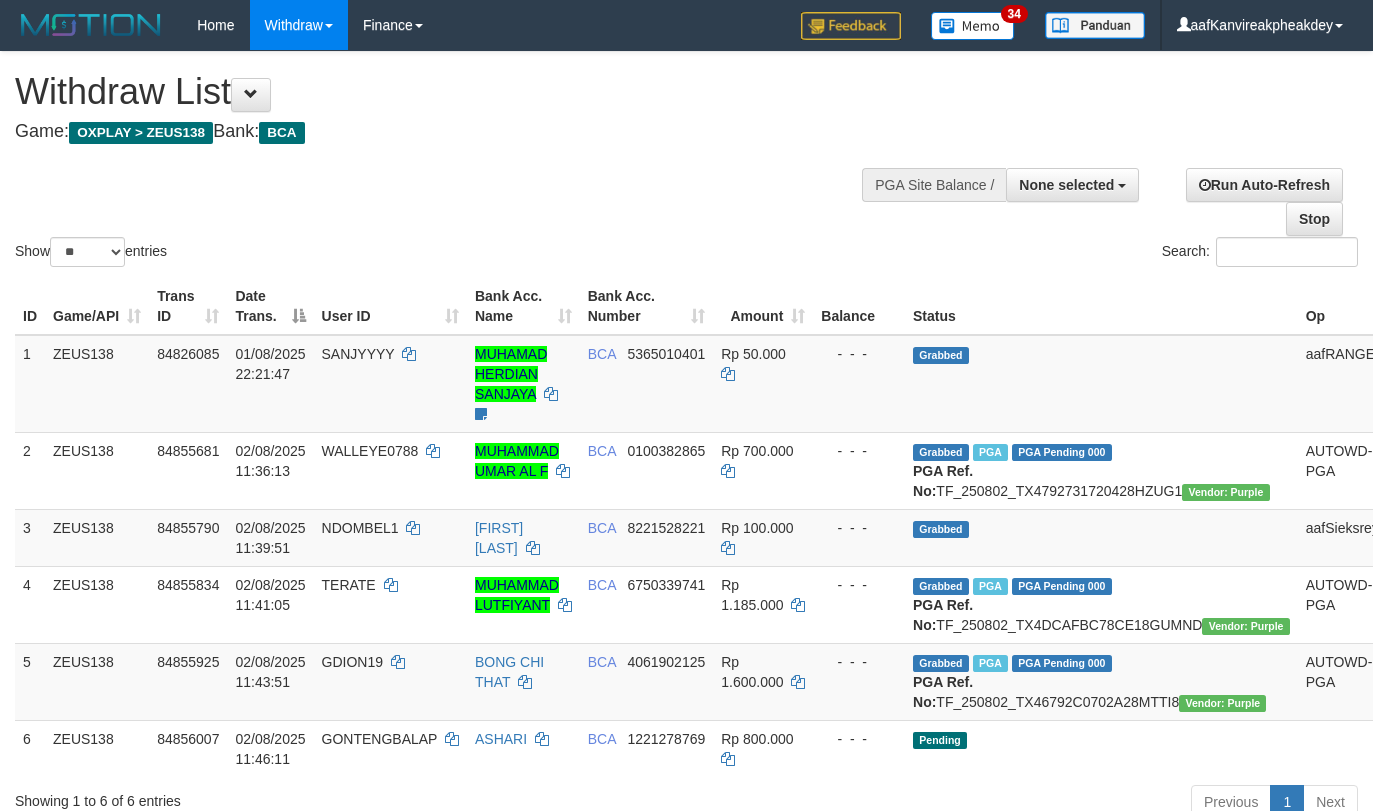 select 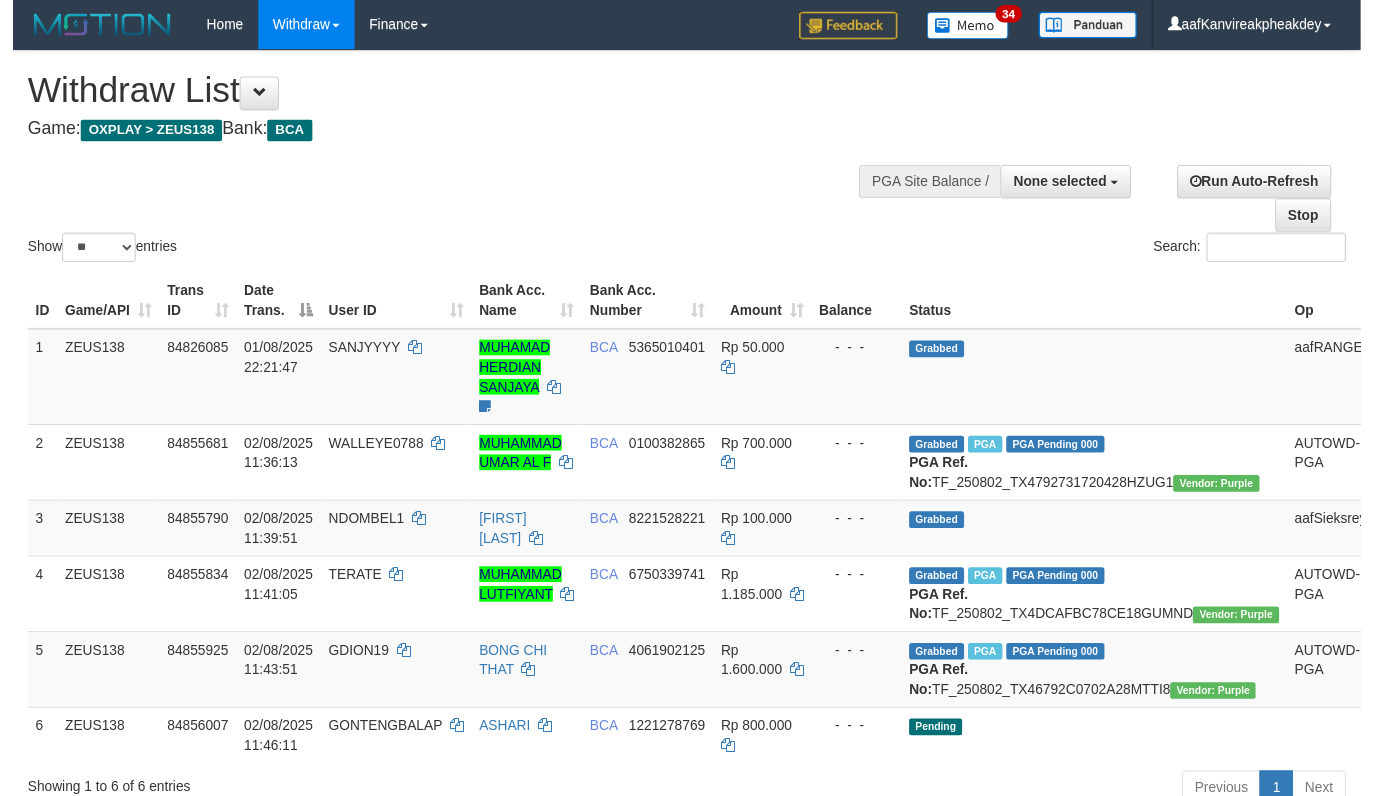 scroll, scrollTop: 187, scrollLeft: 0, axis: vertical 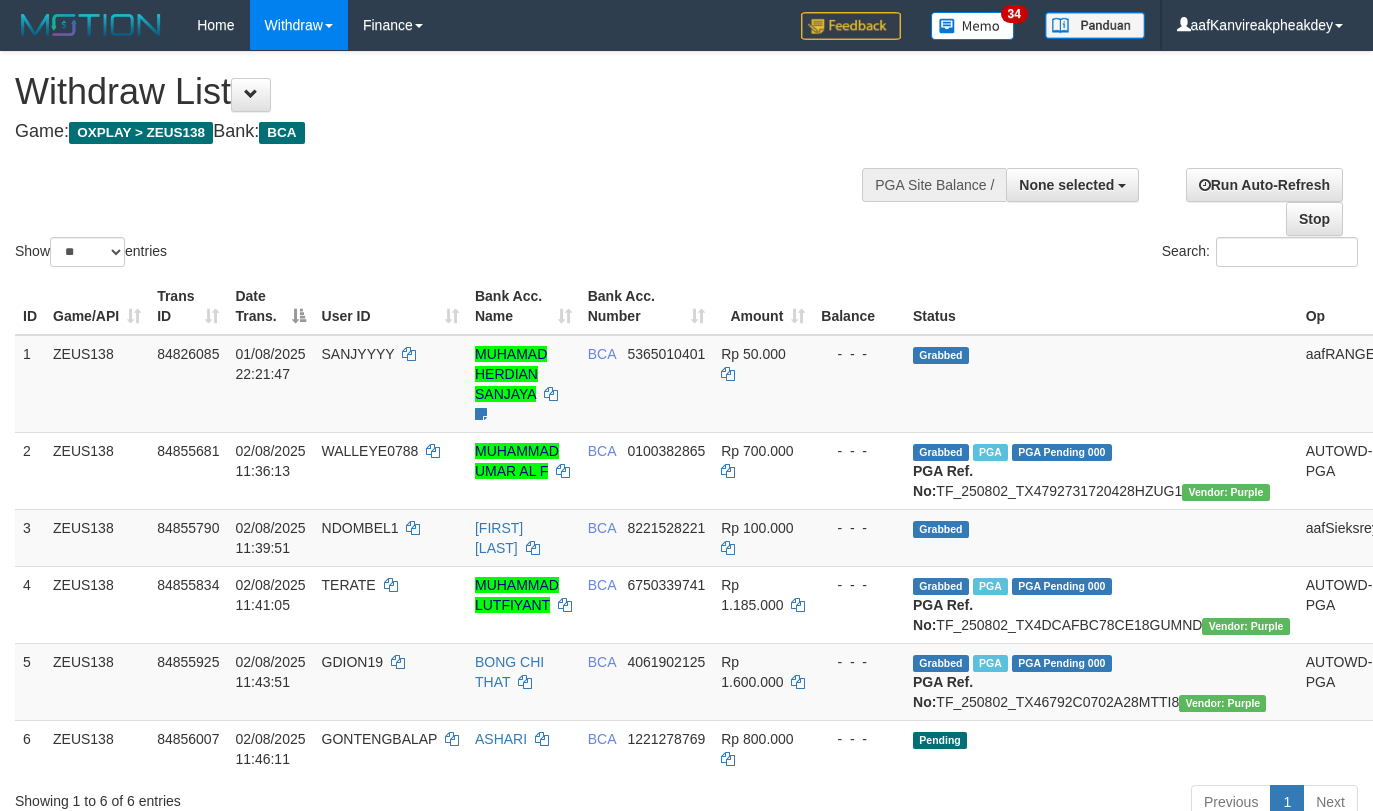select 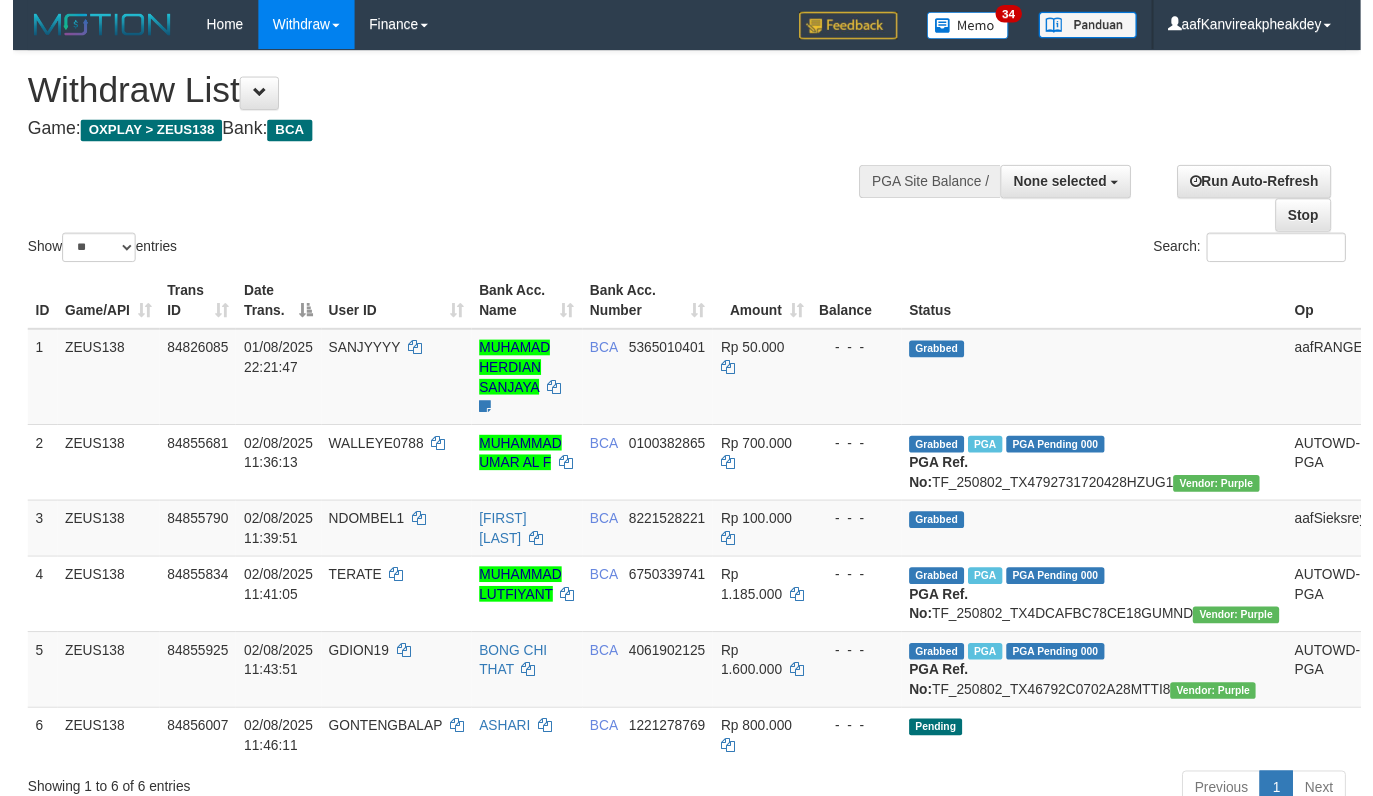 scroll, scrollTop: 187, scrollLeft: 0, axis: vertical 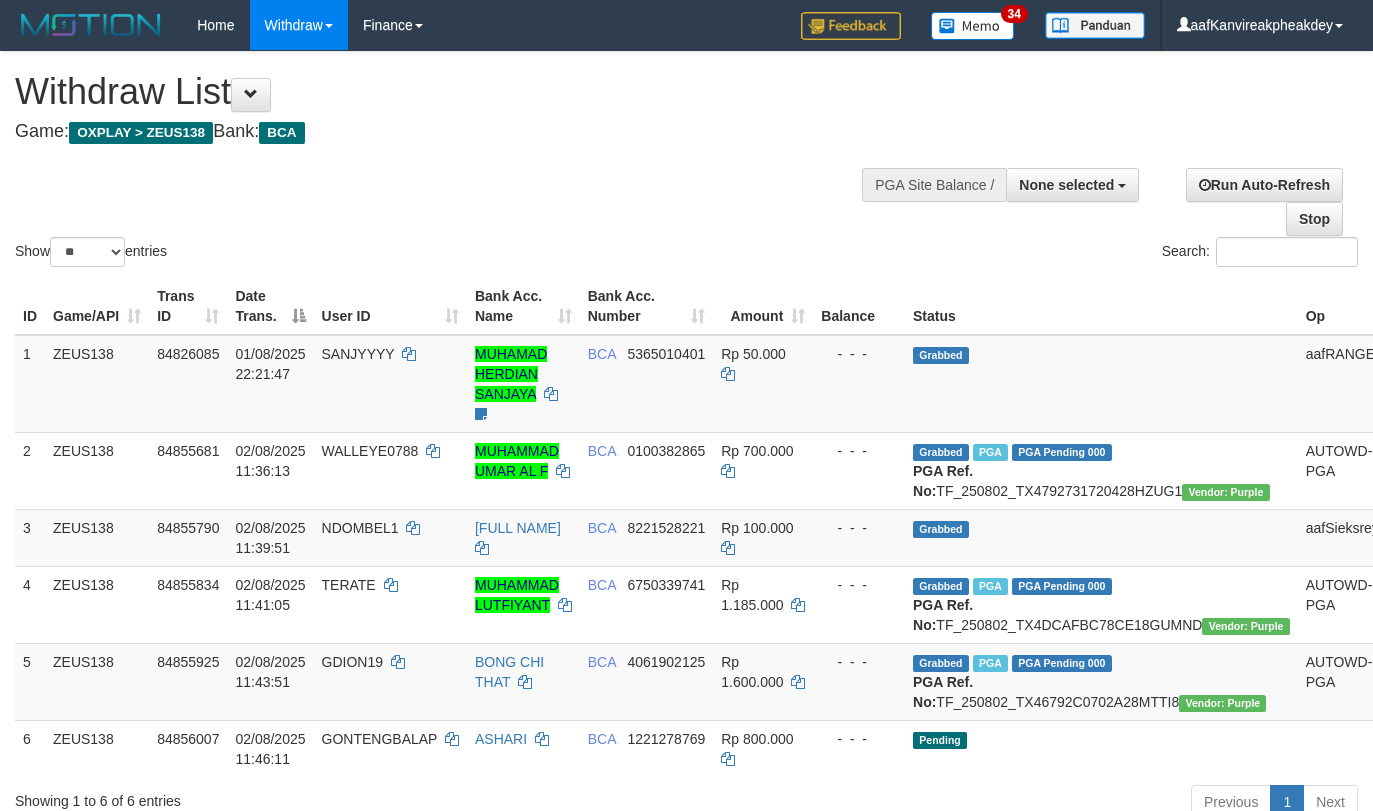 select 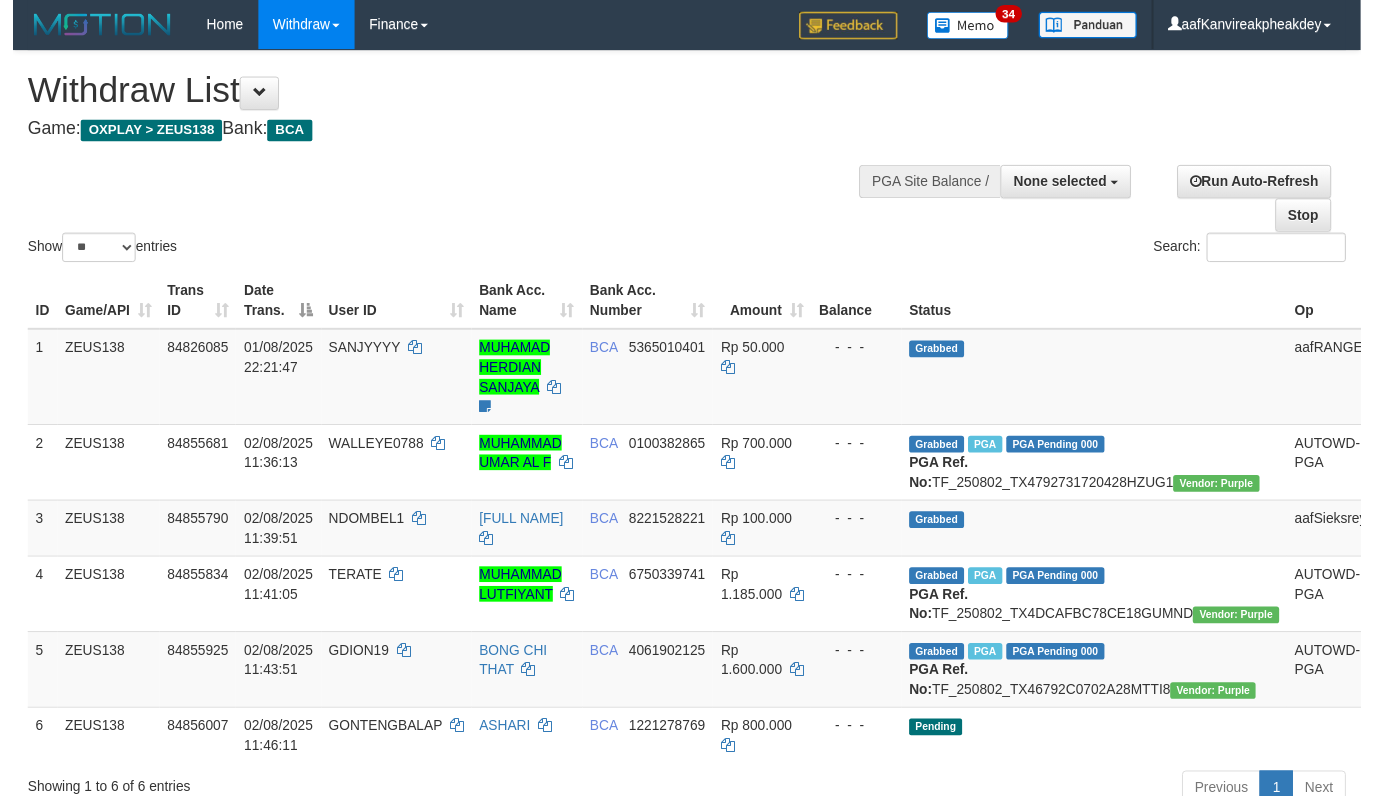 scroll, scrollTop: 187, scrollLeft: 0, axis: vertical 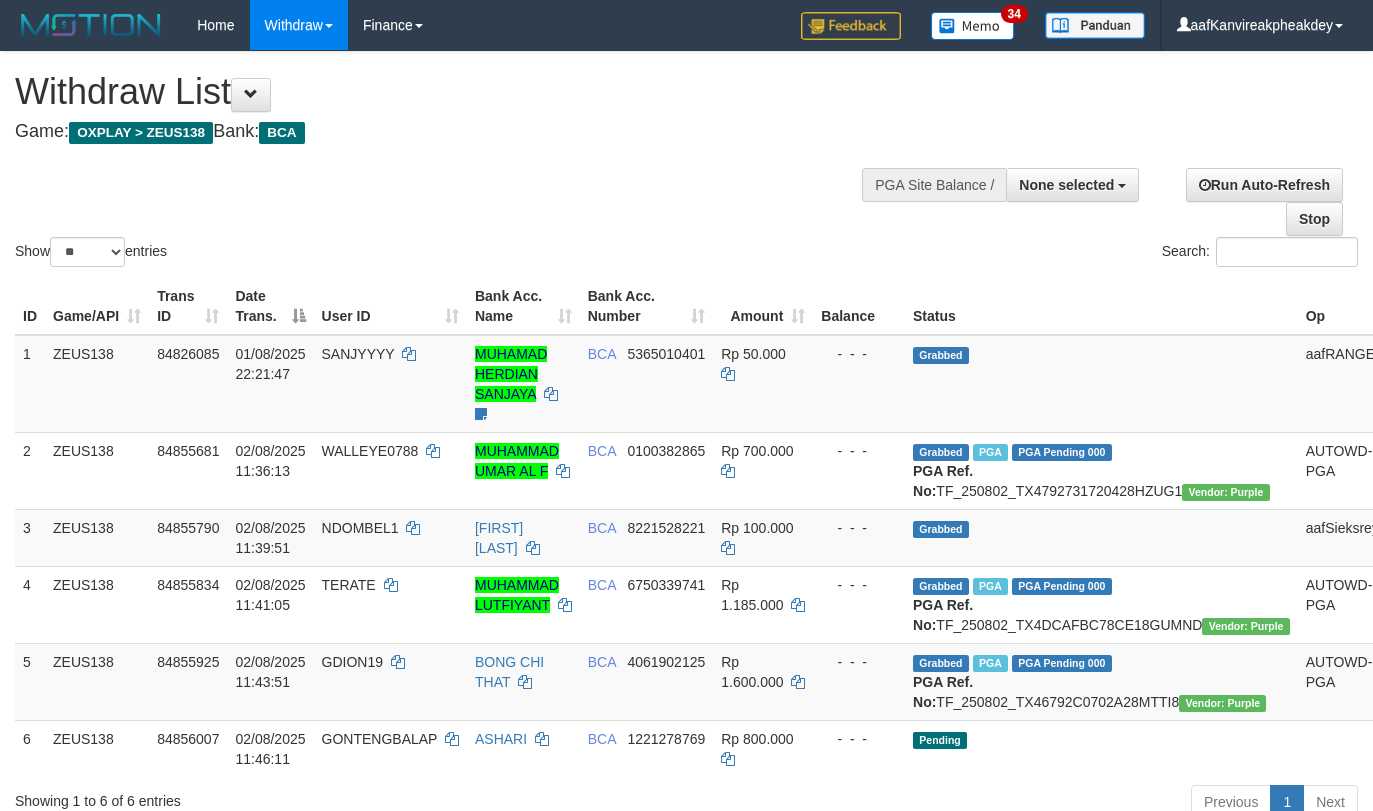 select 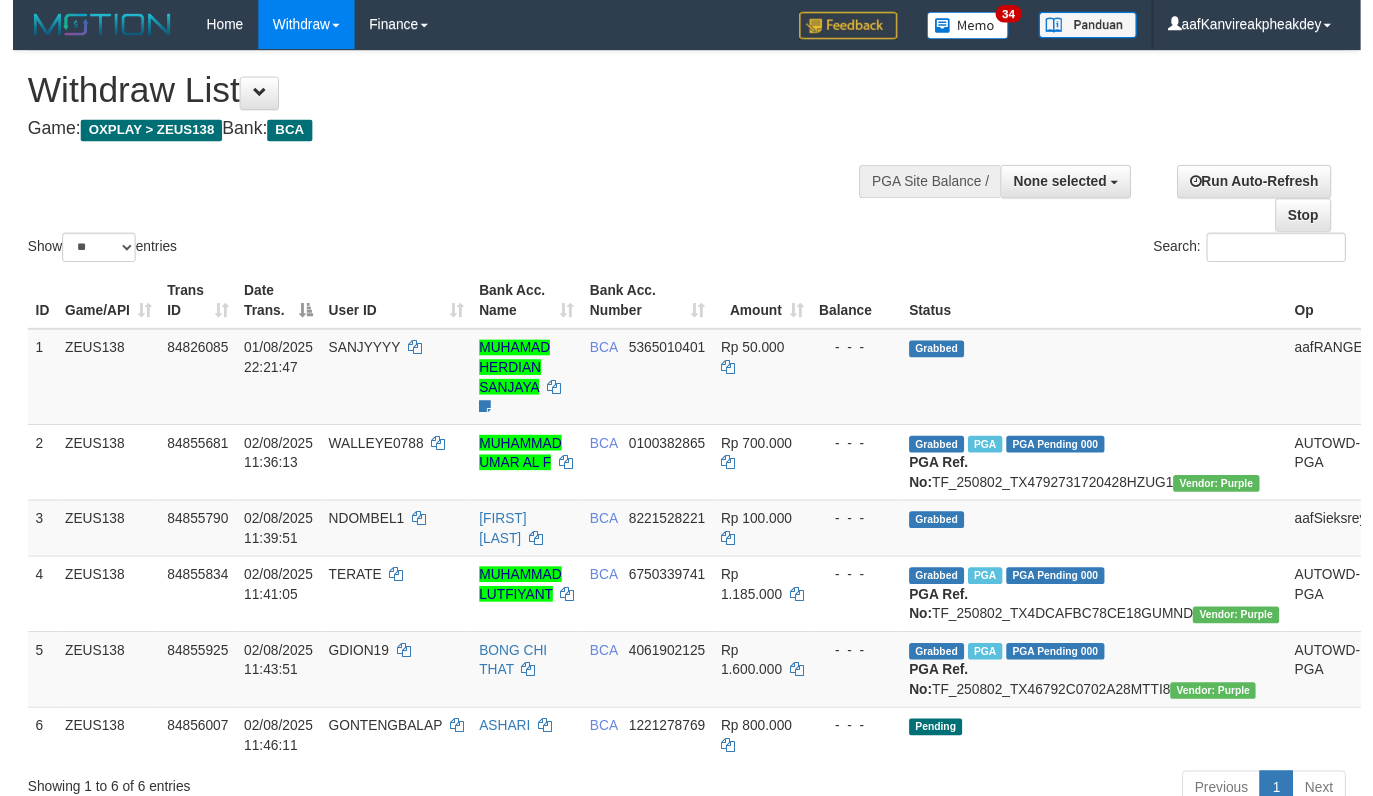 scroll, scrollTop: 187, scrollLeft: 0, axis: vertical 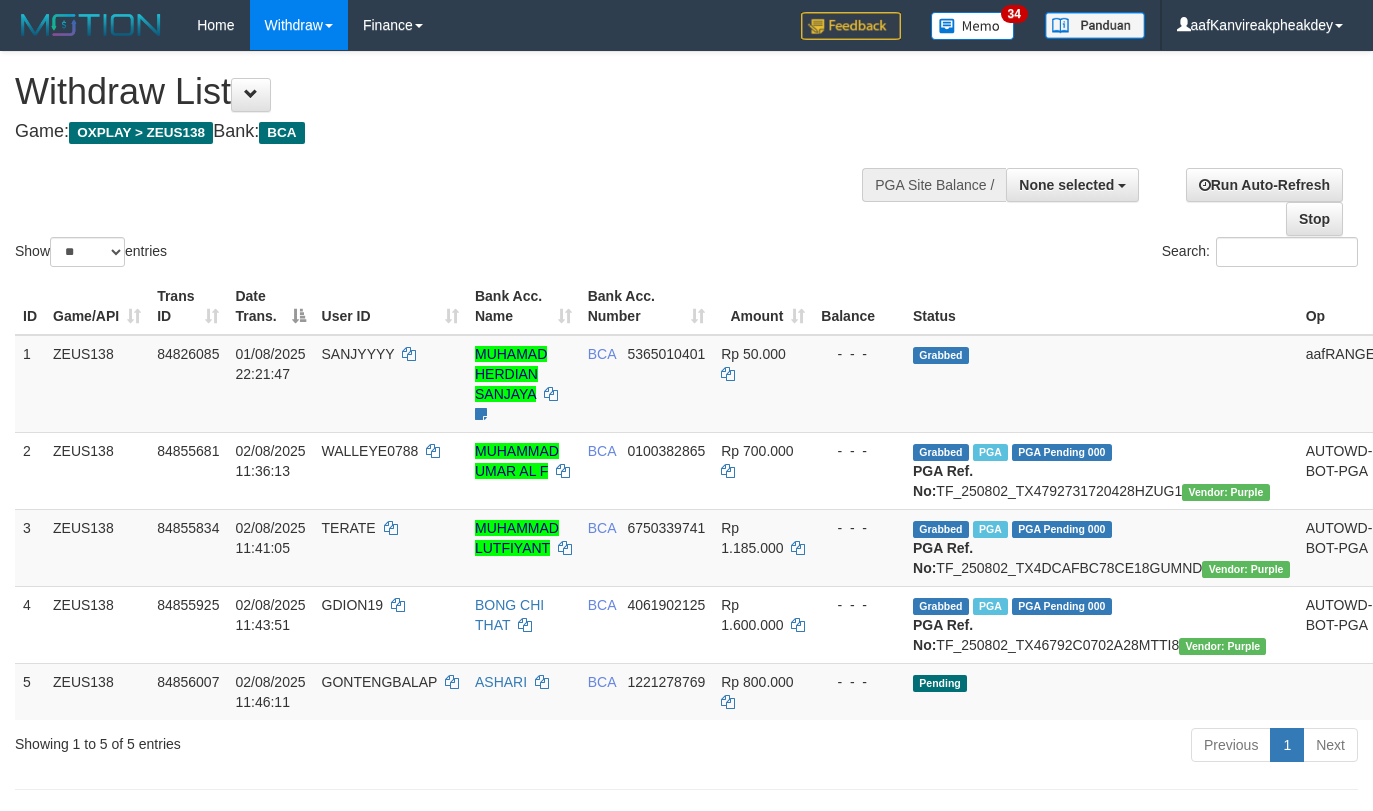 select 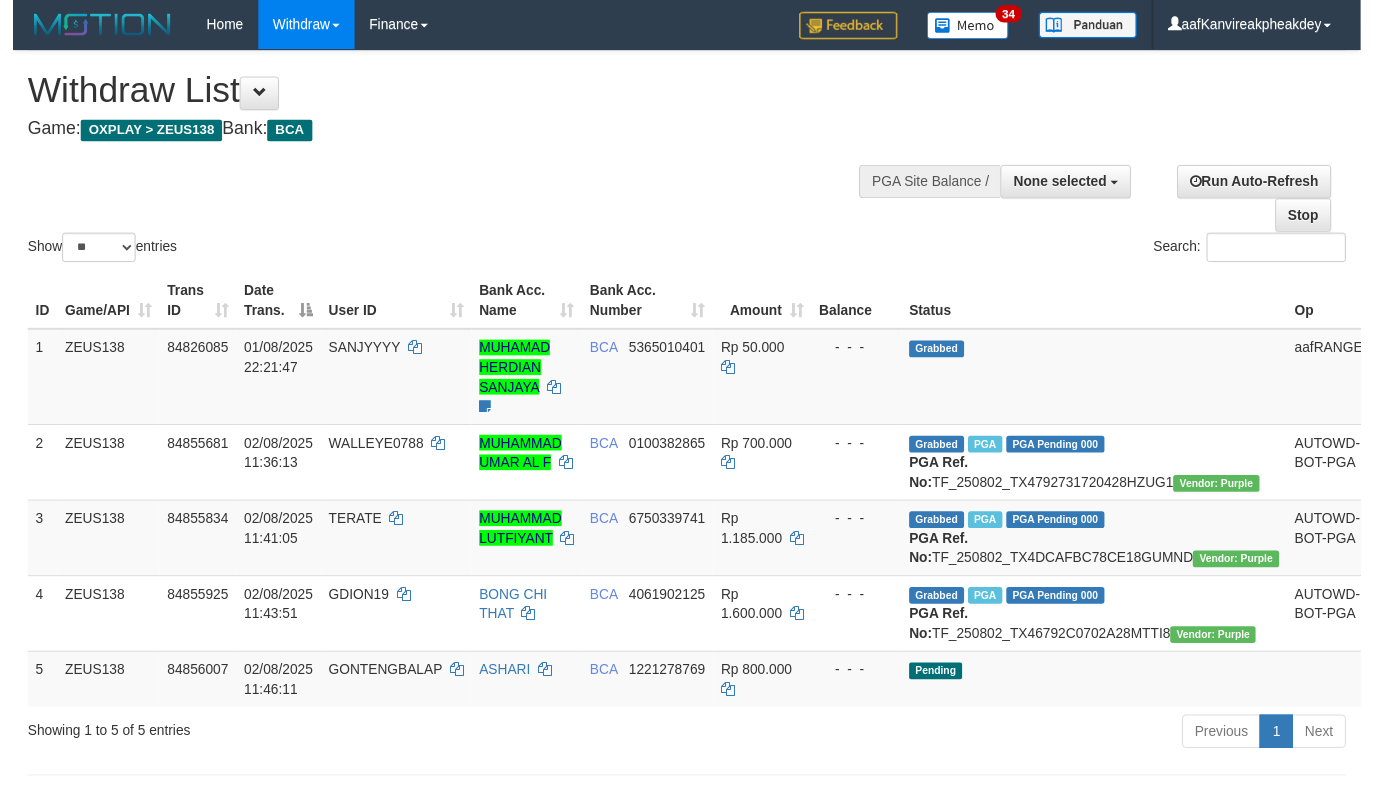 scroll, scrollTop: 187, scrollLeft: 0, axis: vertical 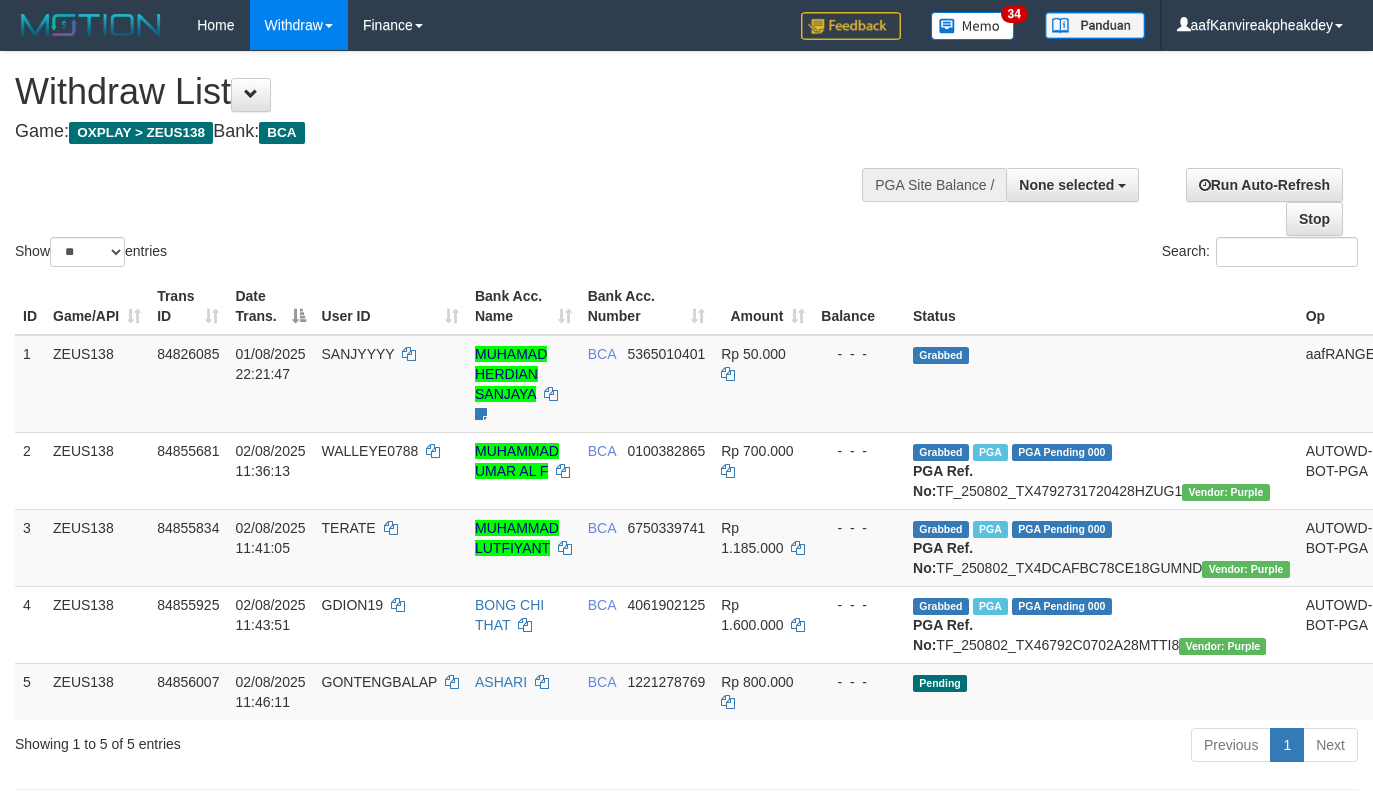 select 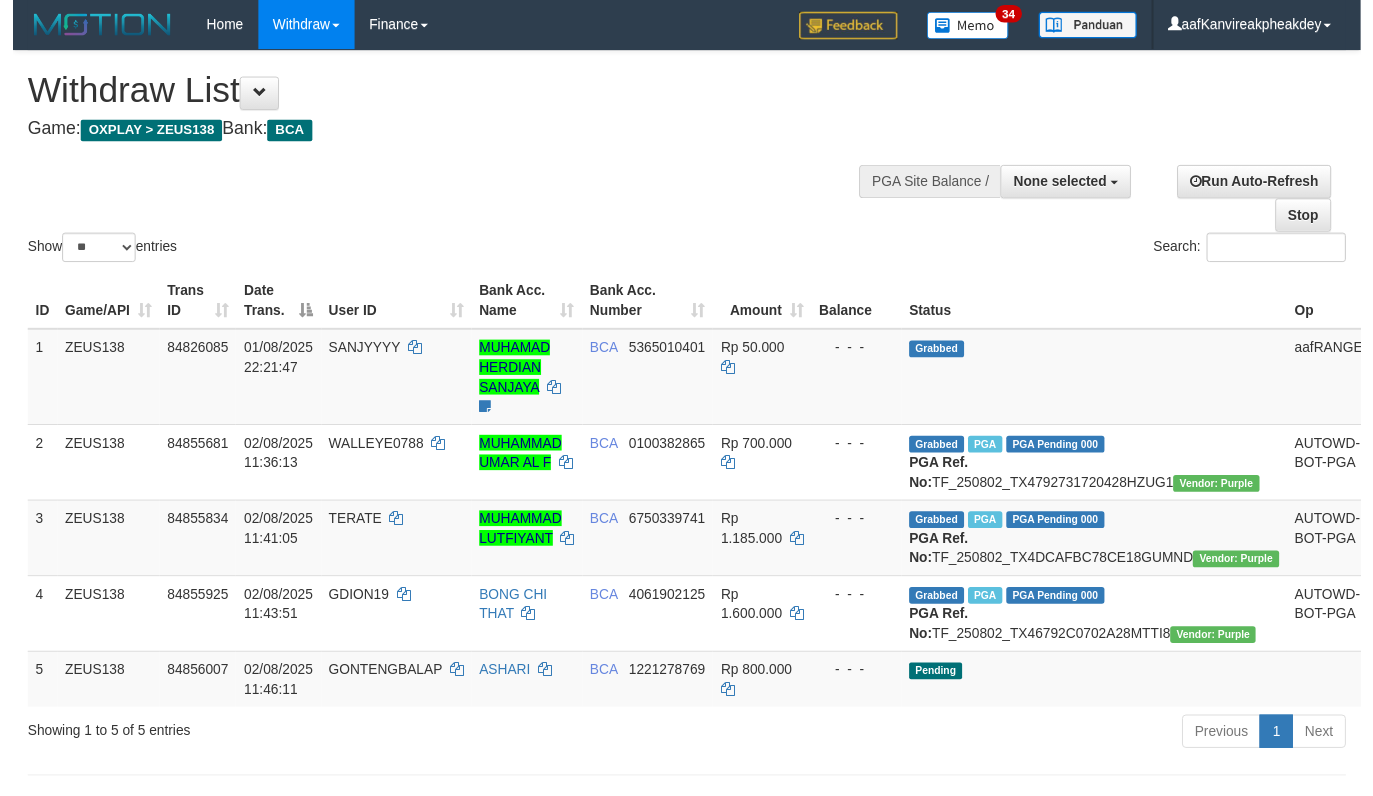 scroll, scrollTop: 187, scrollLeft: 0, axis: vertical 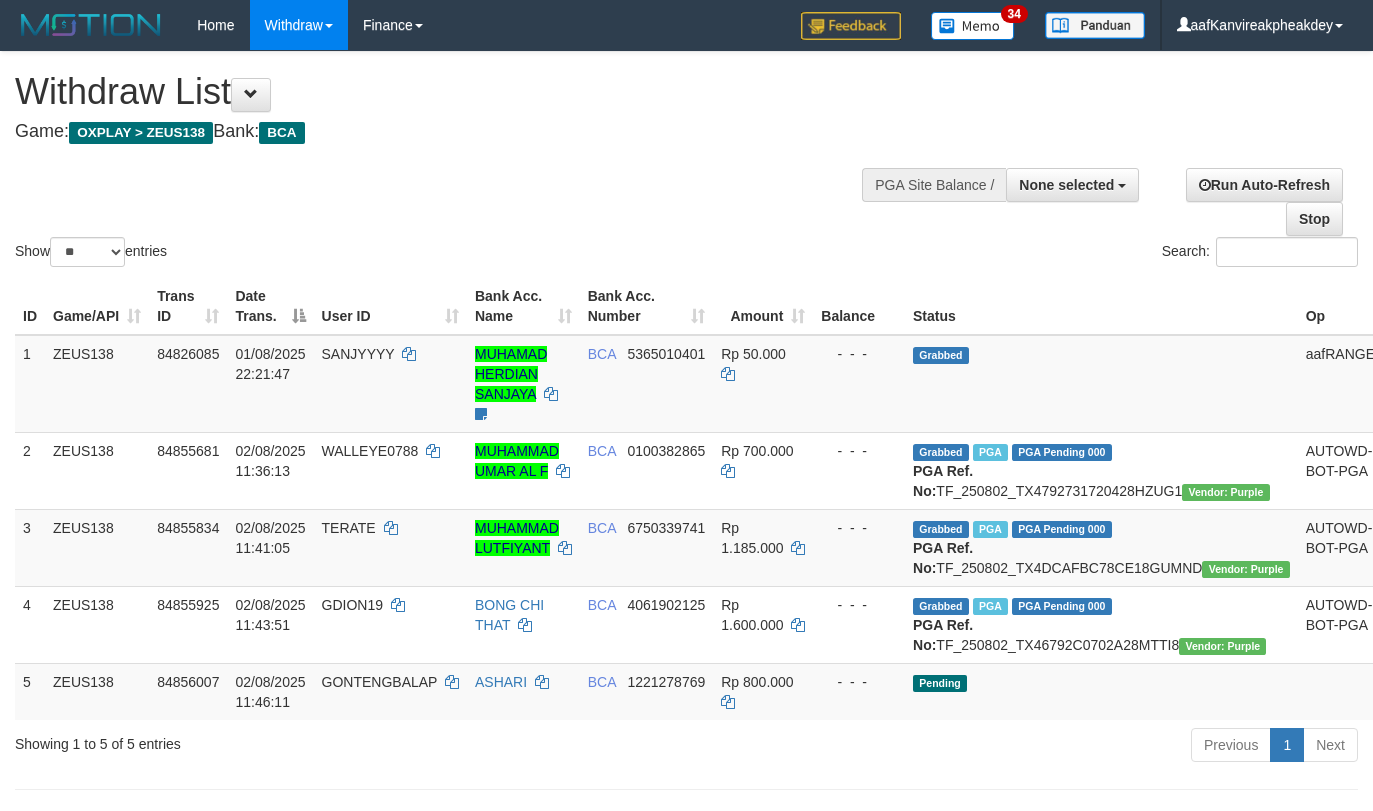 select 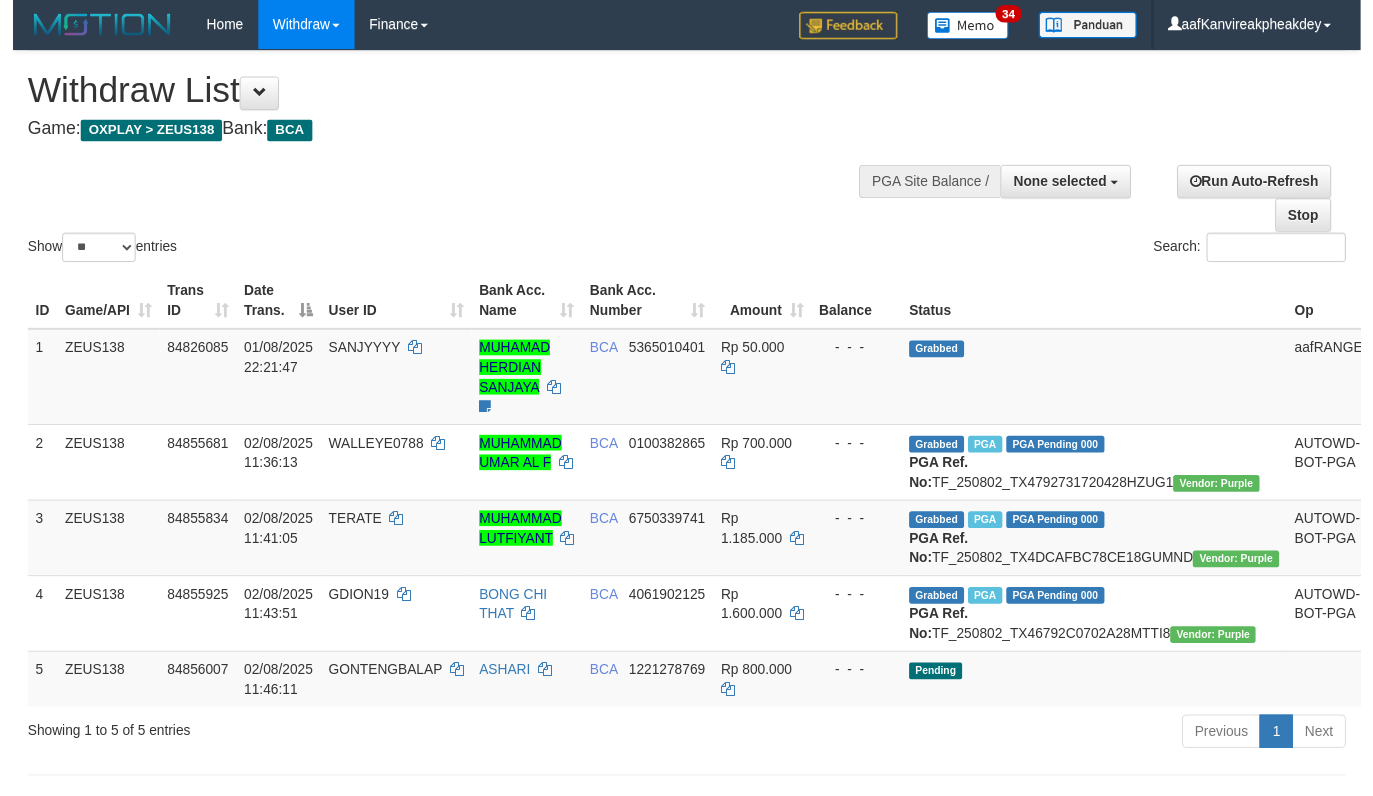 scroll, scrollTop: 187, scrollLeft: 0, axis: vertical 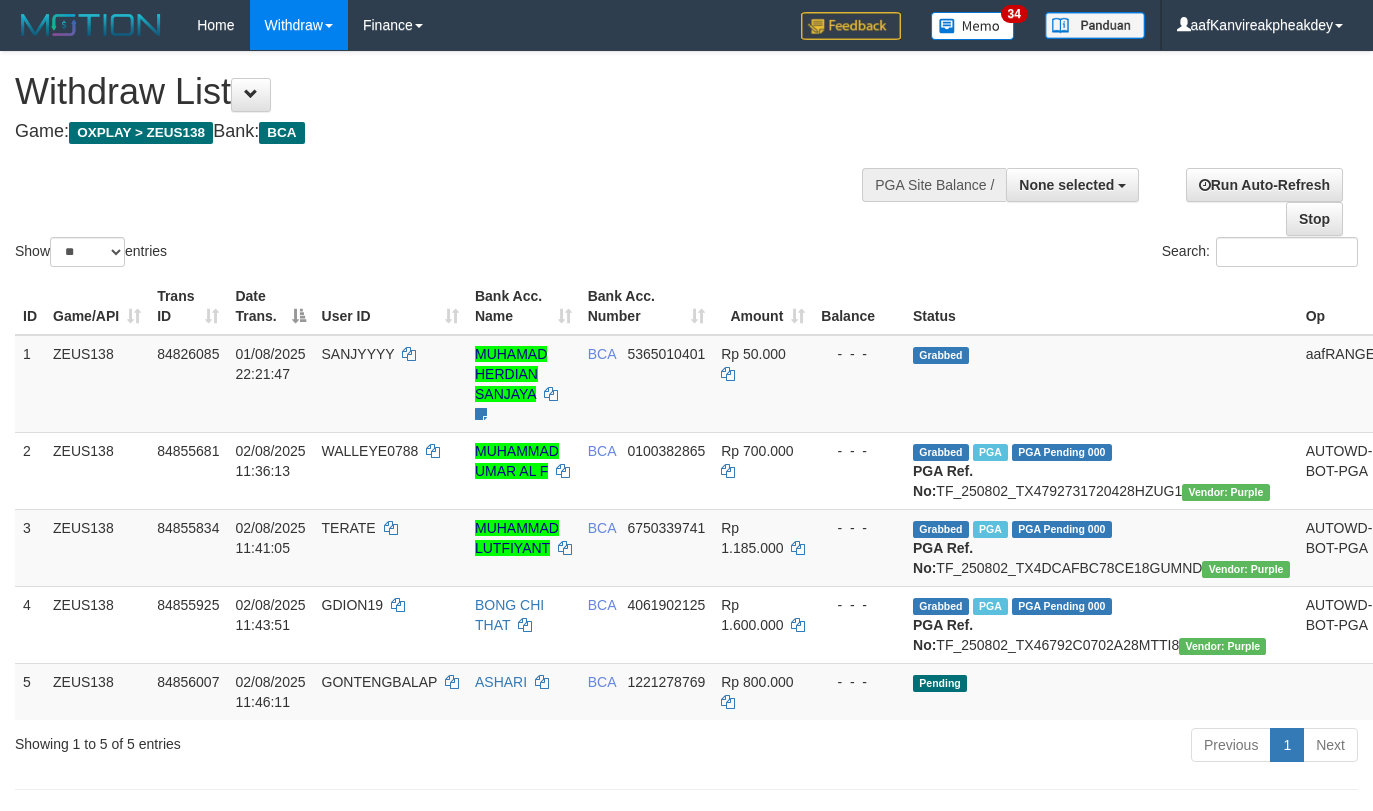 select 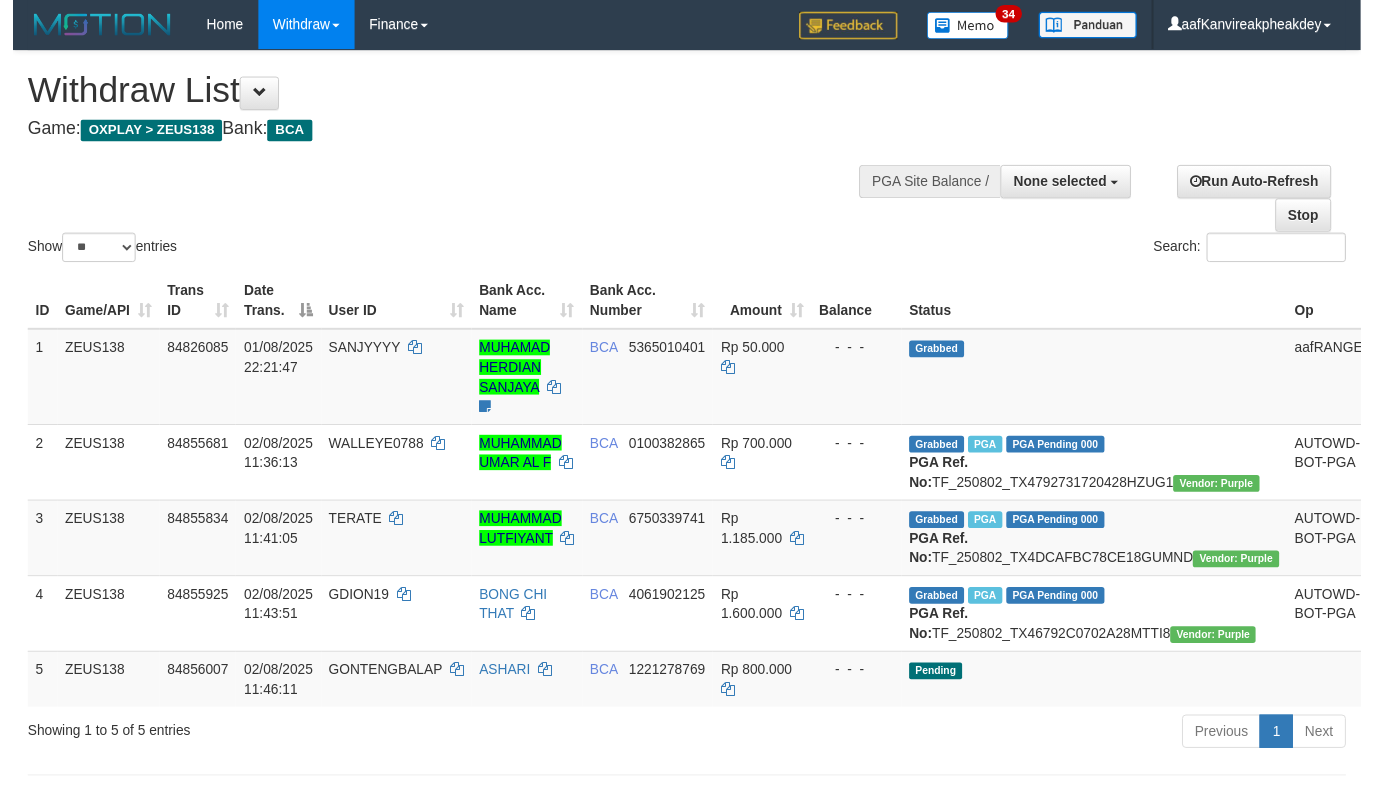 scroll, scrollTop: 187, scrollLeft: 0, axis: vertical 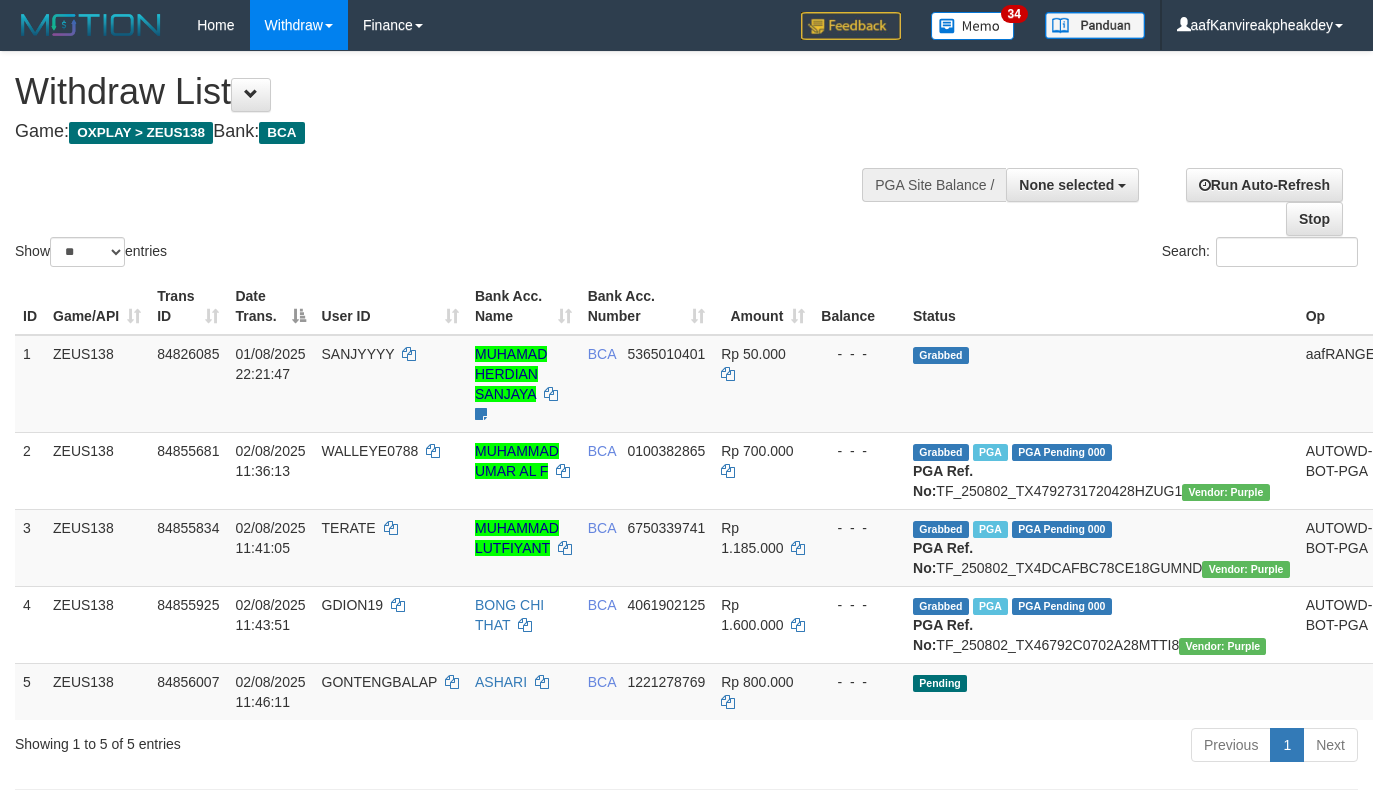 select 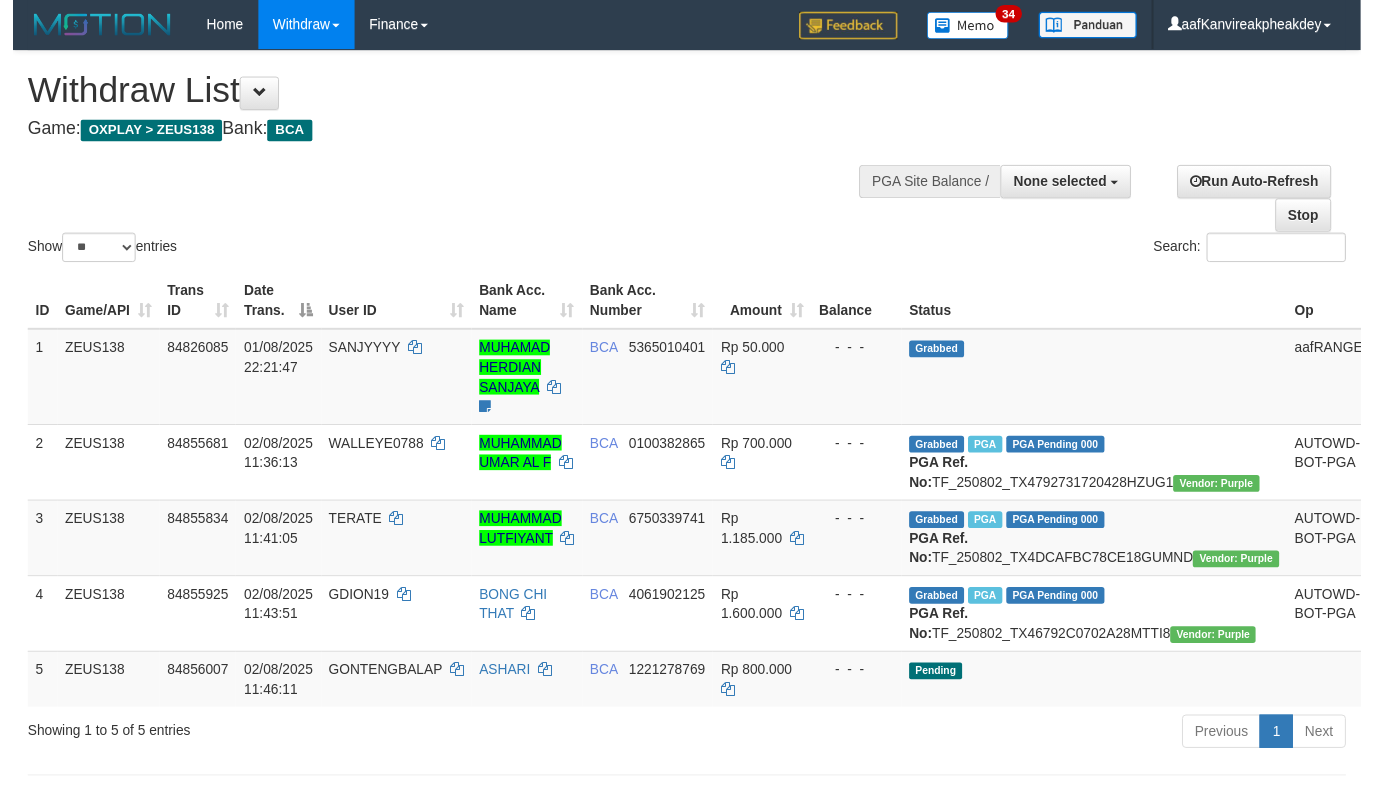scroll, scrollTop: 187, scrollLeft: 0, axis: vertical 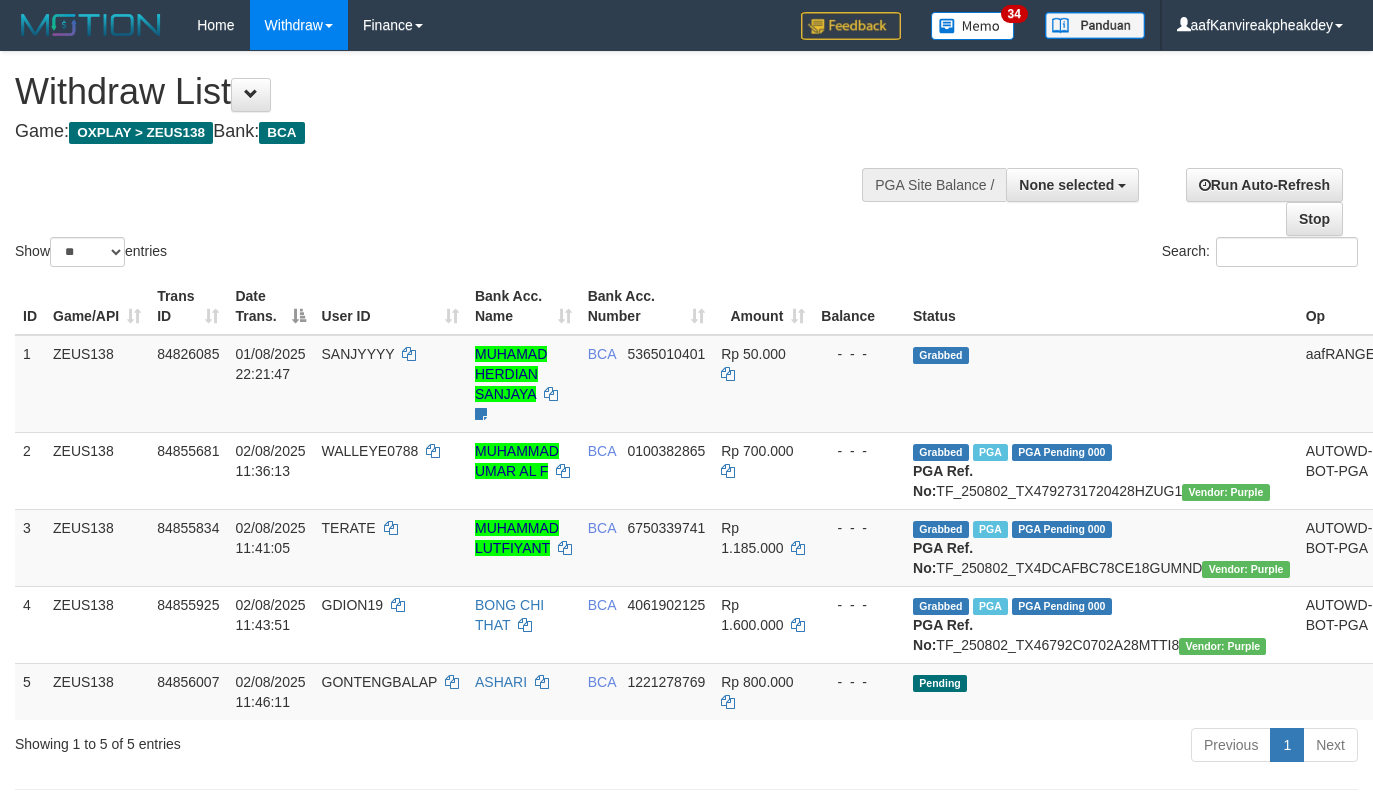 select 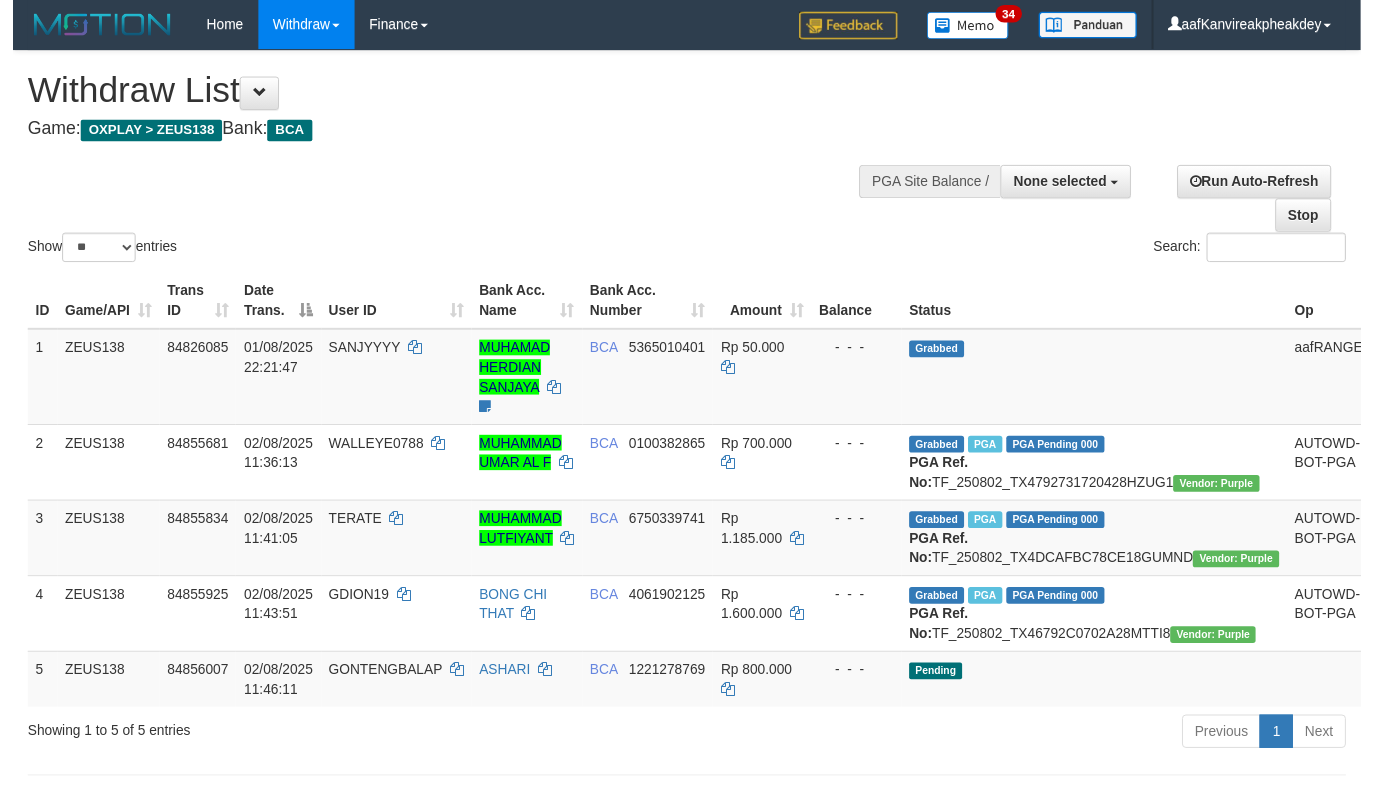 scroll, scrollTop: 187, scrollLeft: 0, axis: vertical 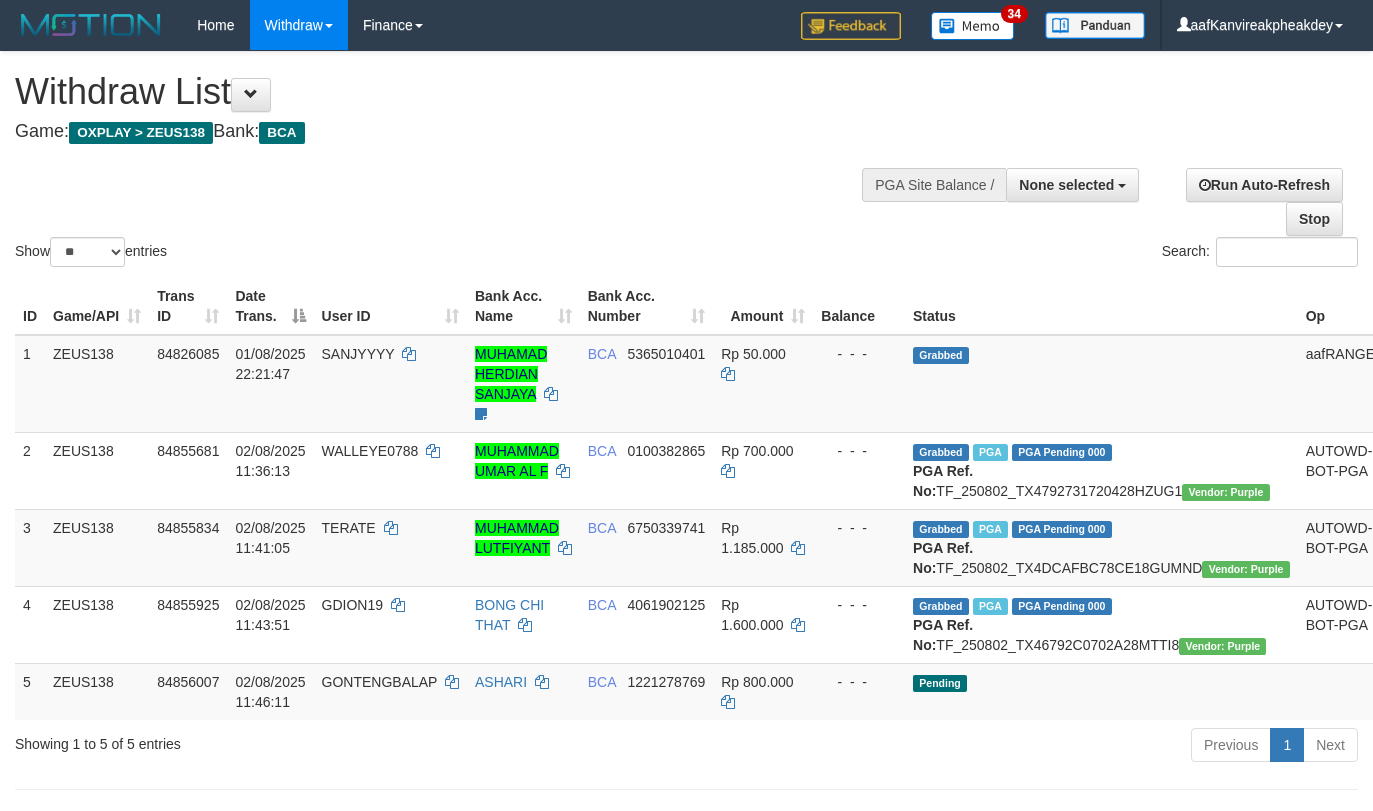 select 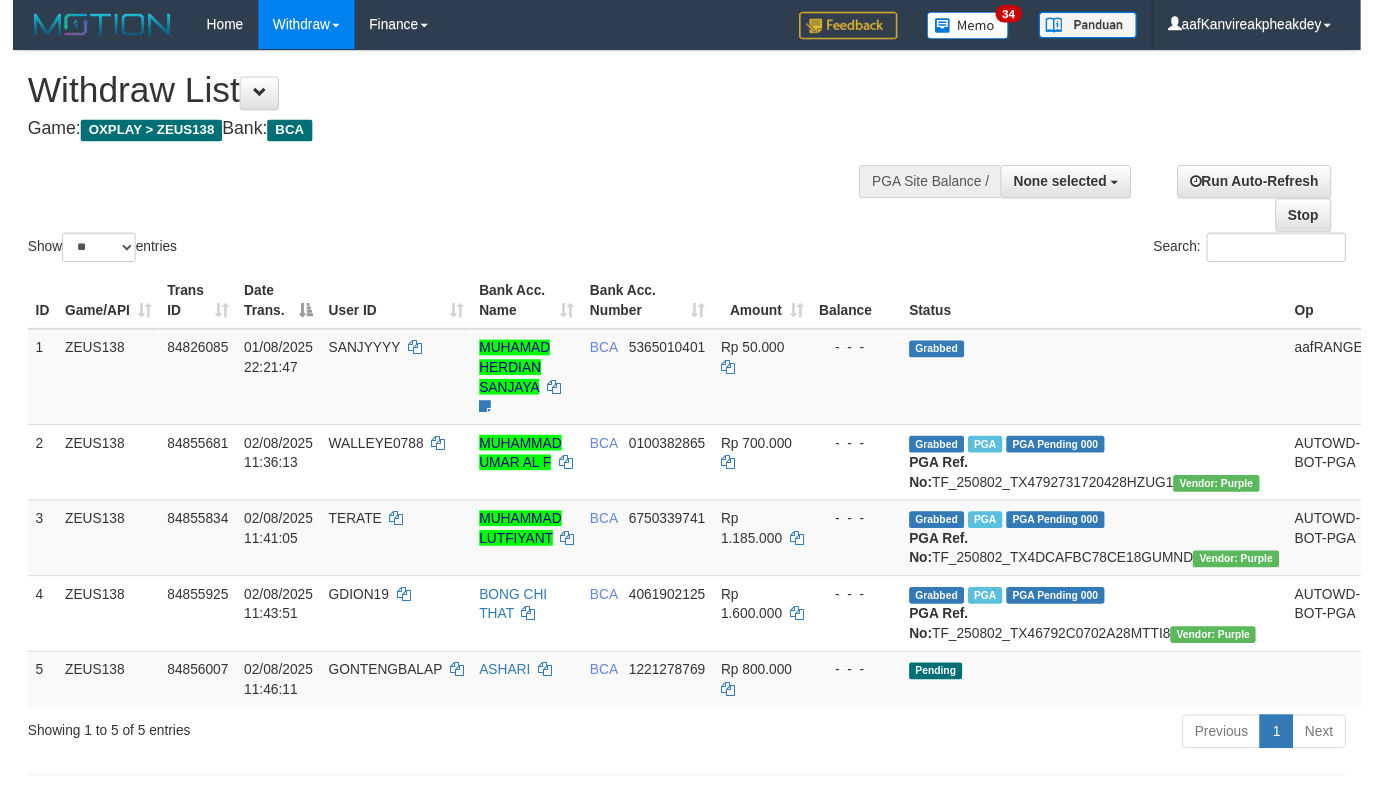 scroll, scrollTop: 187, scrollLeft: 0, axis: vertical 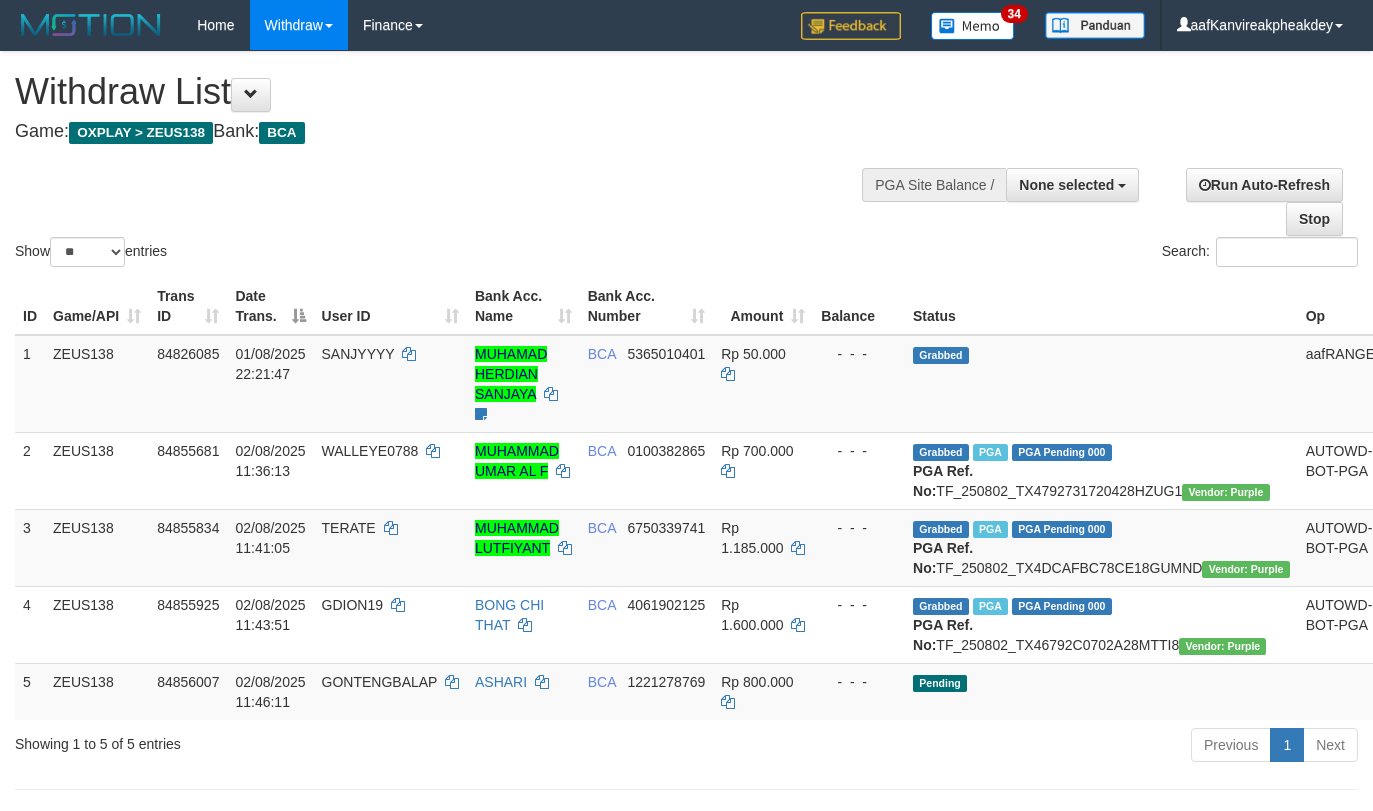 select 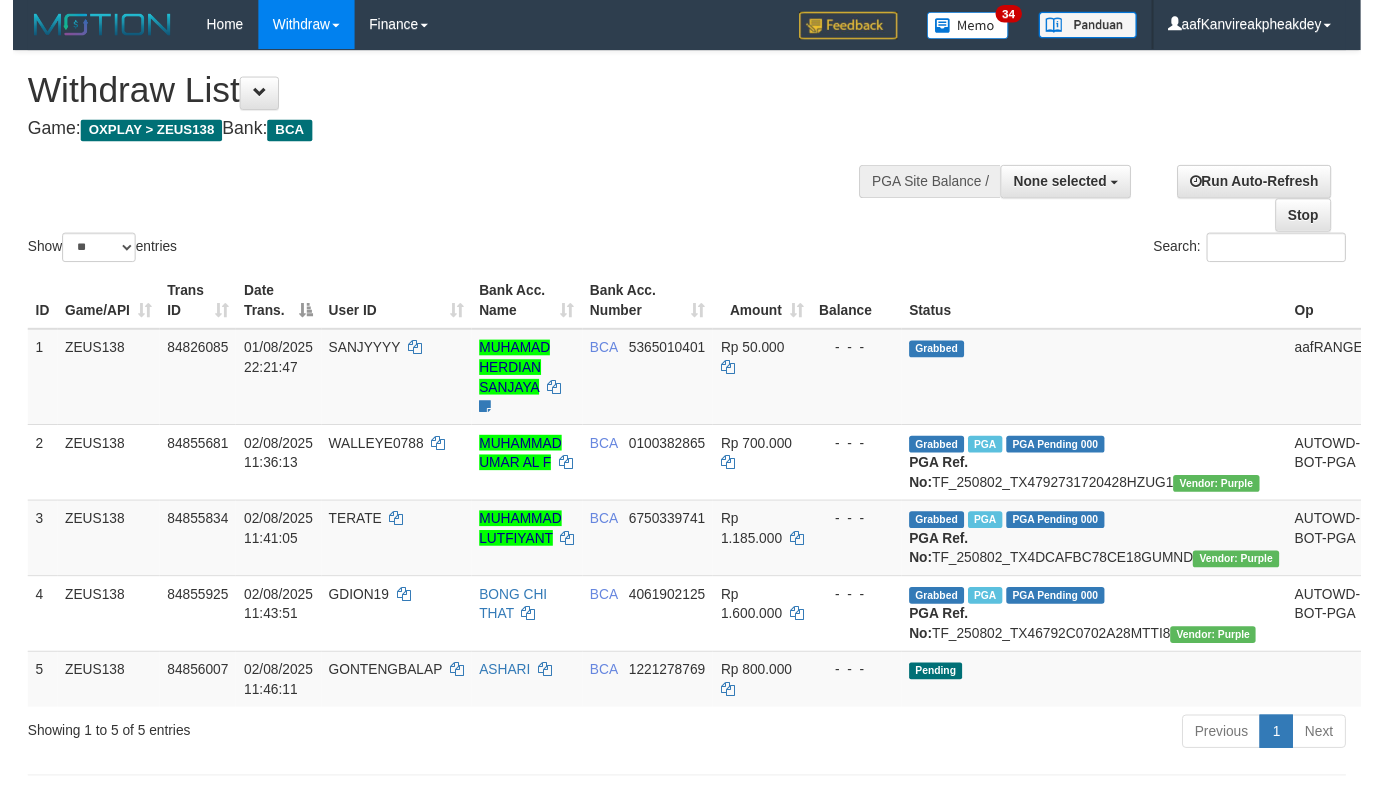 scroll, scrollTop: 187, scrollLeft: 0, axis: vertical 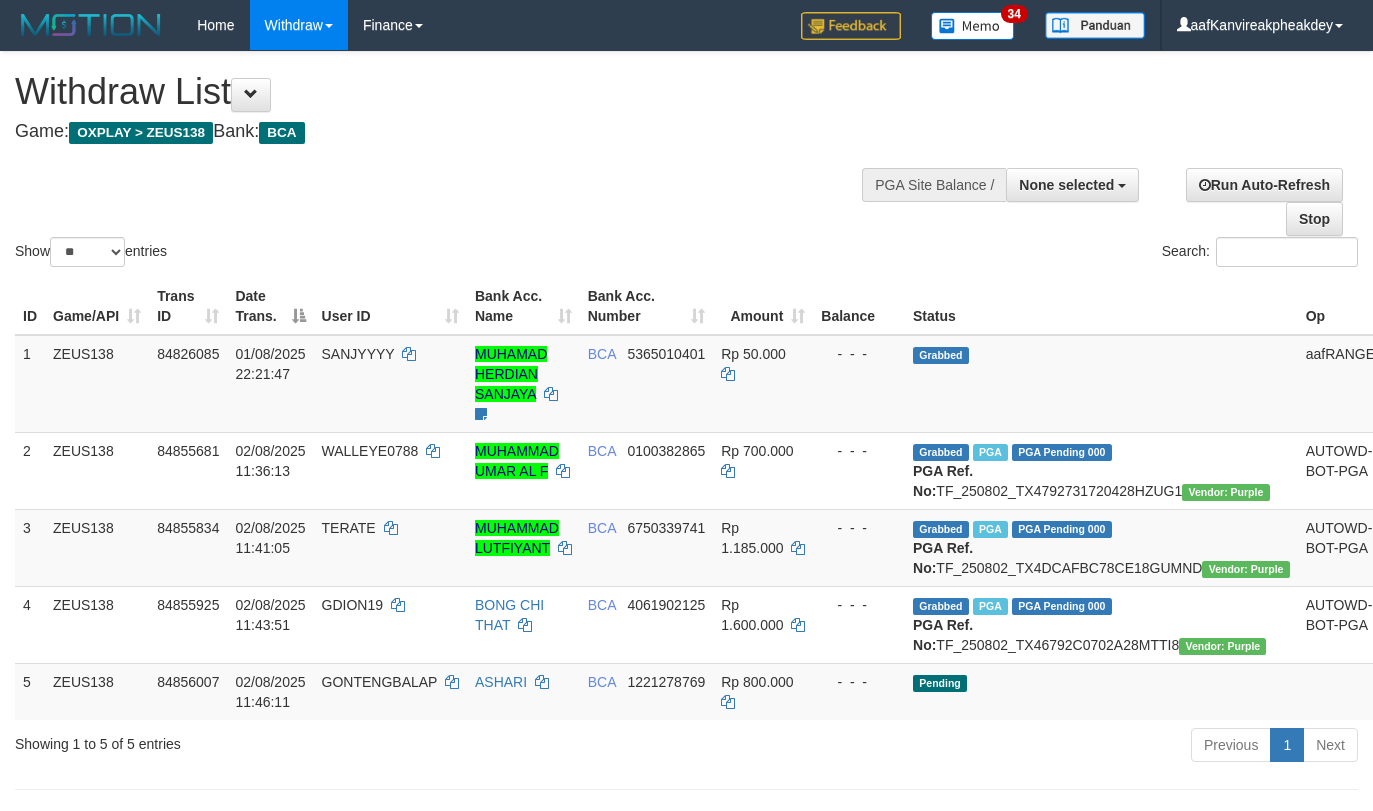 select 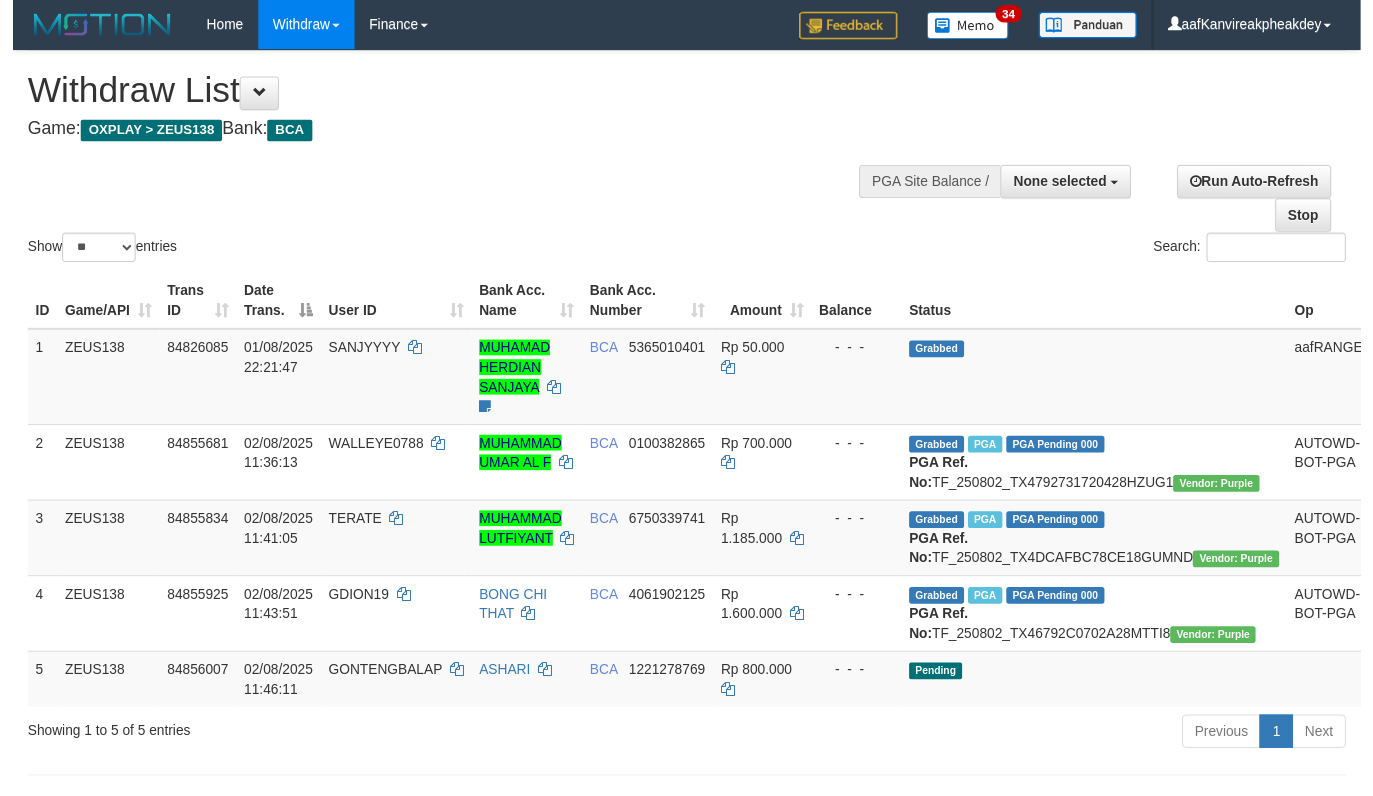 scroll, scrollTop: 187, scrollLeft: 0, axis: vertical 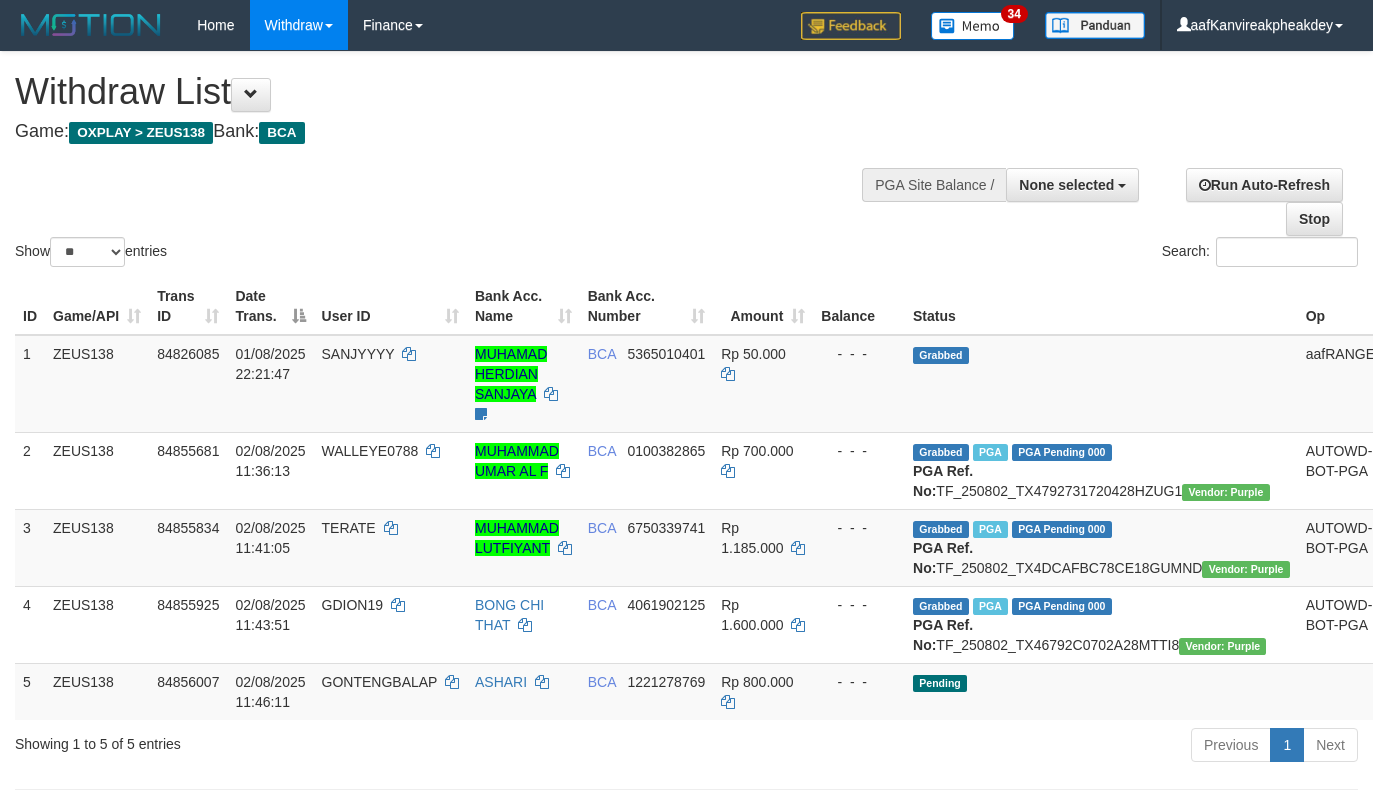 select 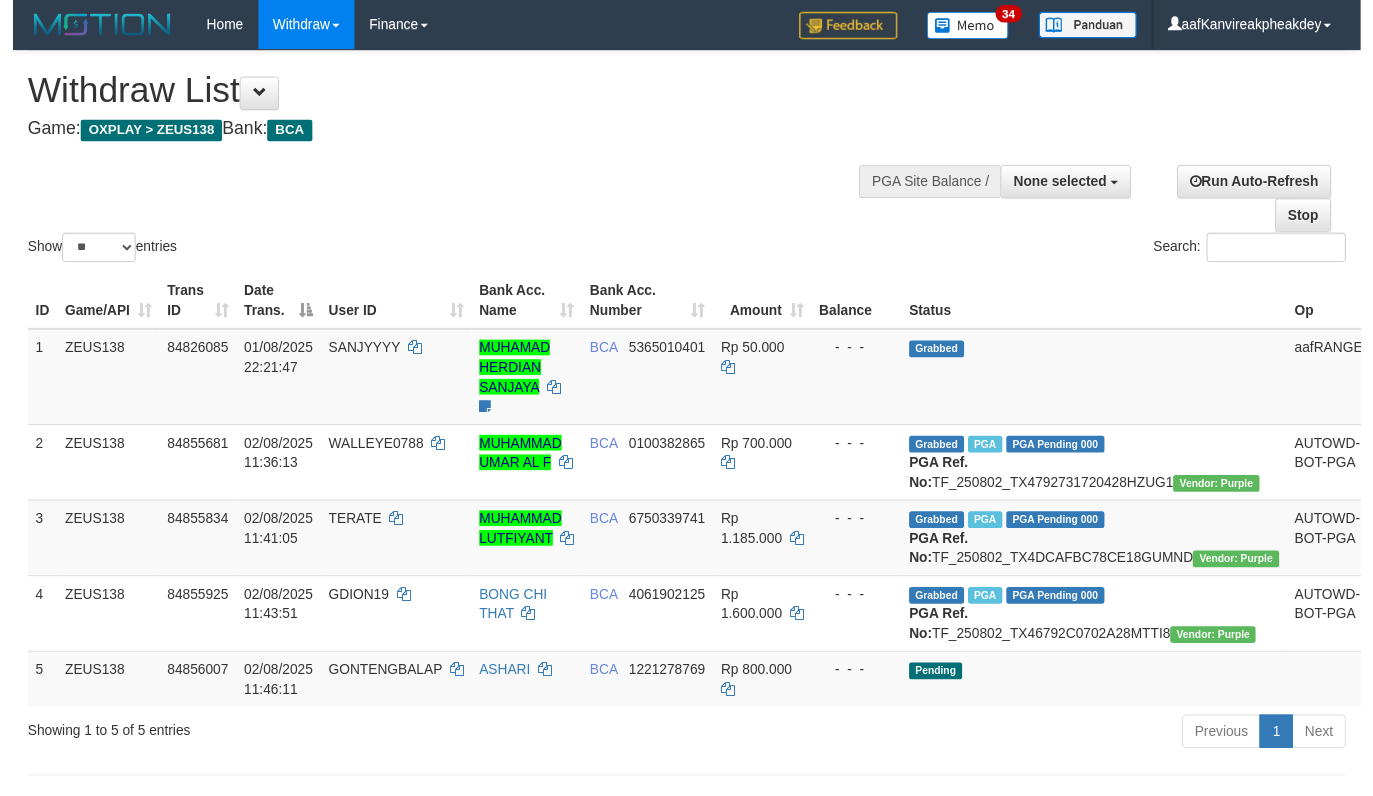 scroll, scrollTop: 187, scrollLeft: 0, axis: vertical 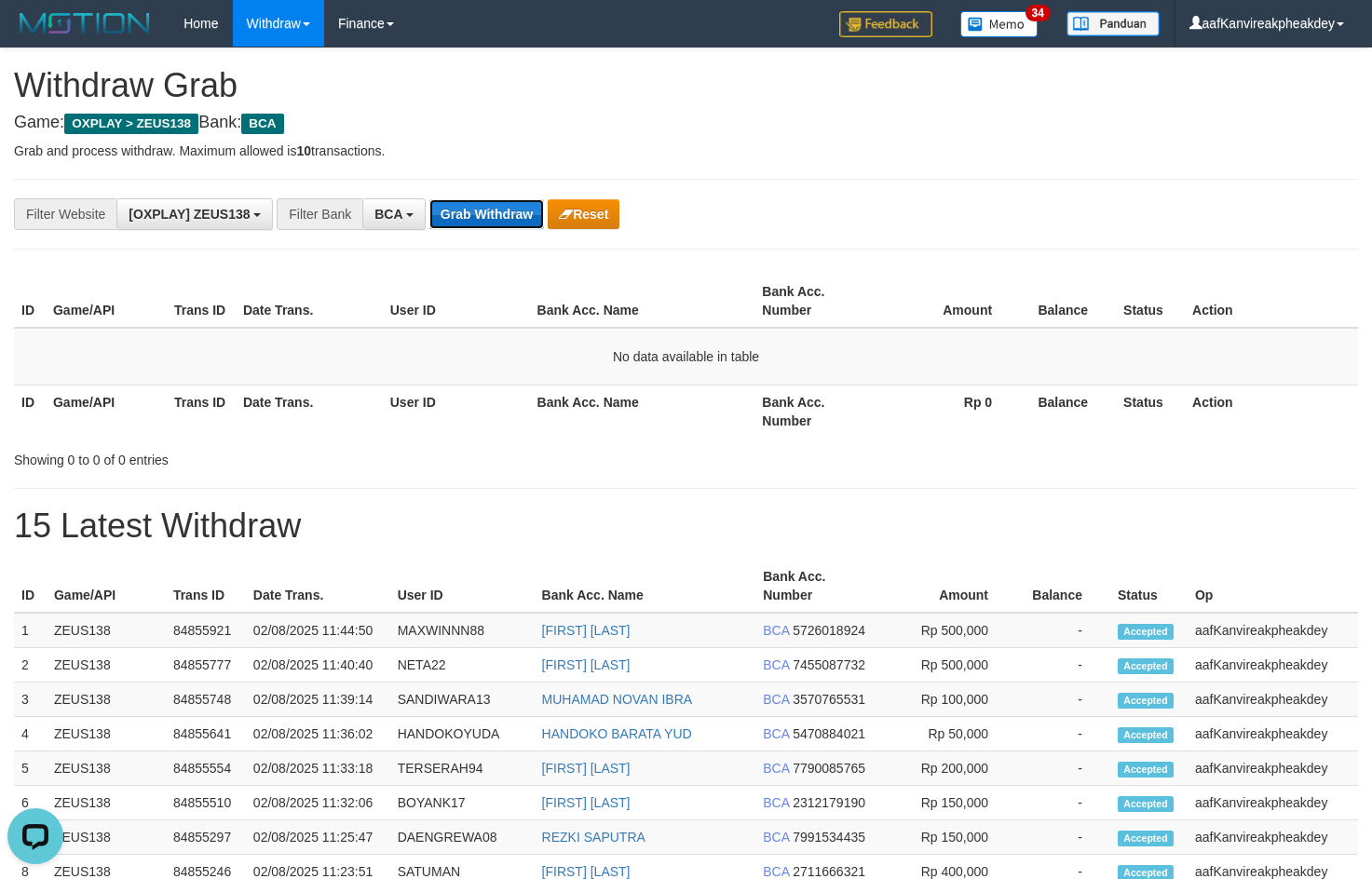 click on "Grab Withdraw" at bounding box center [486, 214] 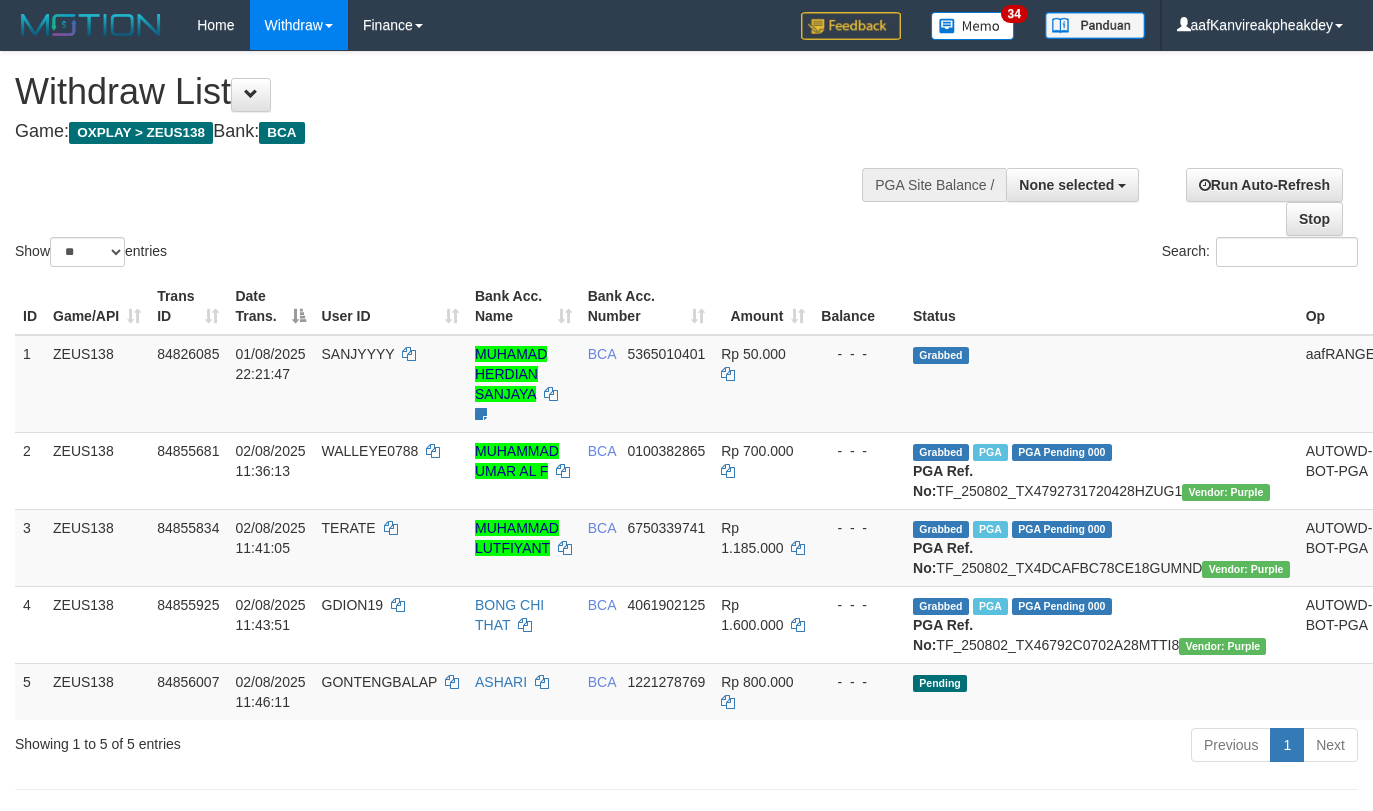 select 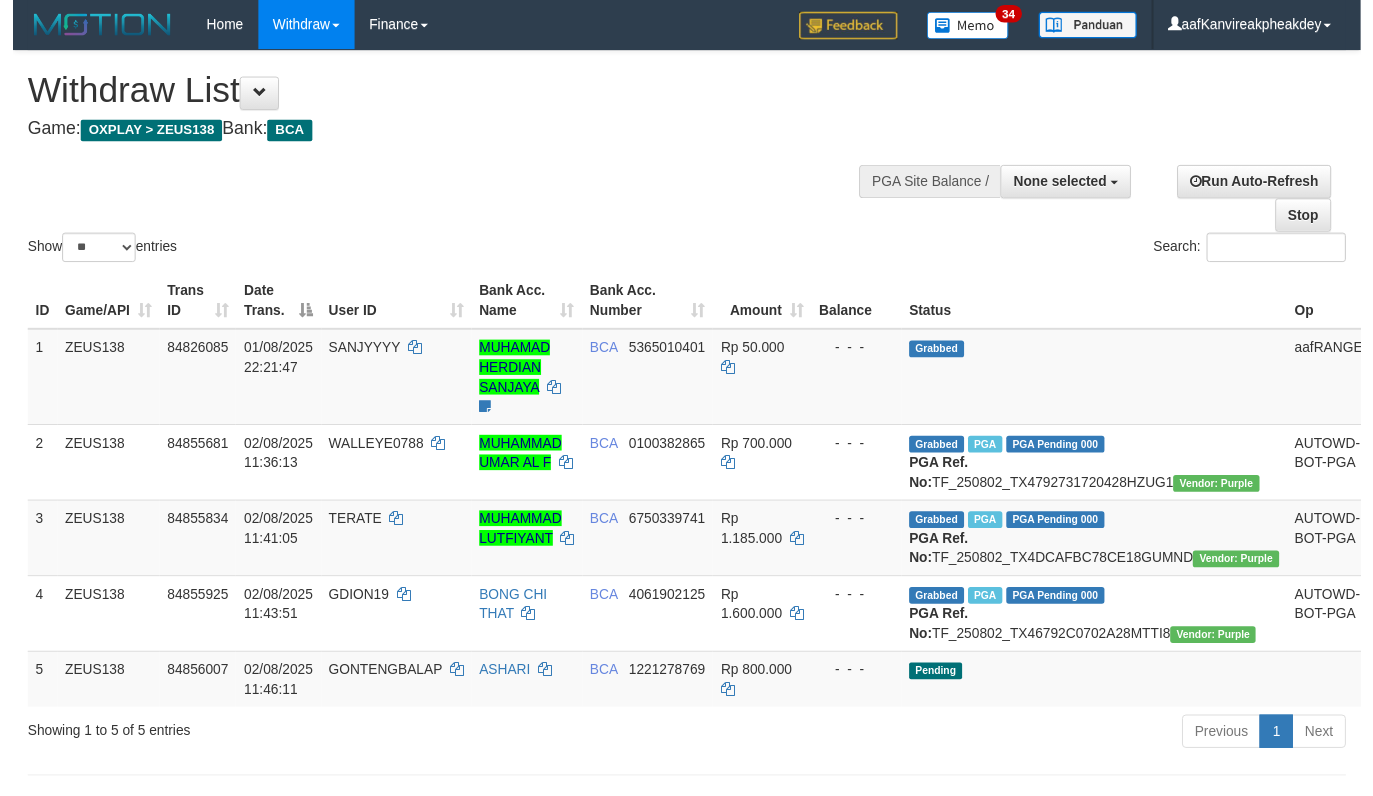 scroll, scrollTop: 187, scrollLeft: 0, axis: vertical 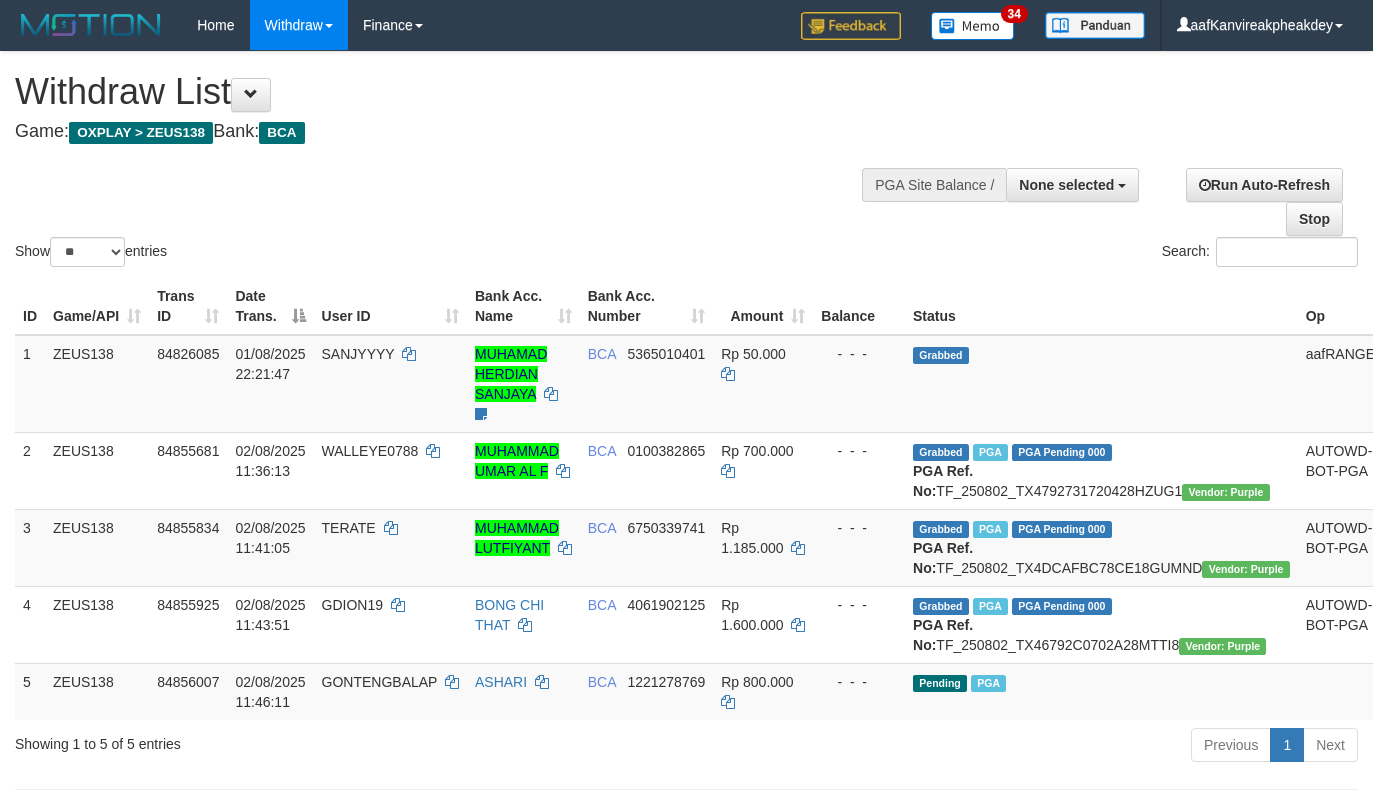 select 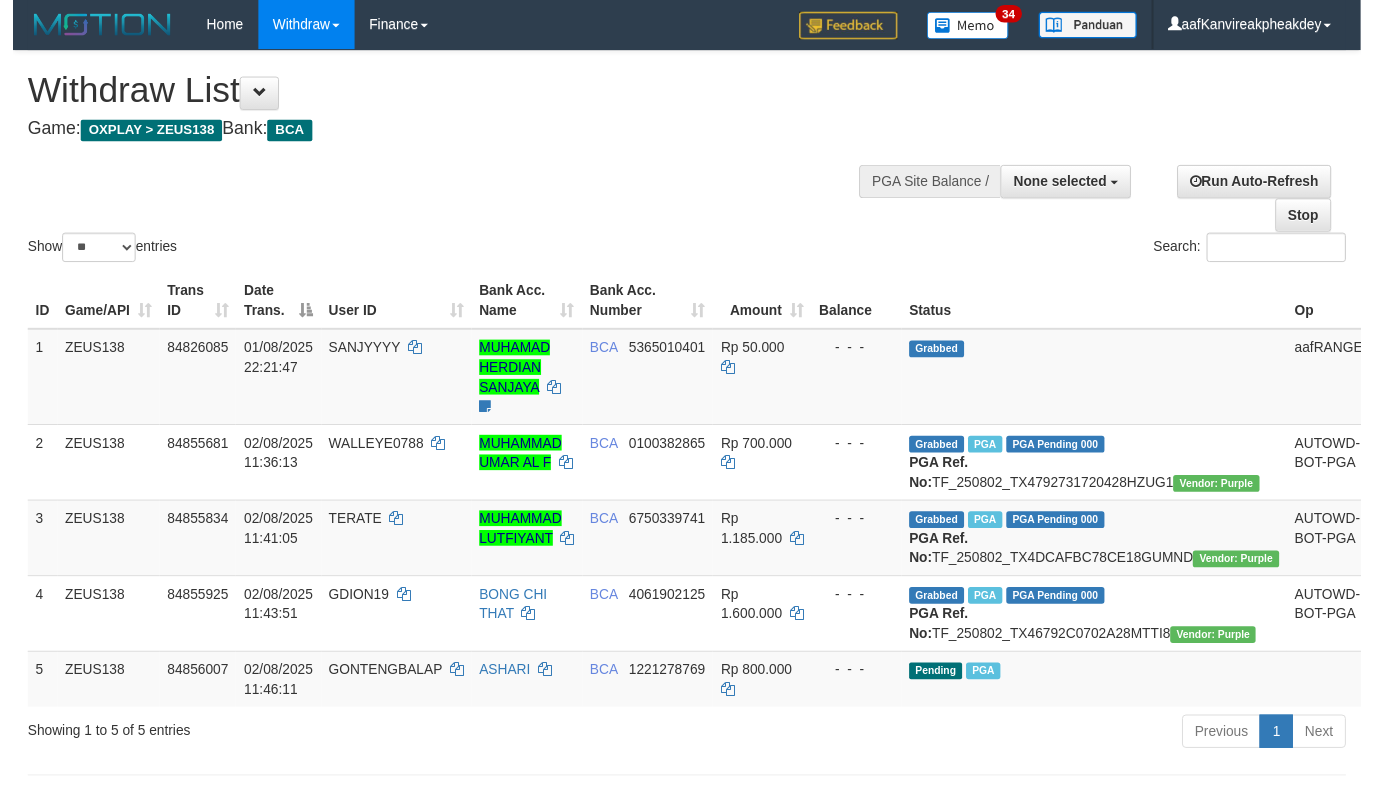 scroll, scrollTop: 187, scrollLeft: 0, axis: vertical 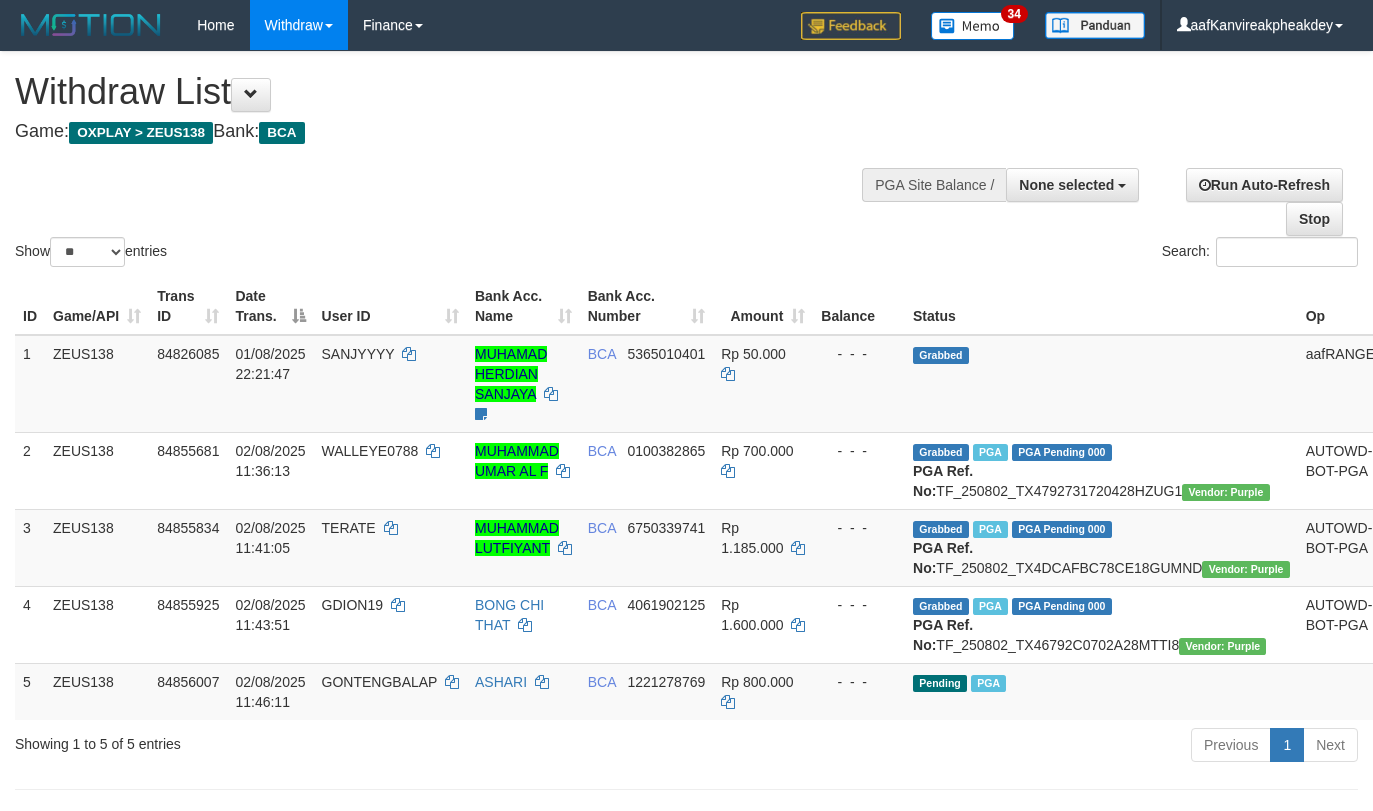 select 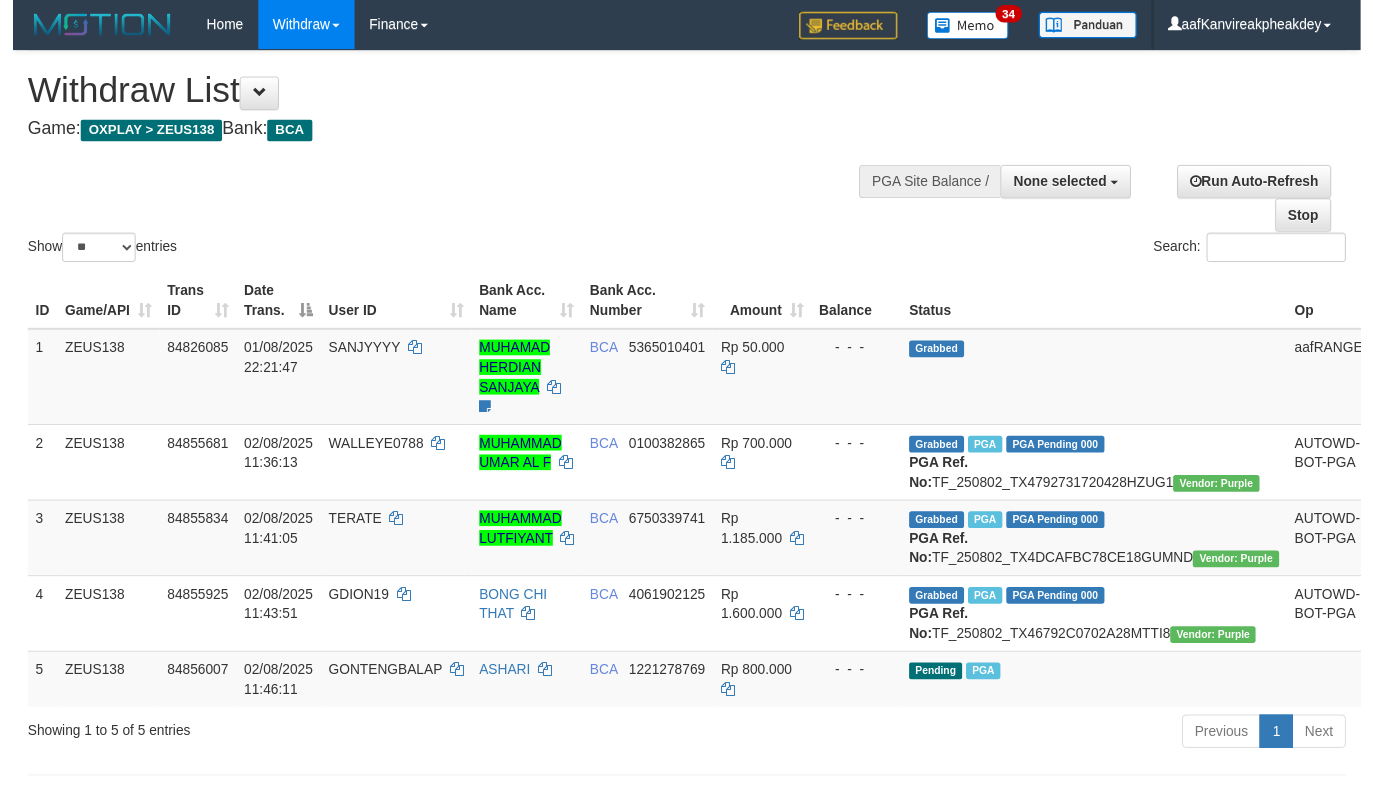 scroll, scrollTop: 187, scrollLeft: 0, axis: vertical 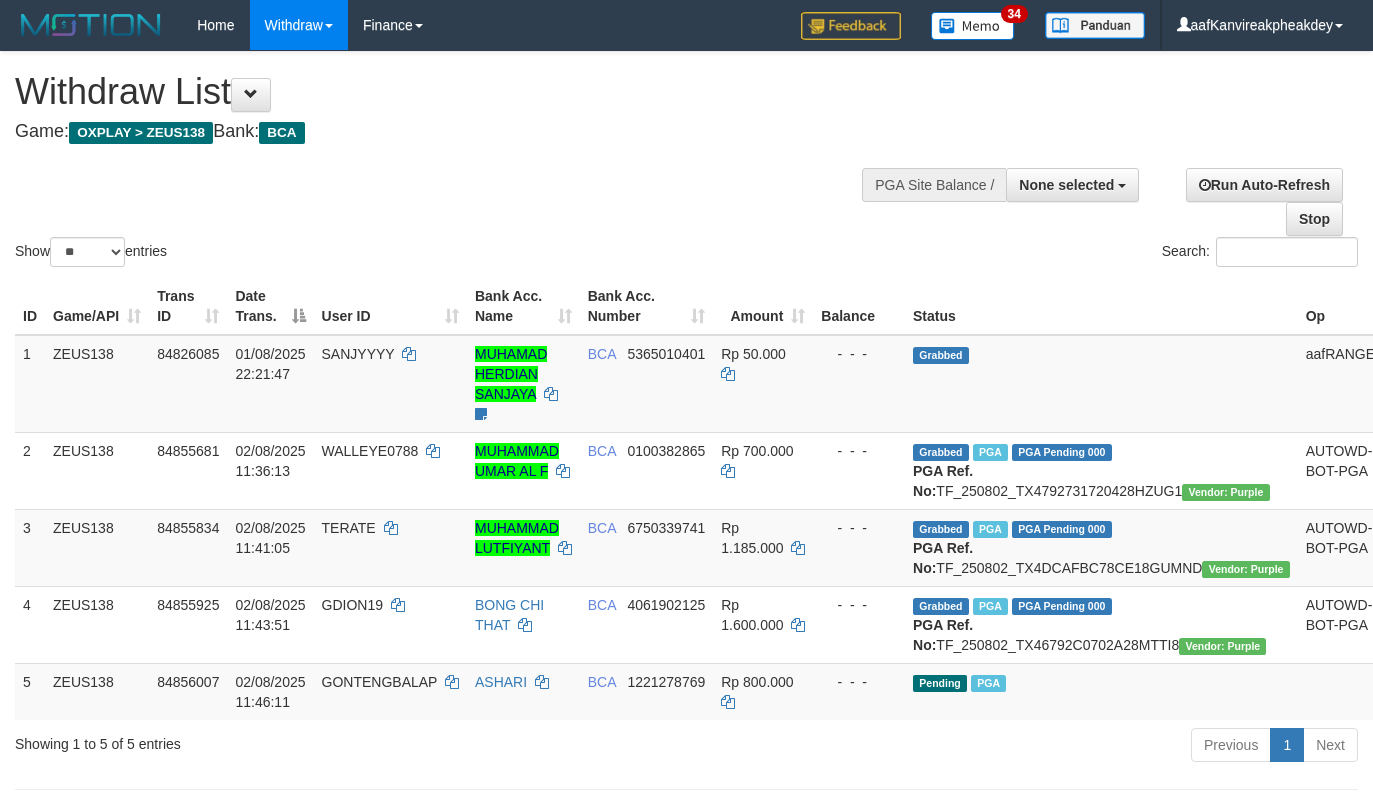 select 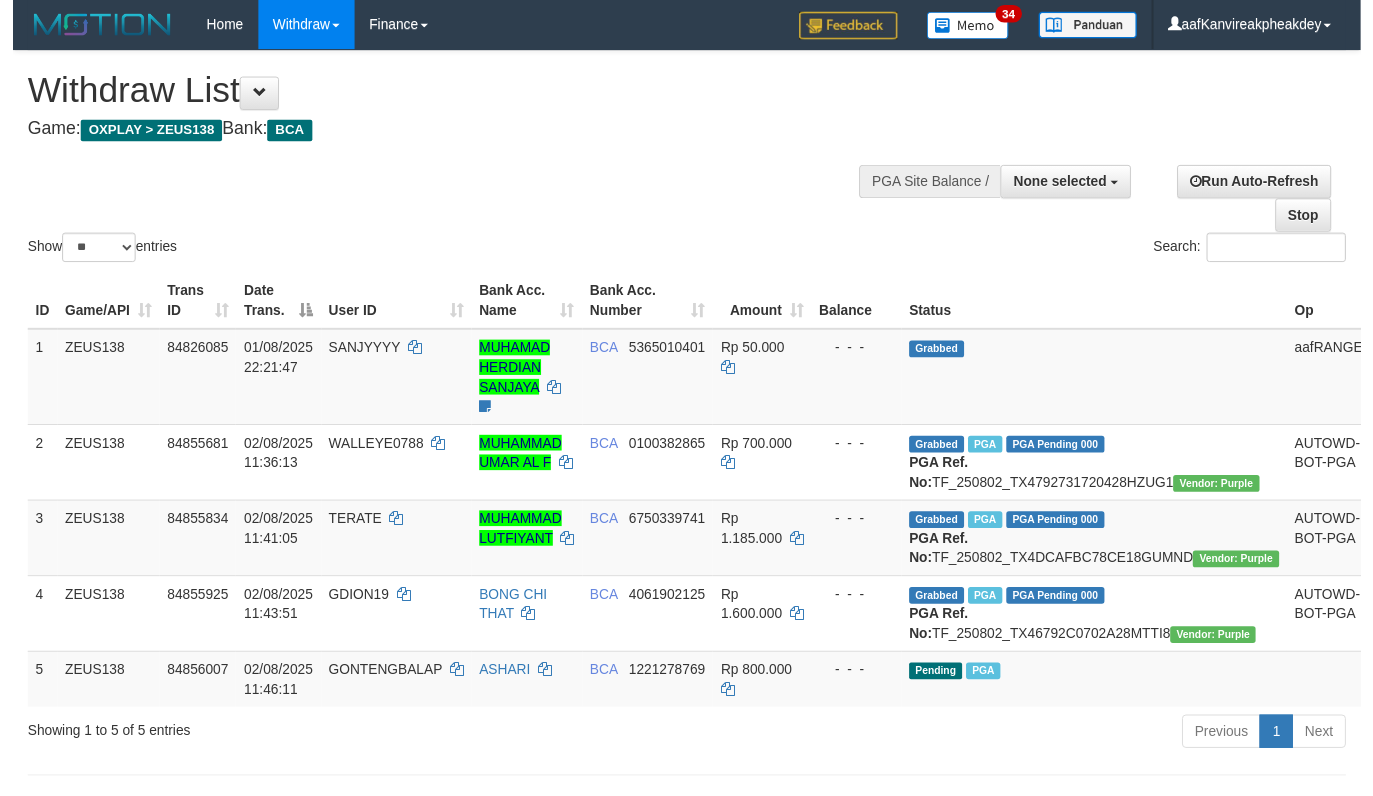 scroll, scrollTop: 187, scrollLeft: 0, axis: vertical 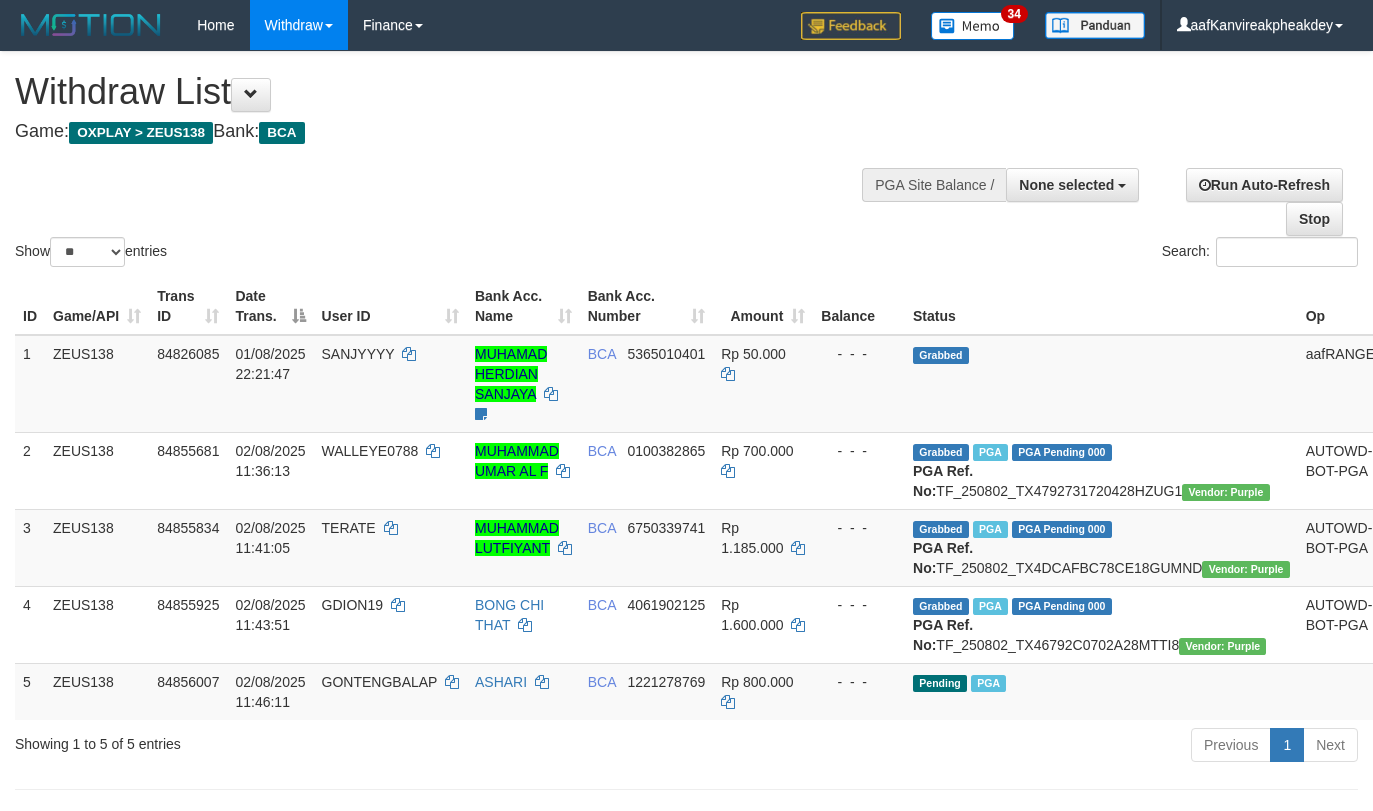 select 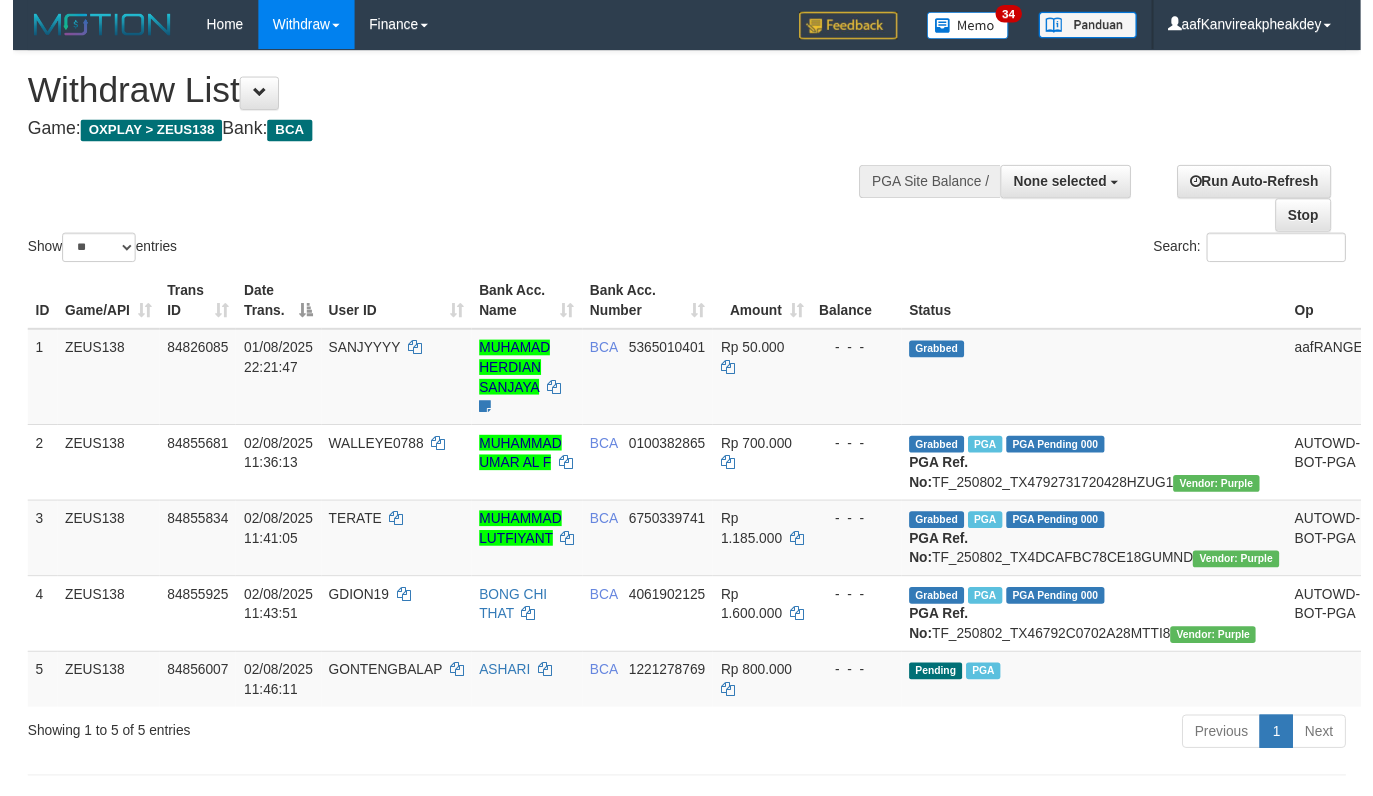 scroll, scrollTop: 187, scrollLeft: 0, axis: vertical 